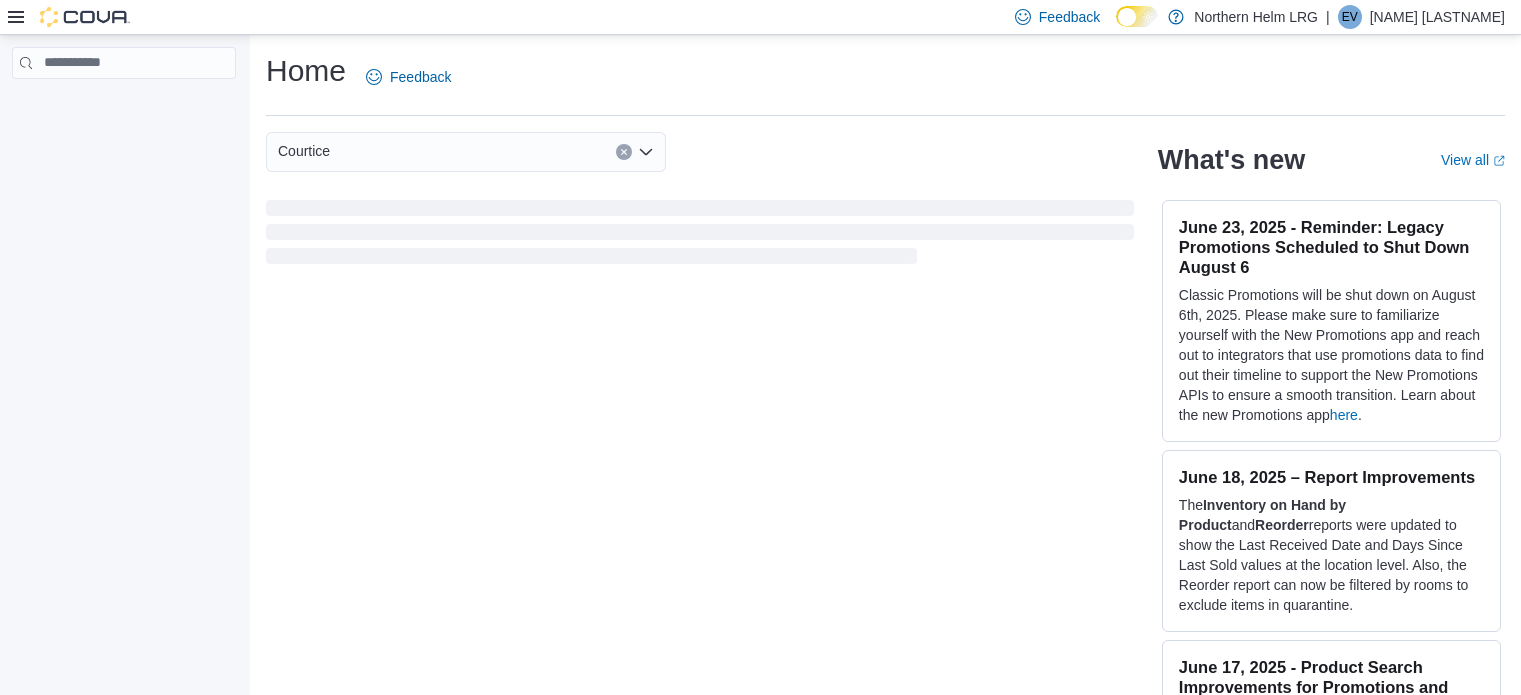 scroll, scrollTop: 0, scrollLeft: 0, axis: both 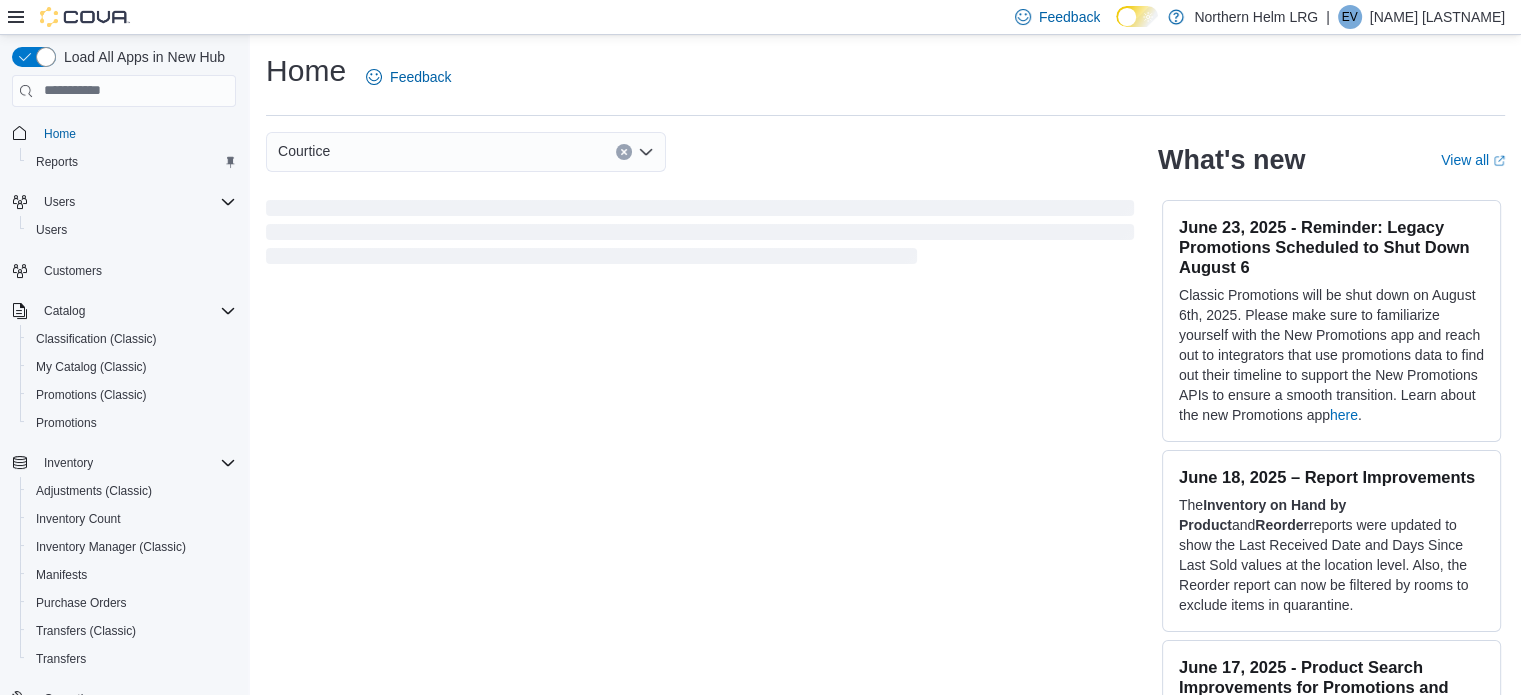 drag, startPoint x: 0, startPoint y: 0, endPoint x: 756, endPoint y: 119, distance: 765.3084 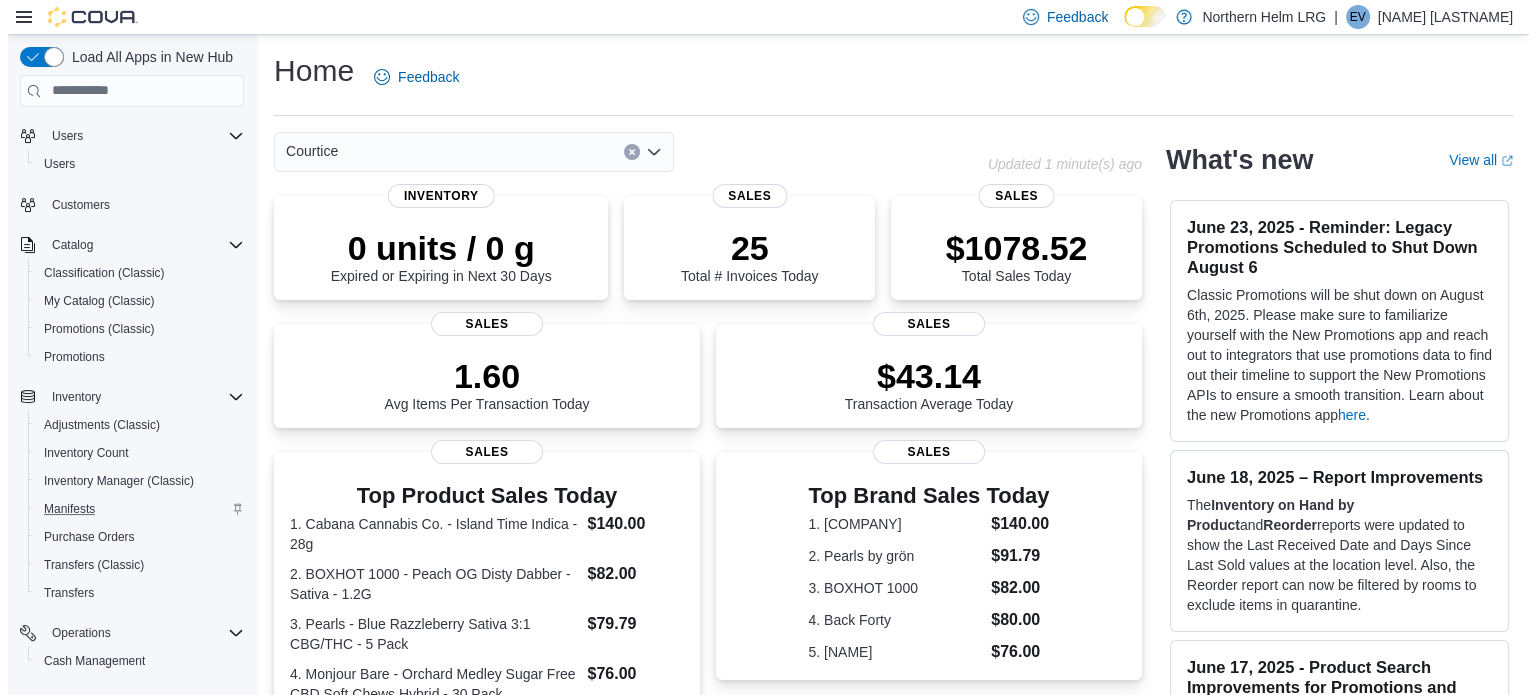 scroll, scrollTop: 100, scrollLeft: 0, axis: vertical 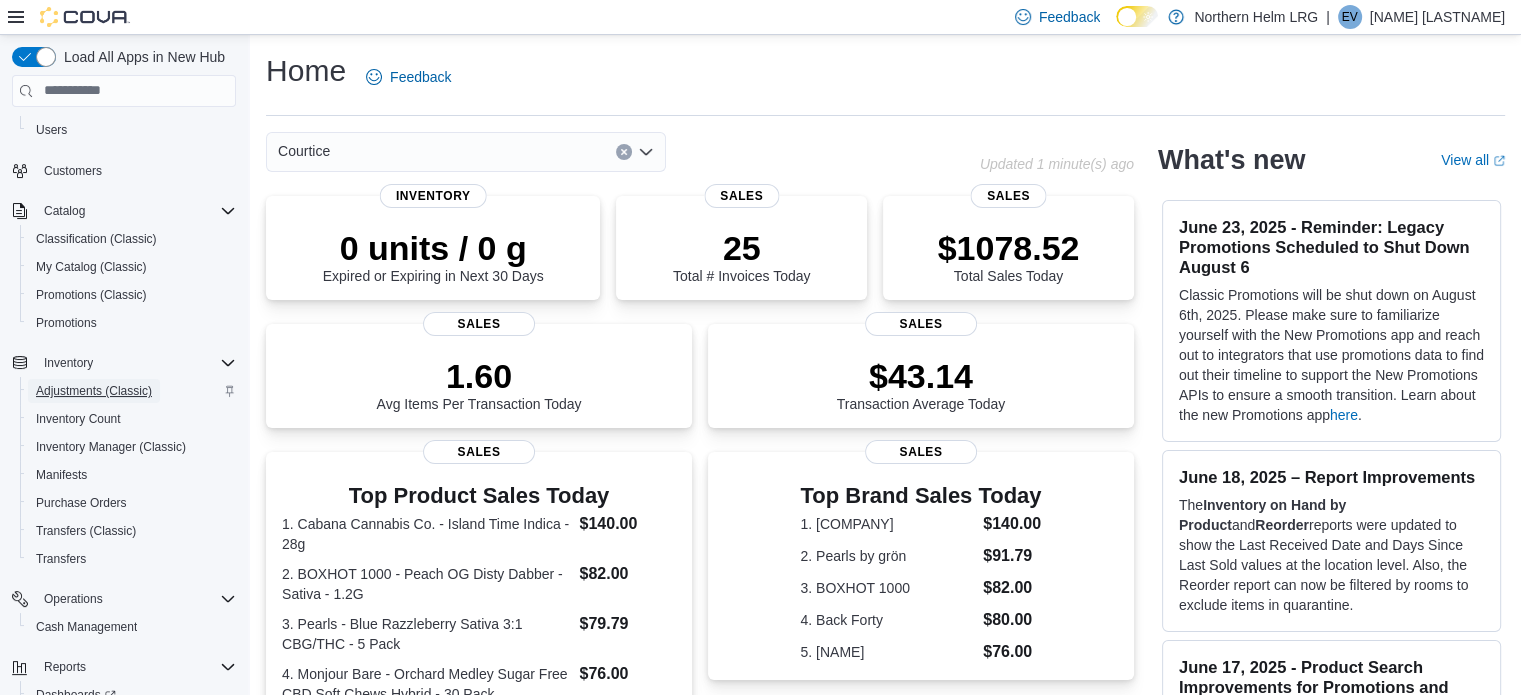 click on "Adjustments (Classic)" at bounding box center (94, 391) 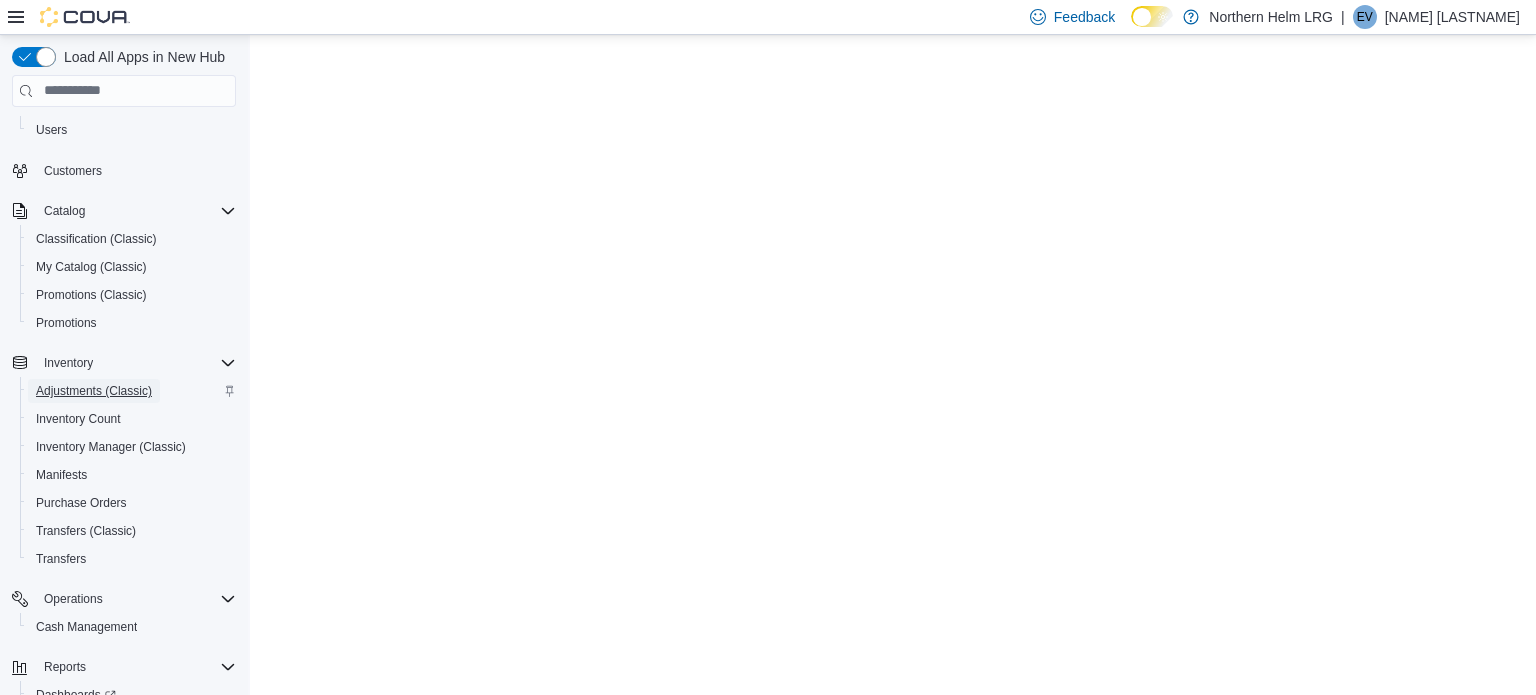 scroll, scrollTop: 0, scrollLeft: 0, axis: both 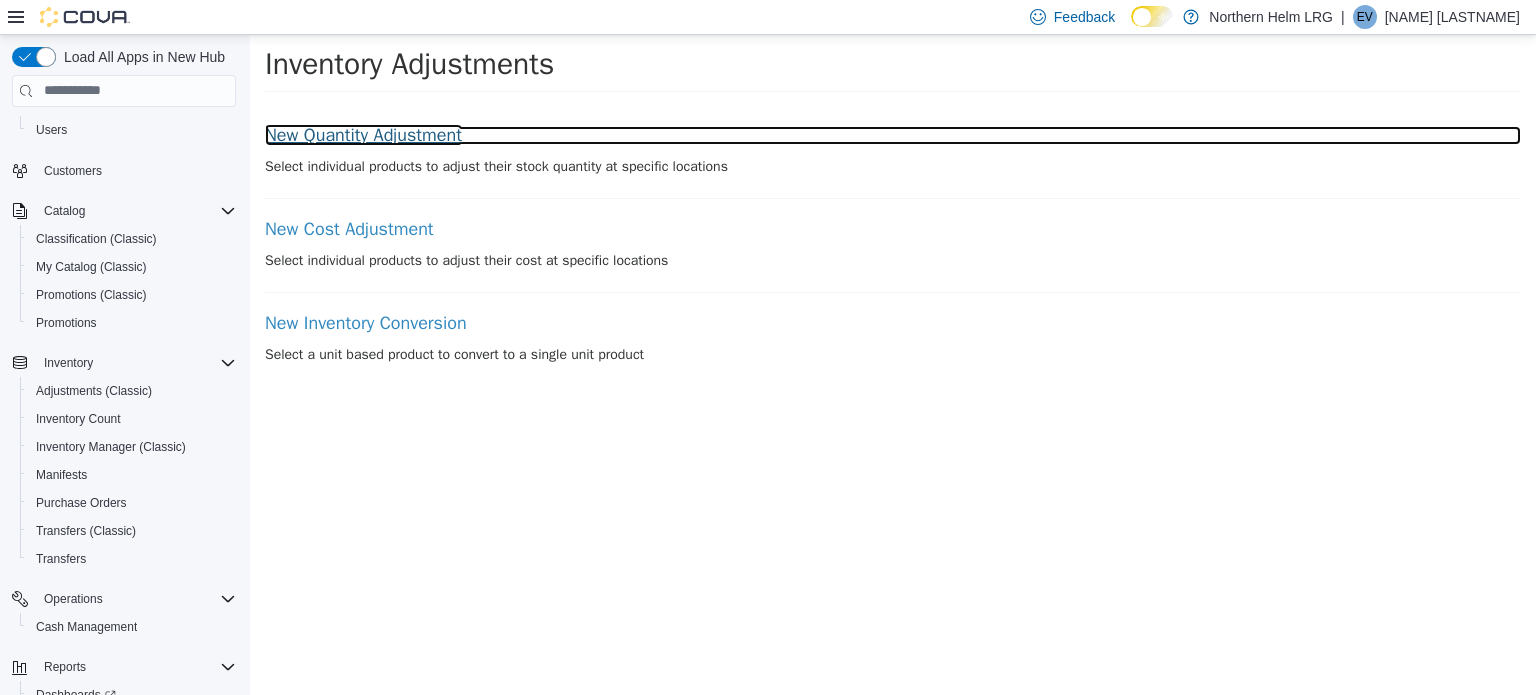 click on "New Quantity Adjustment" at bounding box center [893, 135] 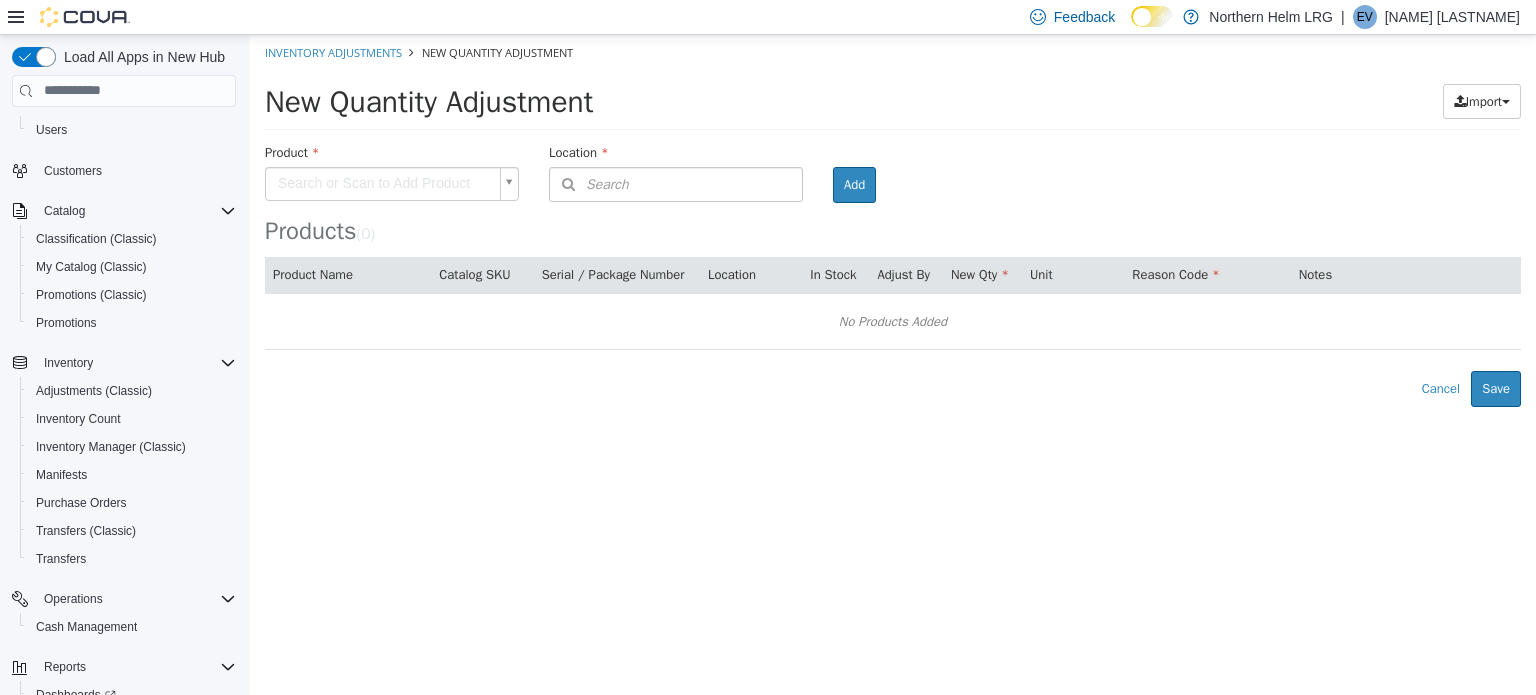 click on "×
Inventory Adjustments
New Quantity Adjustment
New Quantity Adjustment
Import  Inventory Export (.CSV) Package List (.TXT)
Product     Search or Scan to Add Product                             Location Search Type 3 or more characters or browse       Northern Helm LRG     (3)         Bowmanville             Courtice             Oshawa         Room   Add Products  ( 0 ) Product Name Catalog SKU Serial / Package Number Location In Stock Adjust By New Qty Unit Reason Code Notes No Products Added Error saving adjustment please resolve the errors above. Cancel Save" at bounding box center [893, 220] 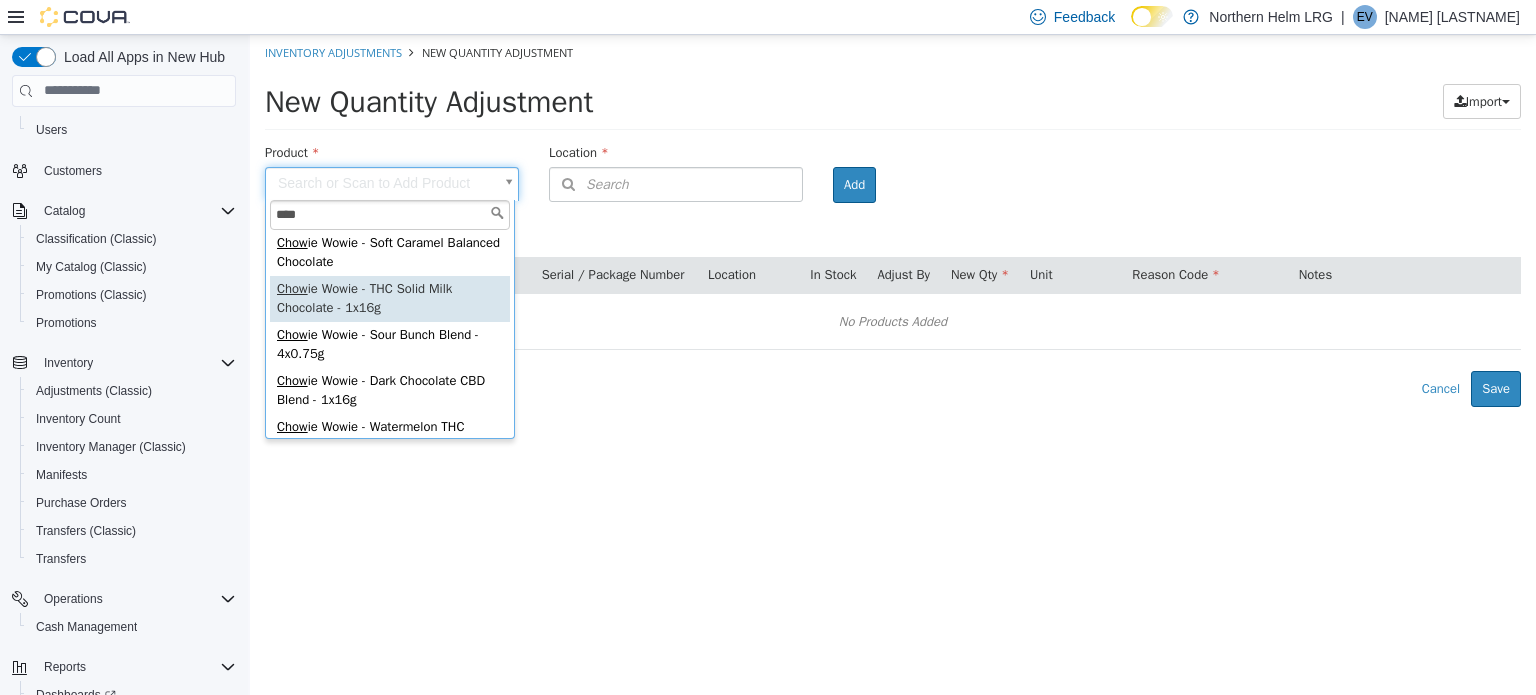 scroll, scrollTop: 0, scrollLeft: 0, axis: both 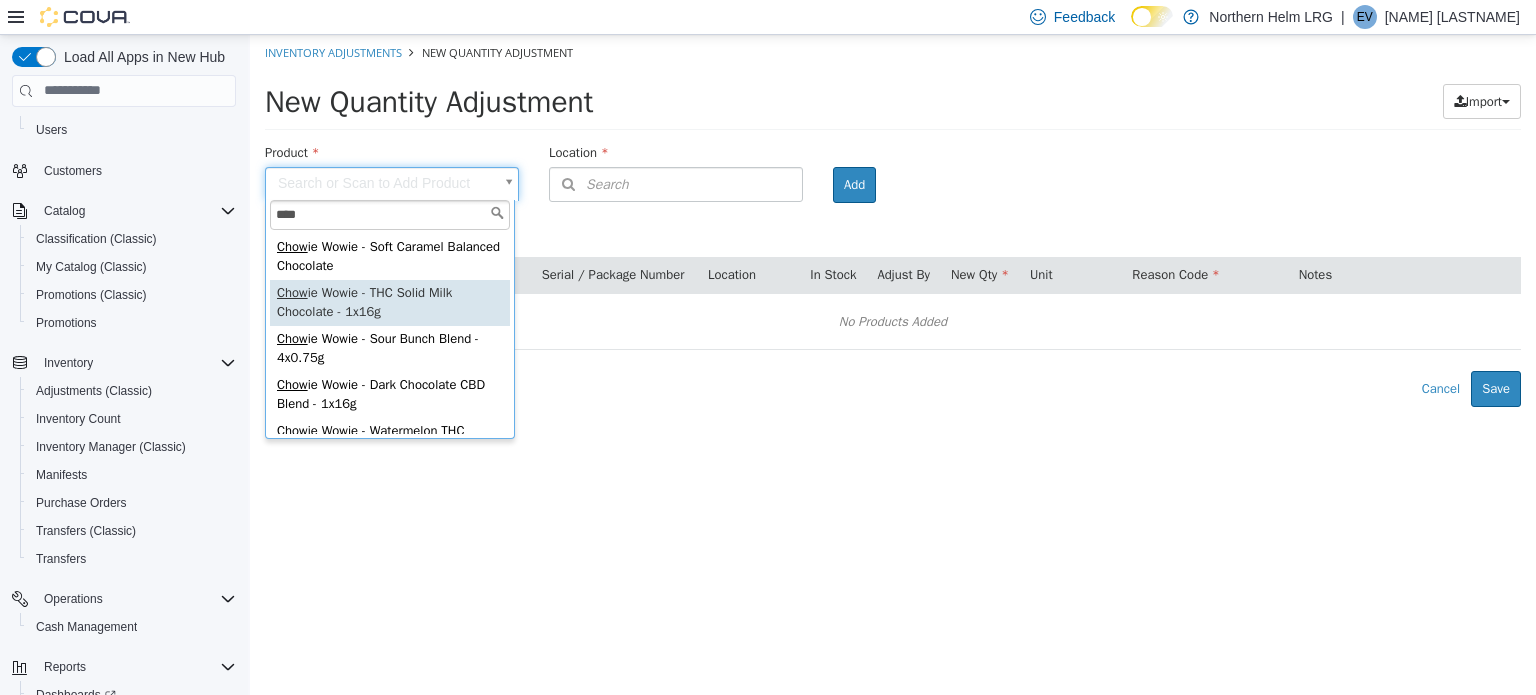 type on "****" 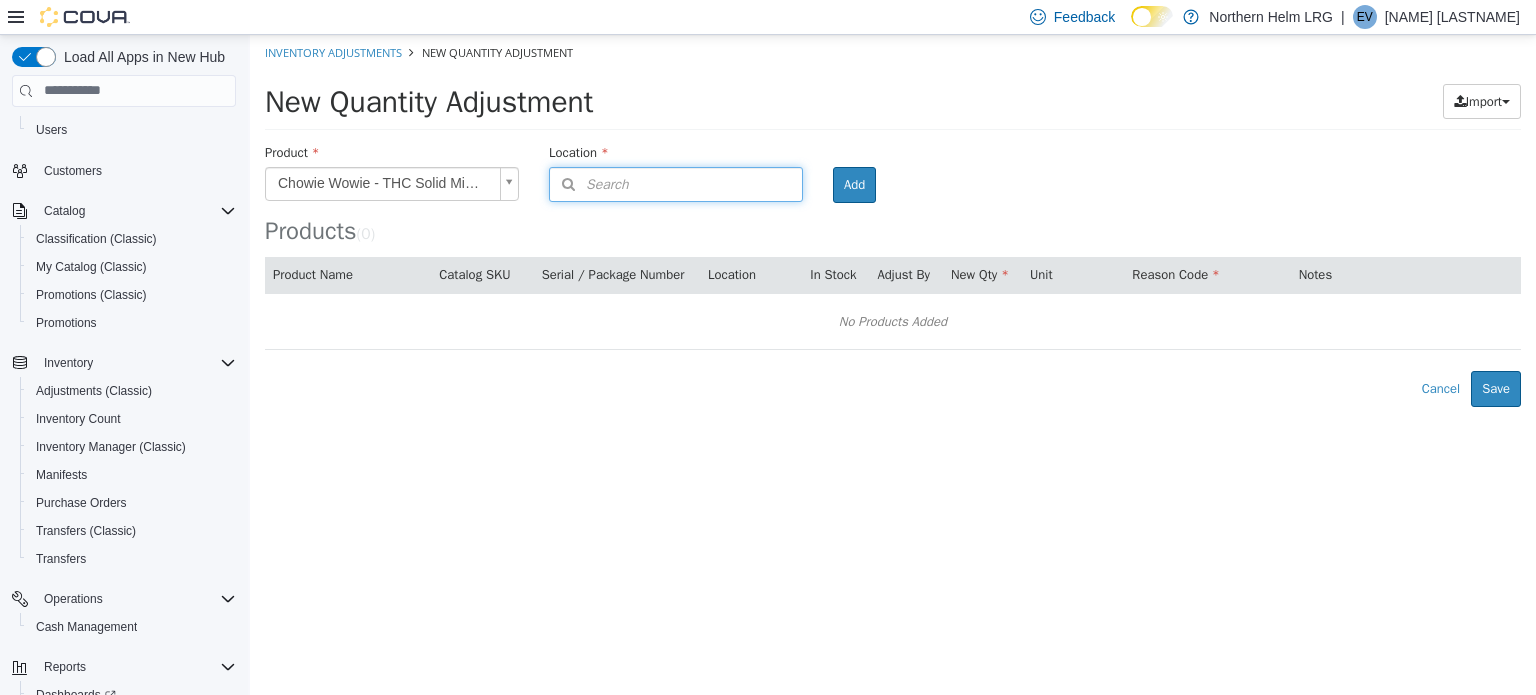click on "Search" at bounding box center (676, 183) 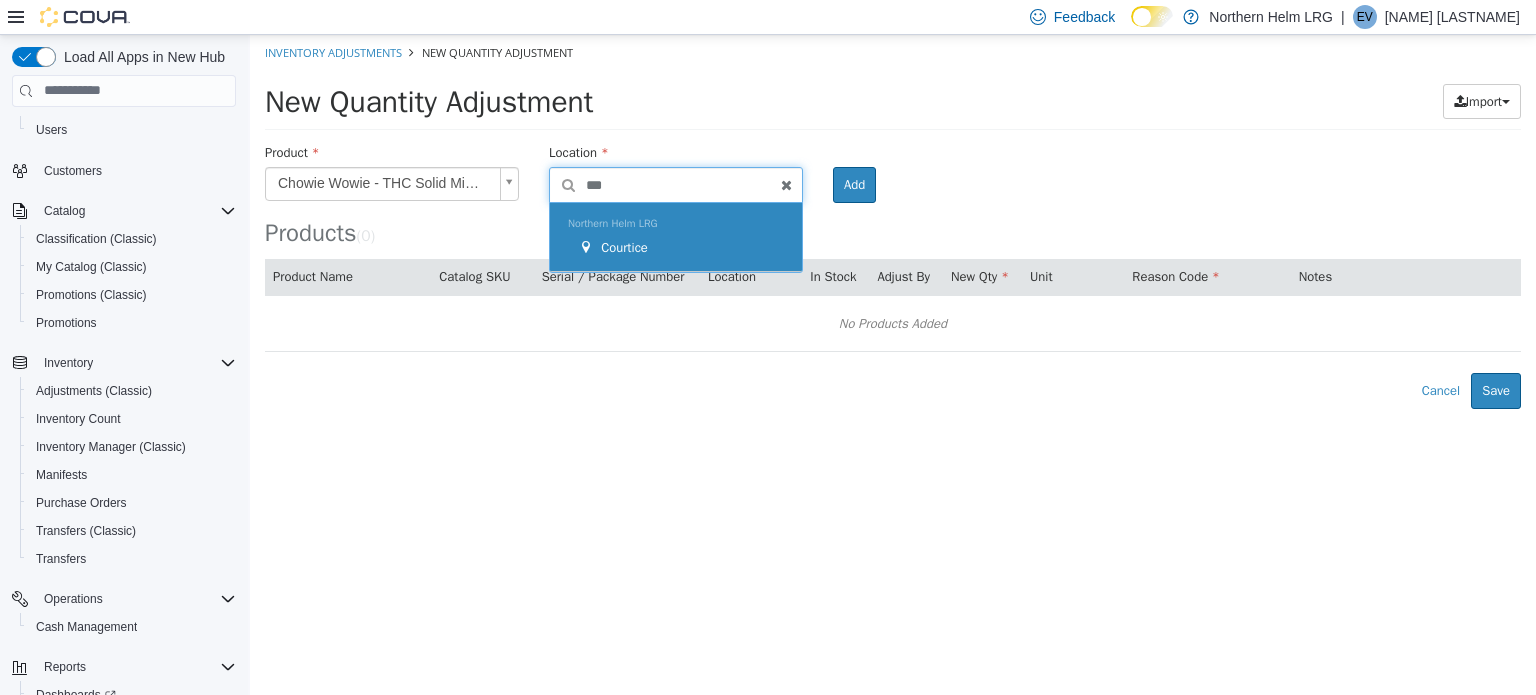 type on "***" 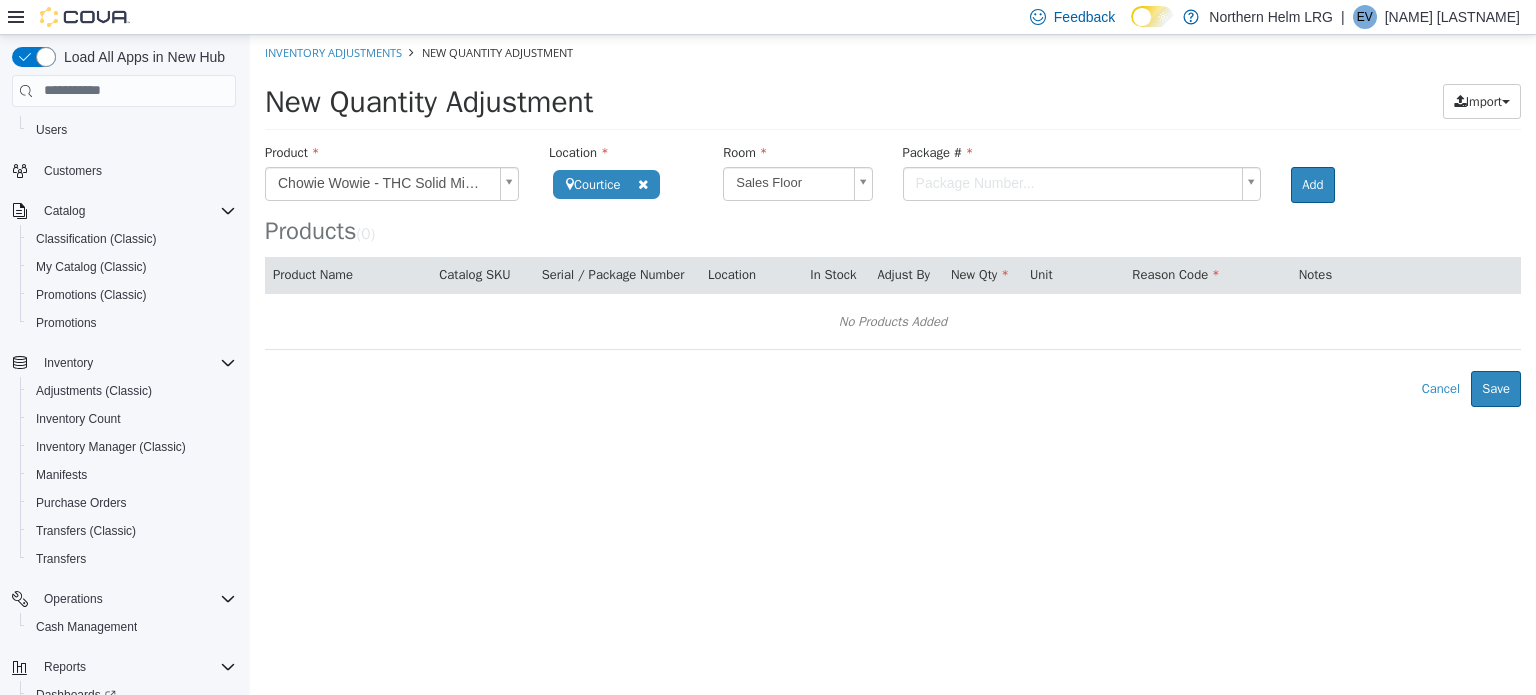 click on "**********" at bounding box center [893, 220] 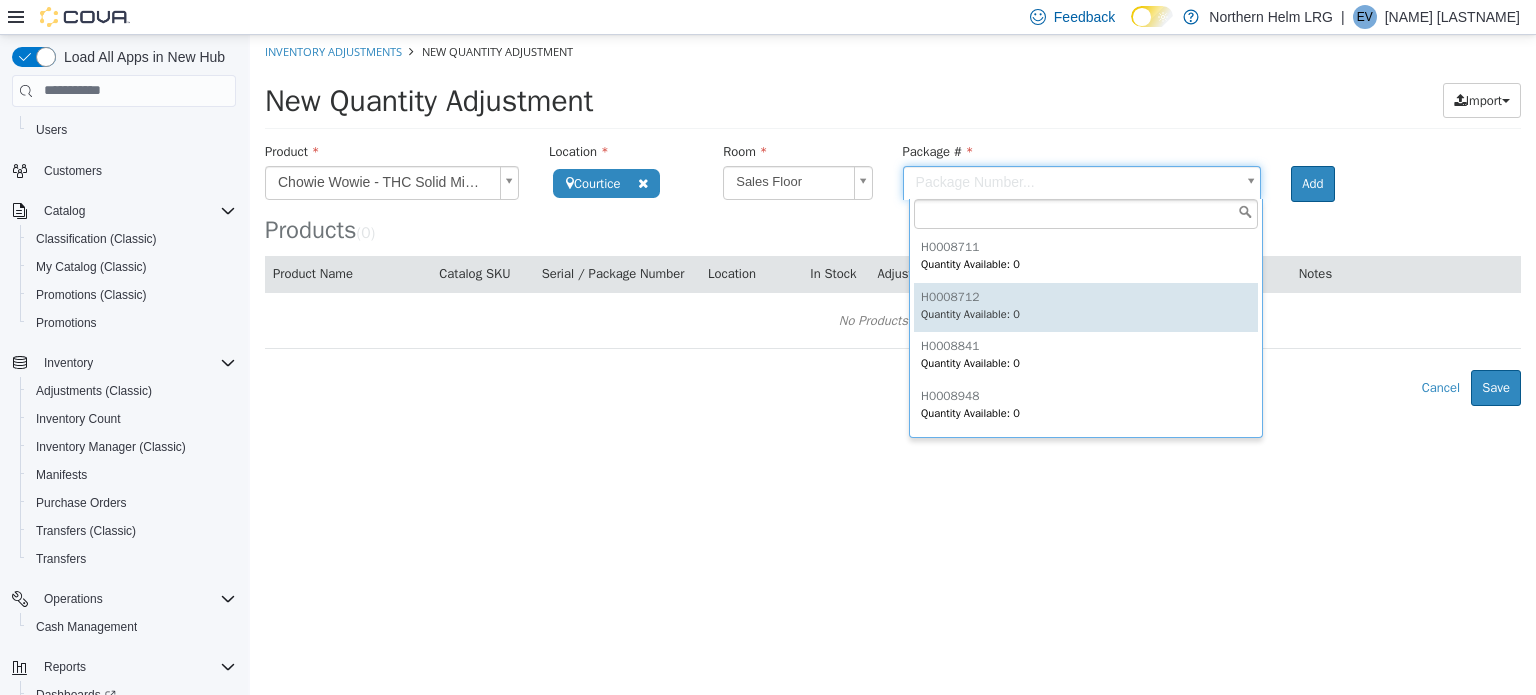 scroll, scrollTop: 15, scrollLeft: 0, axis: vertical 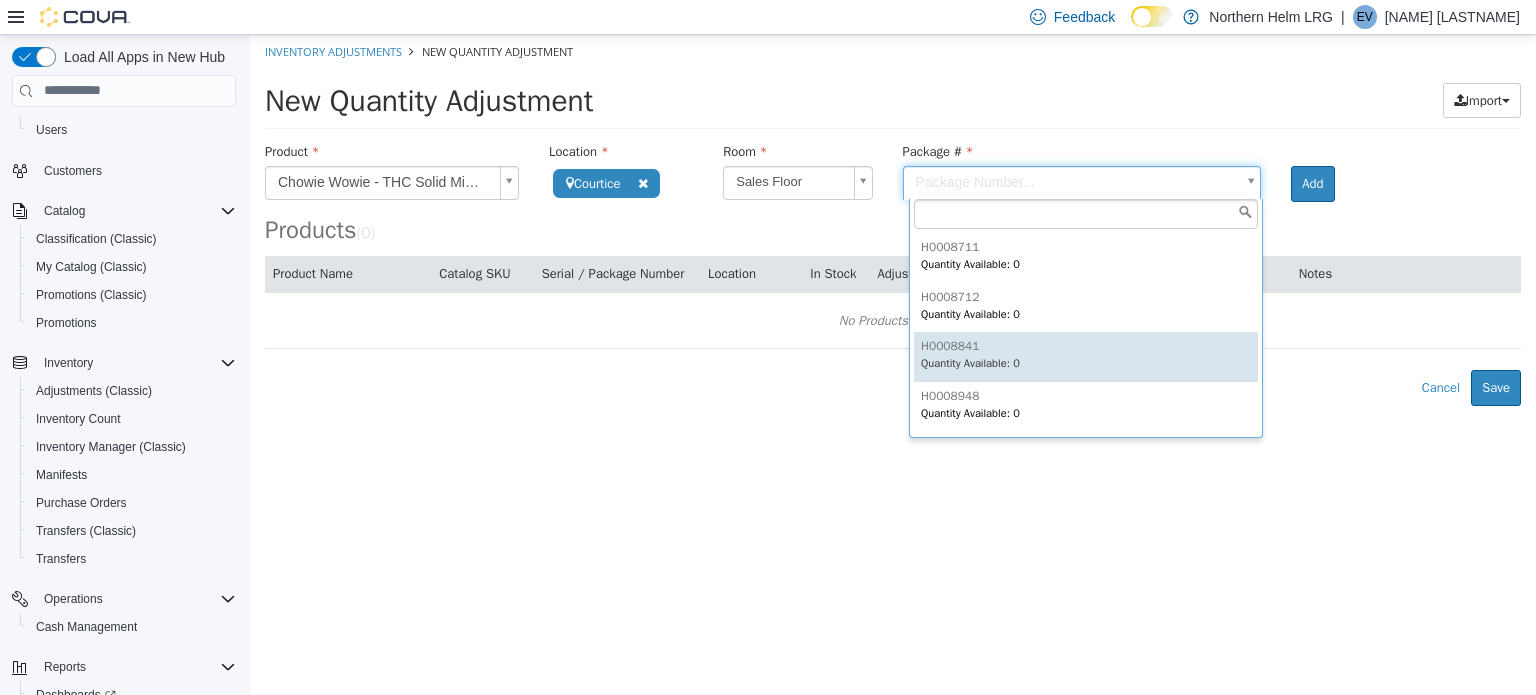 click on "**********" at bounding box center [893, 219] 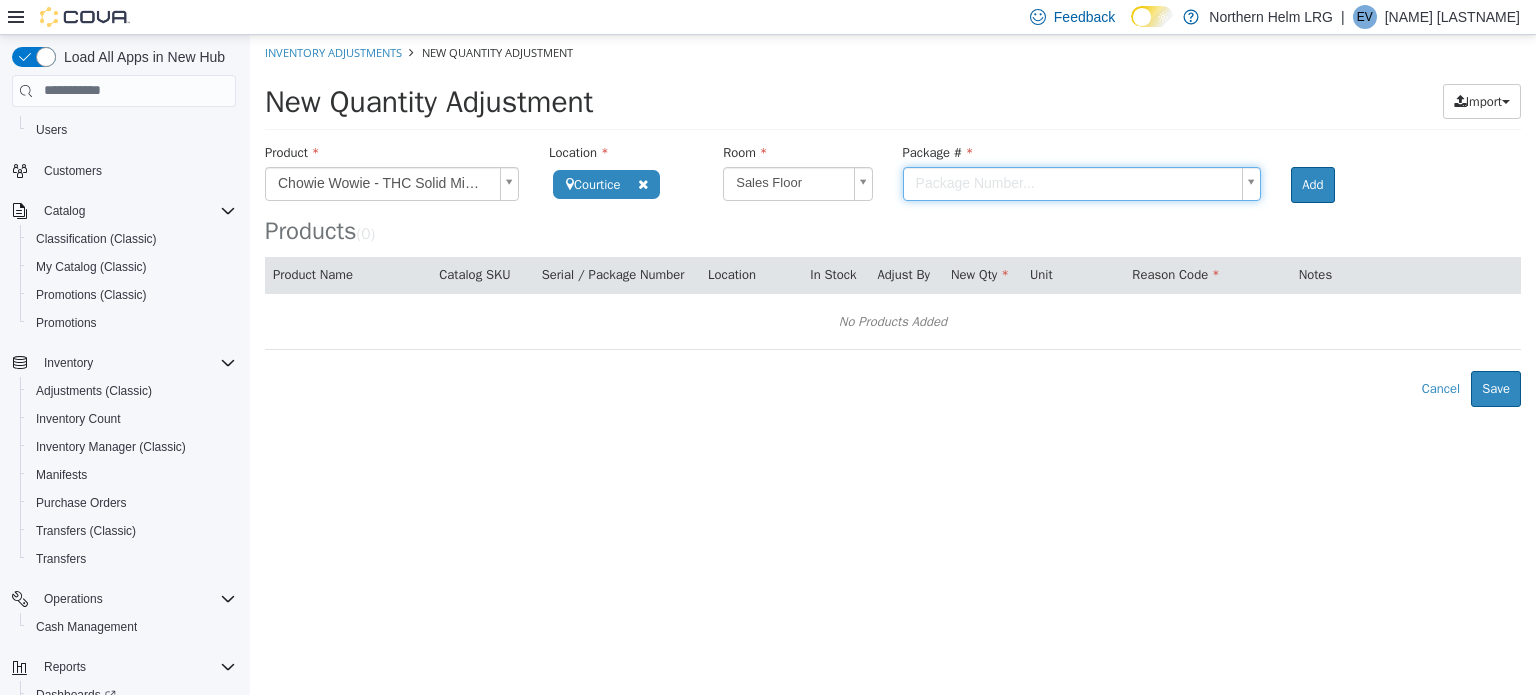 click on "**********" at bounding box center (893, 220) 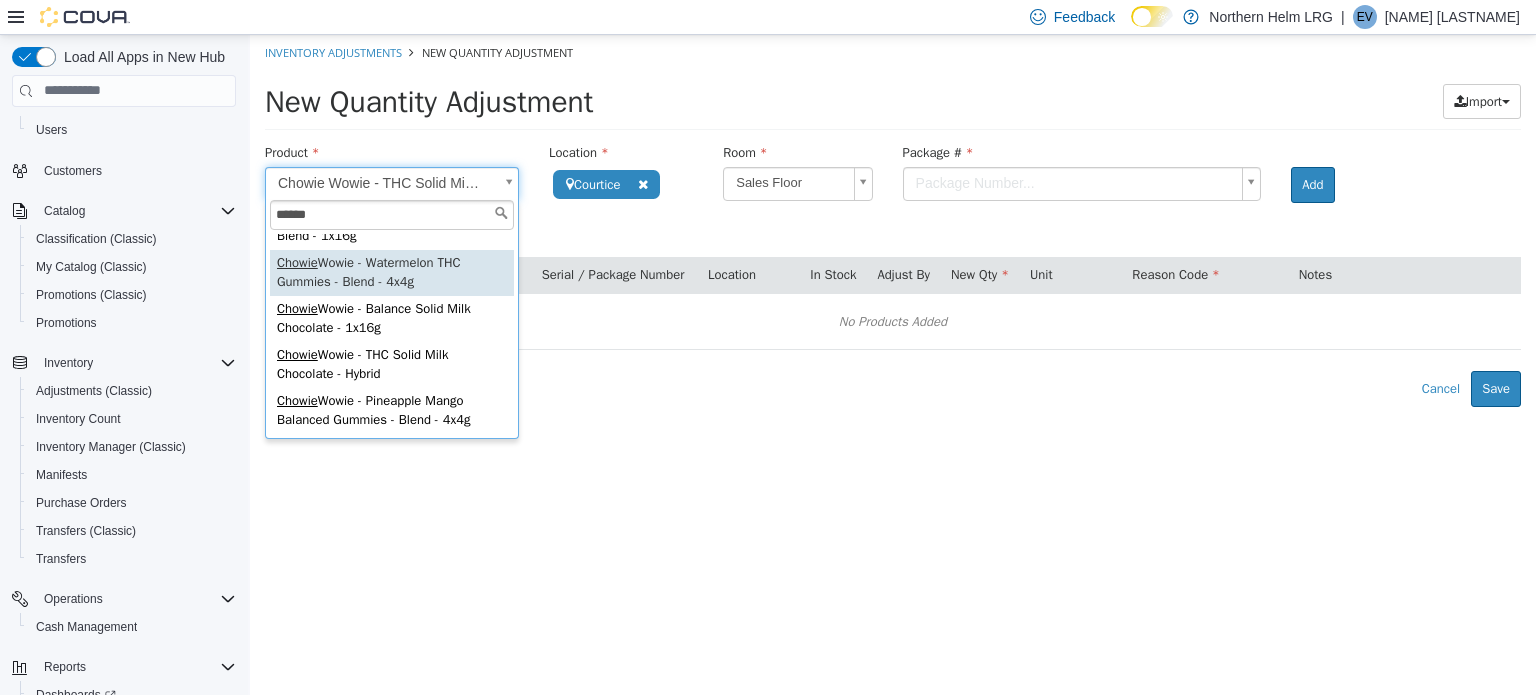 scroll, scrollTop: 200, scrollLeft: 0, axis: vertical 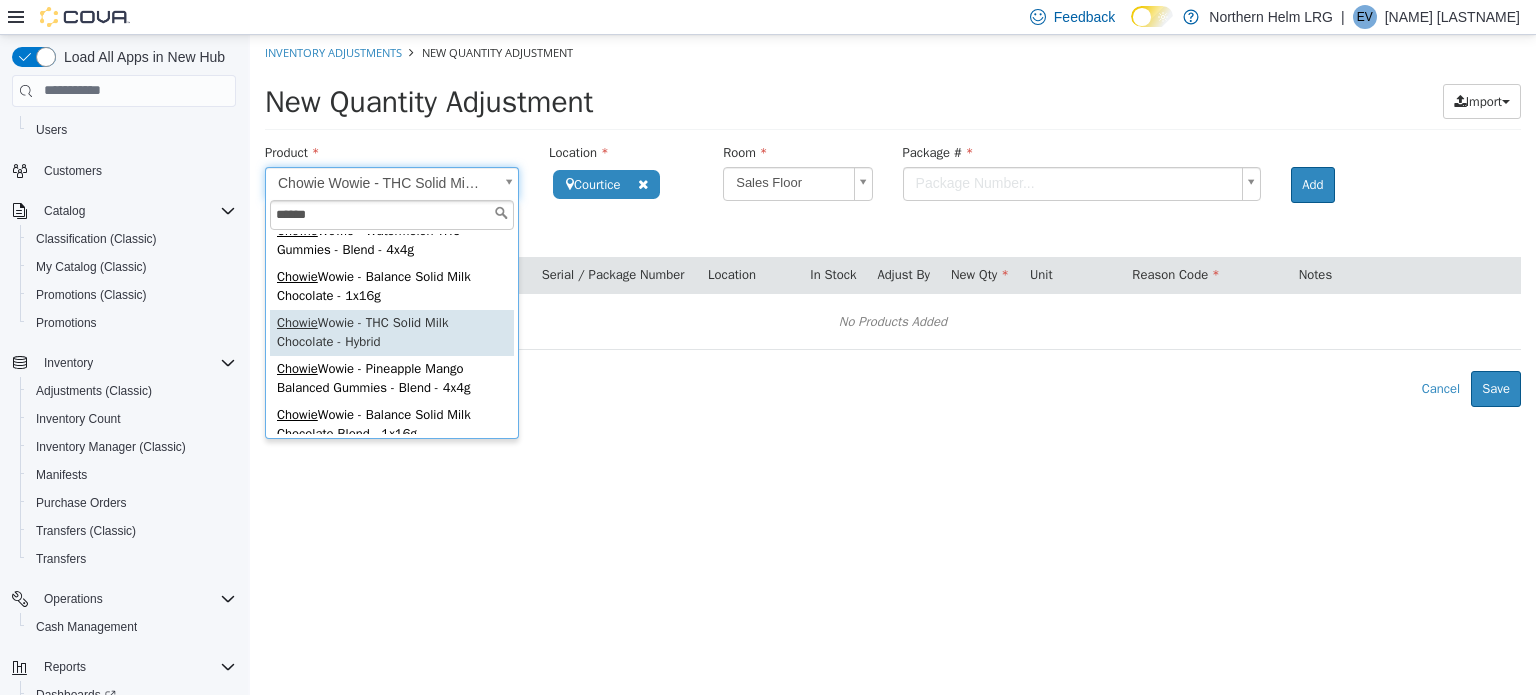 type on "******" 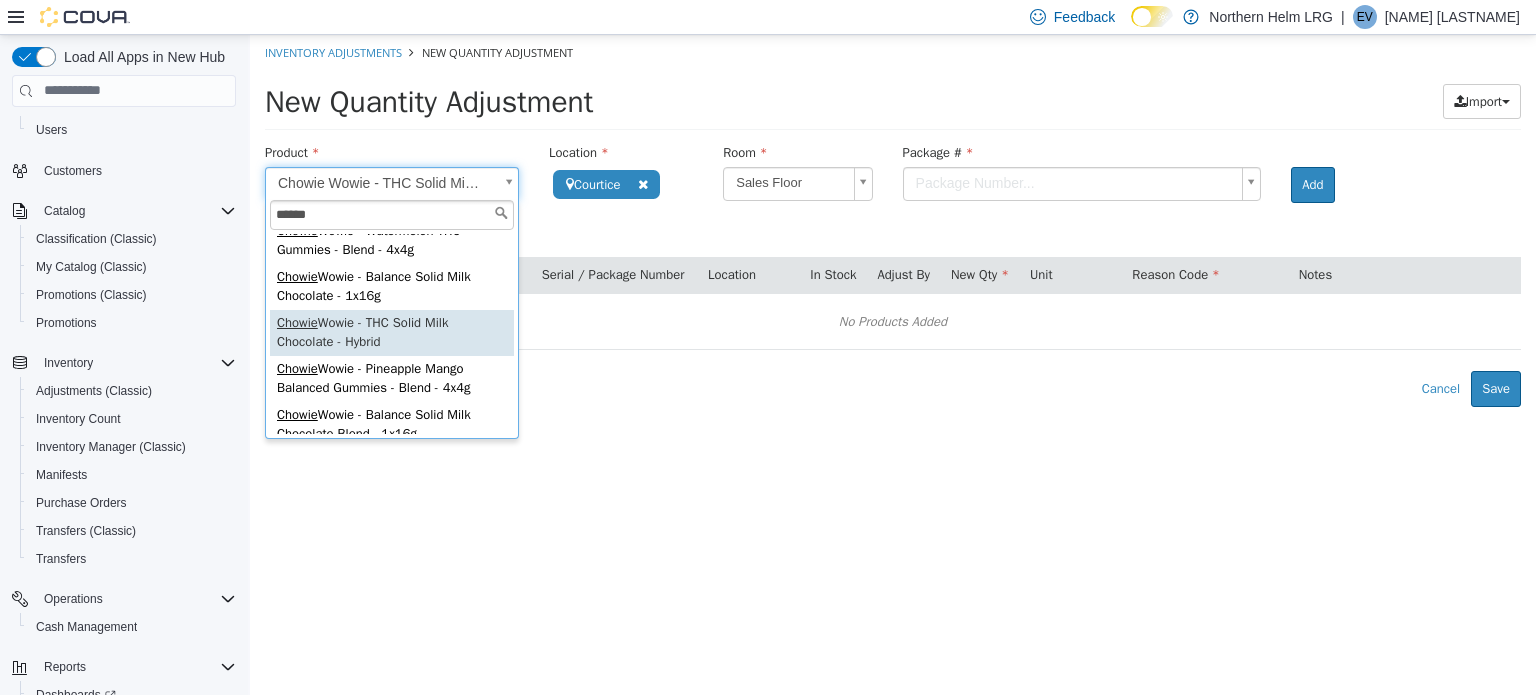 type on "**********" 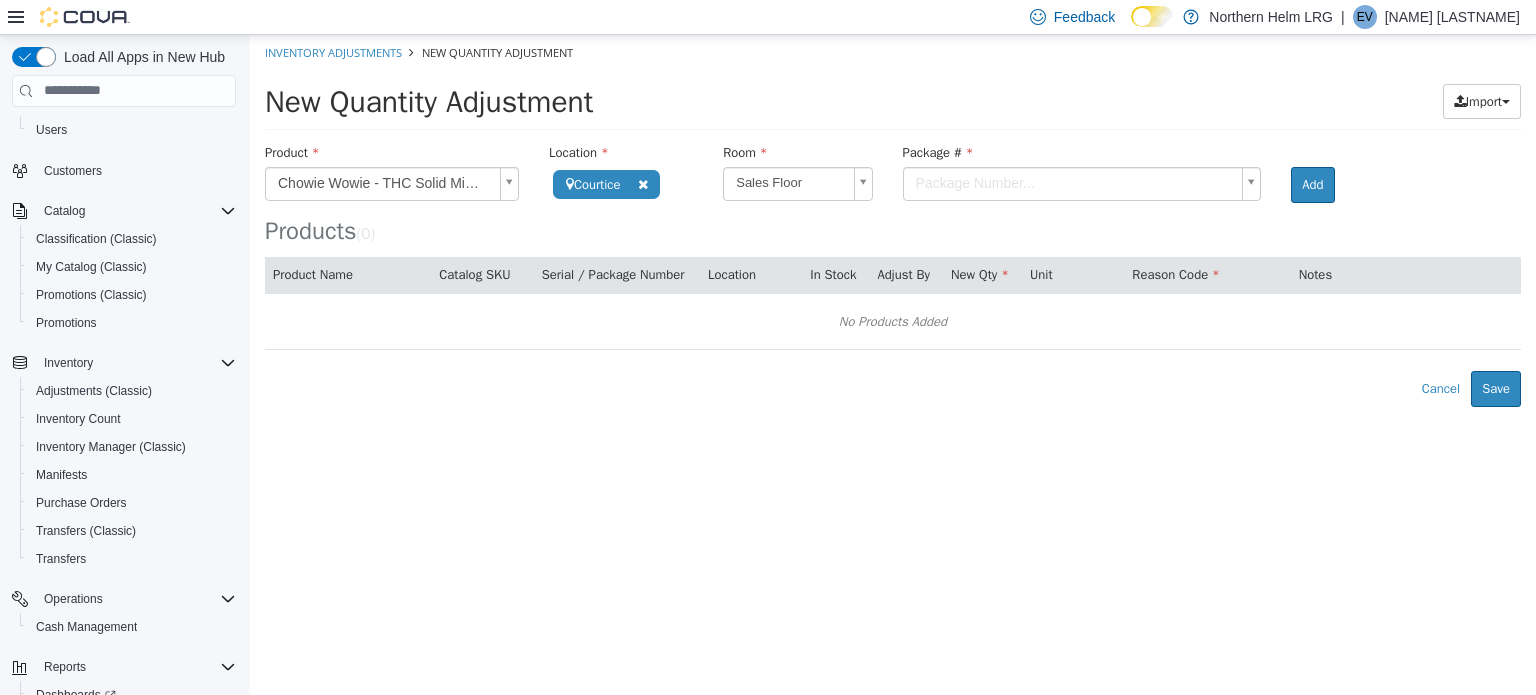 click on "**********" at bounding box center (893, 220) 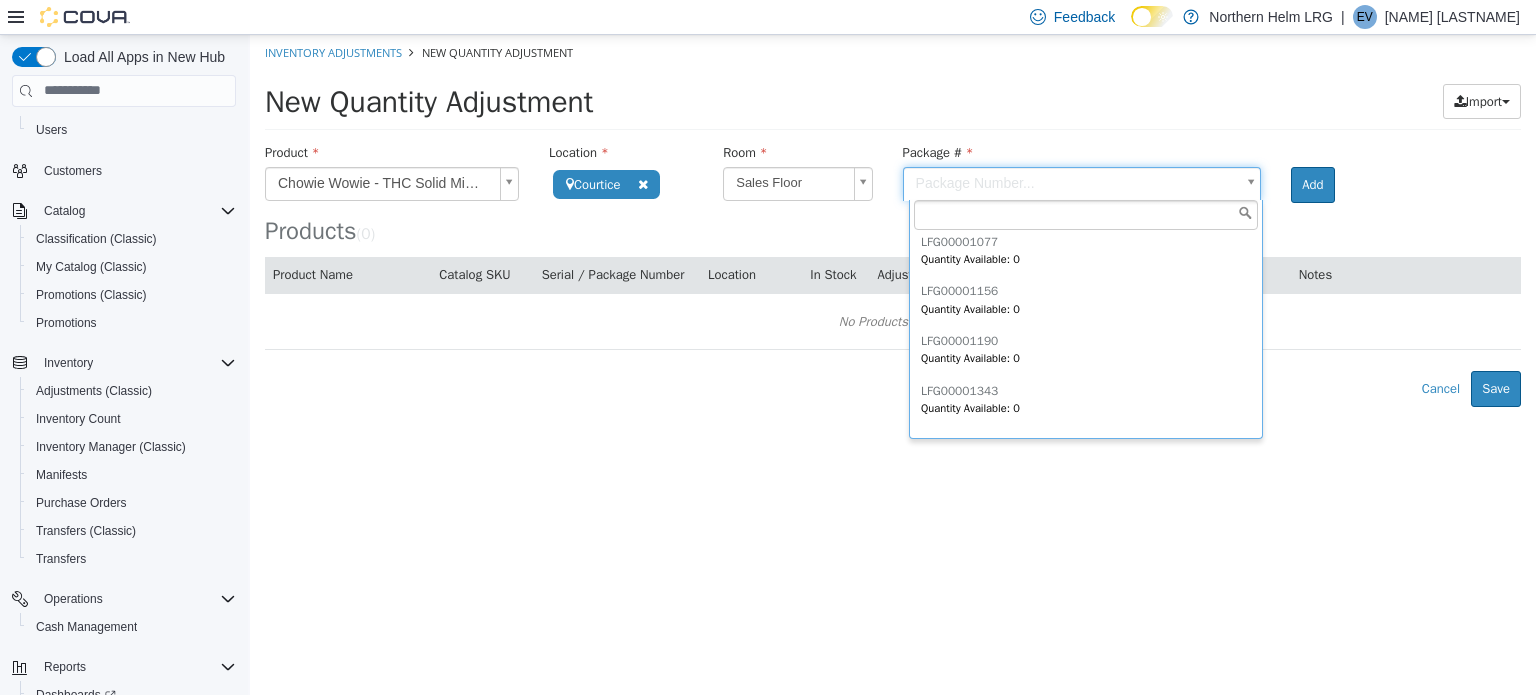 scroll, scrollTop: 1092, scrollLeft: 0, axis: vertical 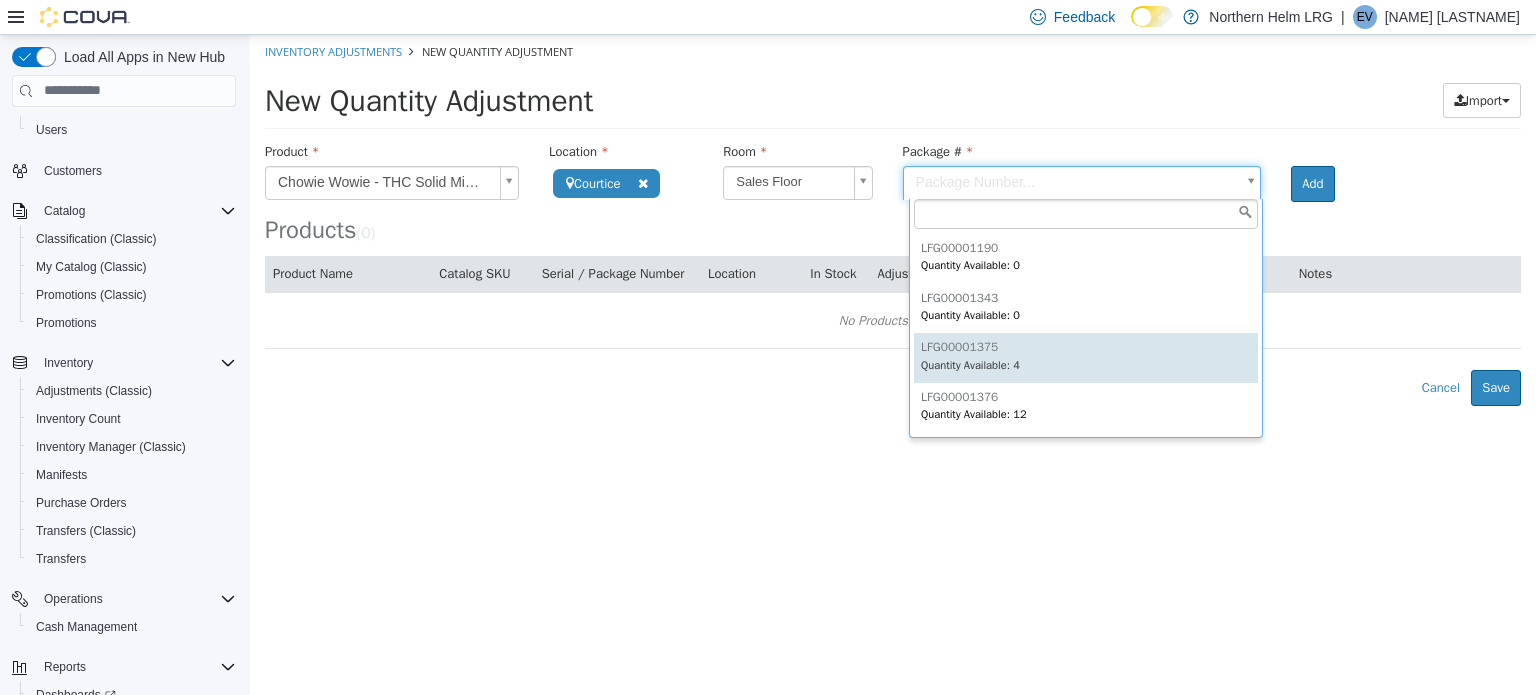 type on "**********" 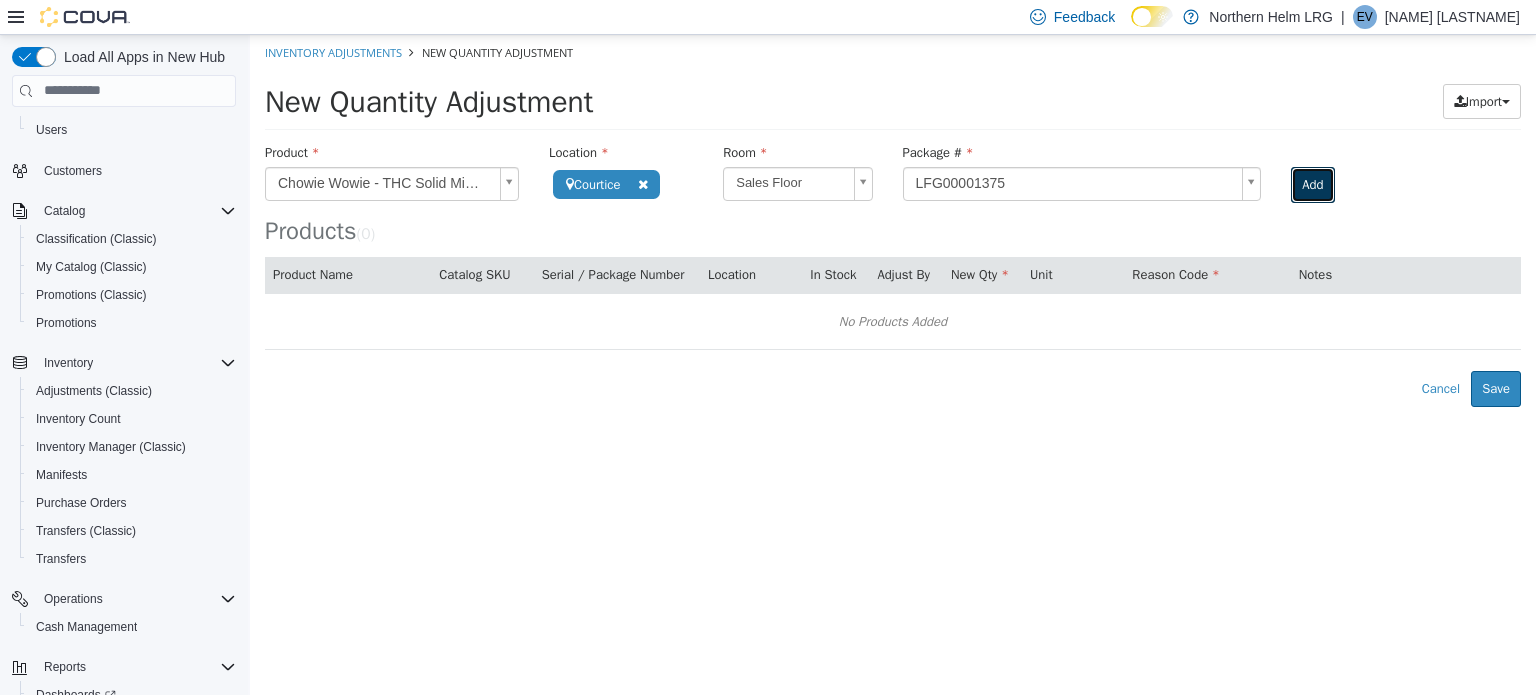 click on "Add" at bounding box center (1312, 184) 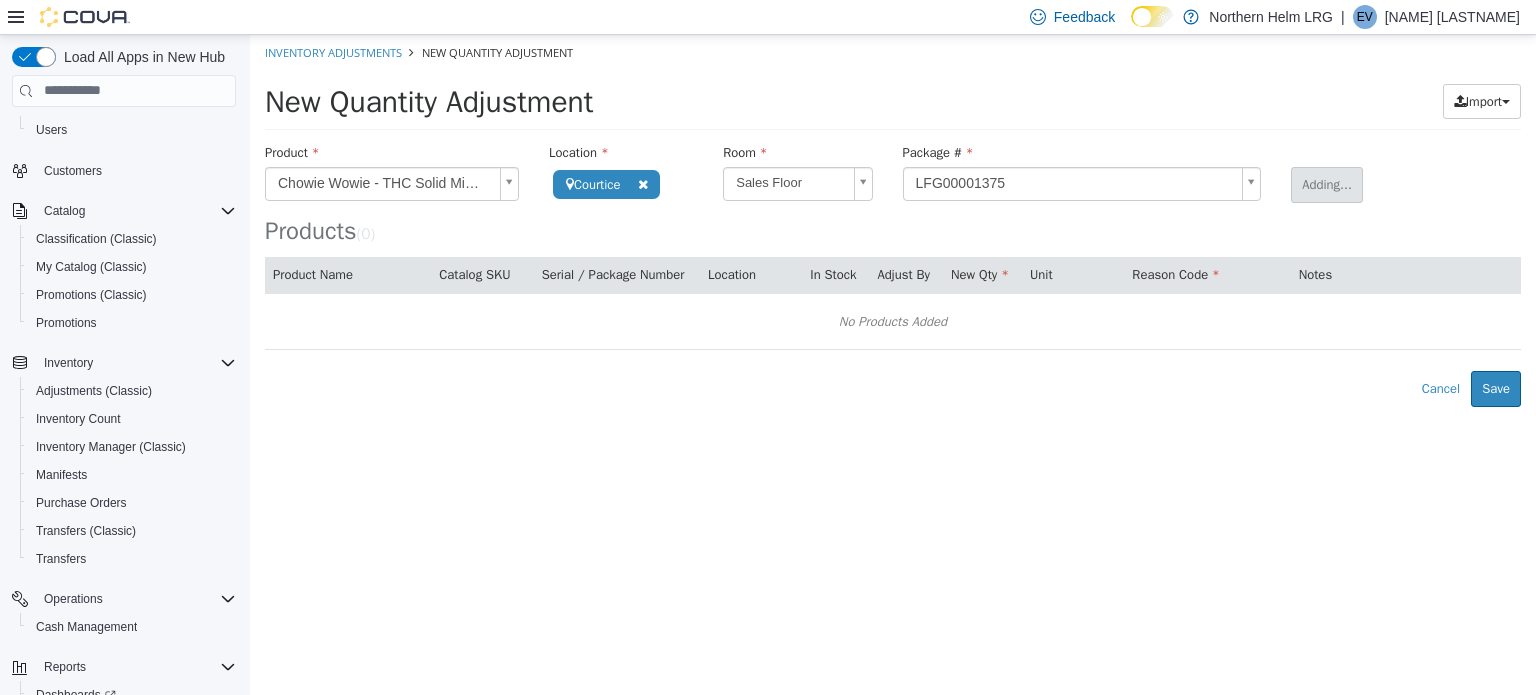 type 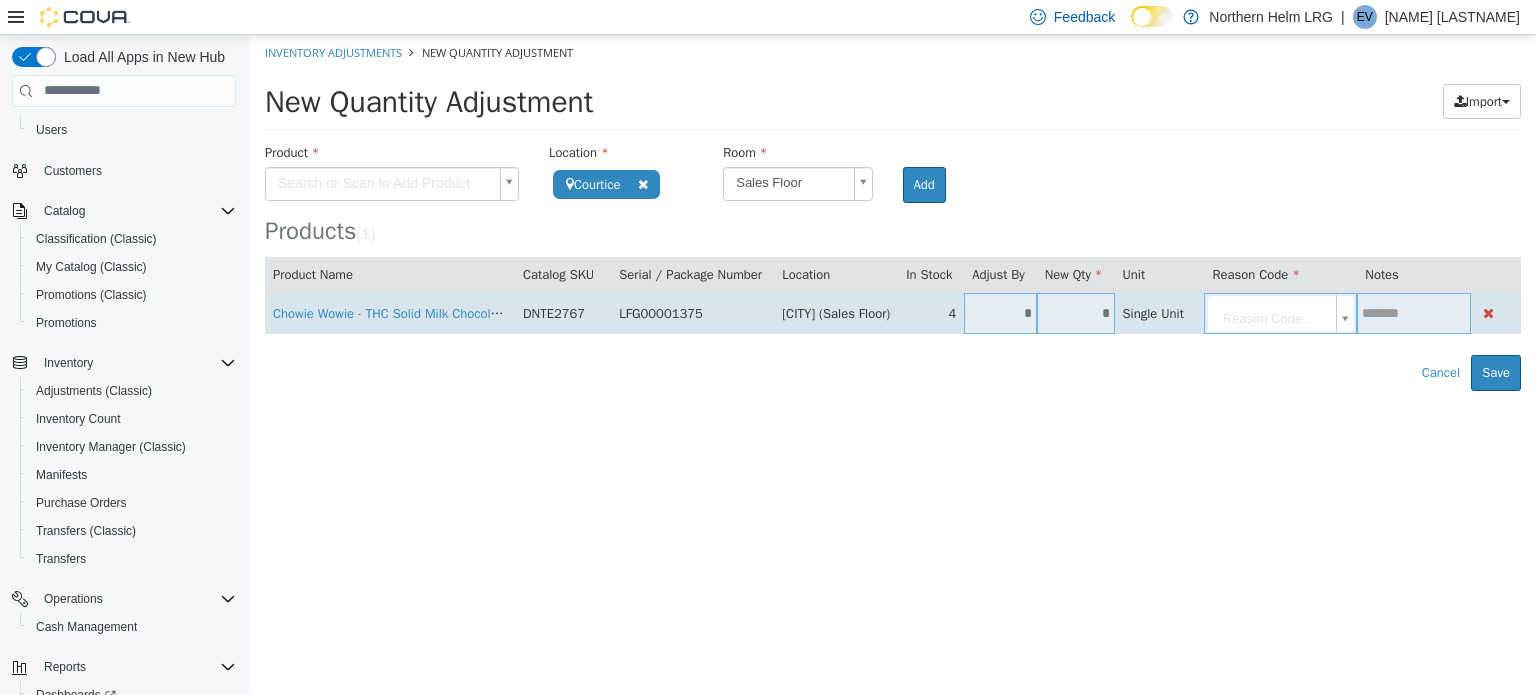 click on "*" at bounding box center [1076, 312] 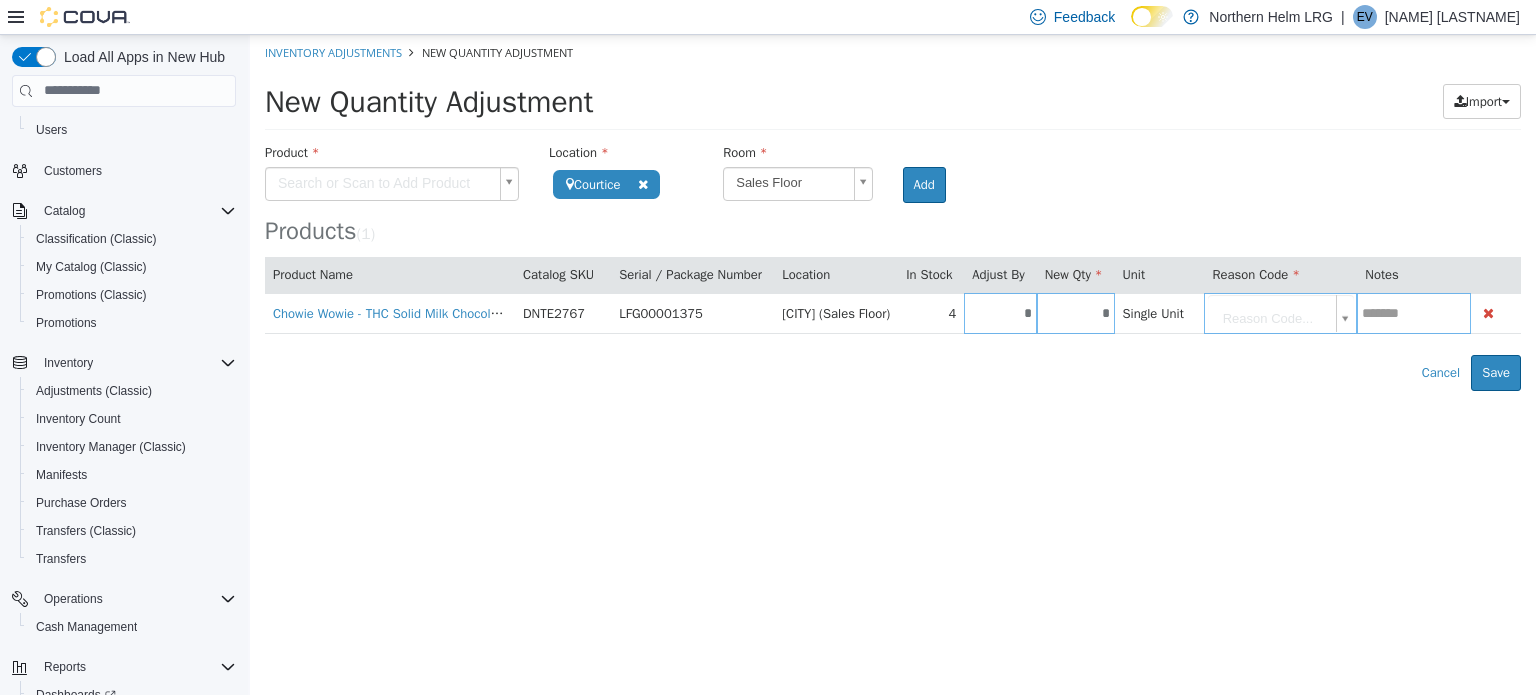 type on "*" 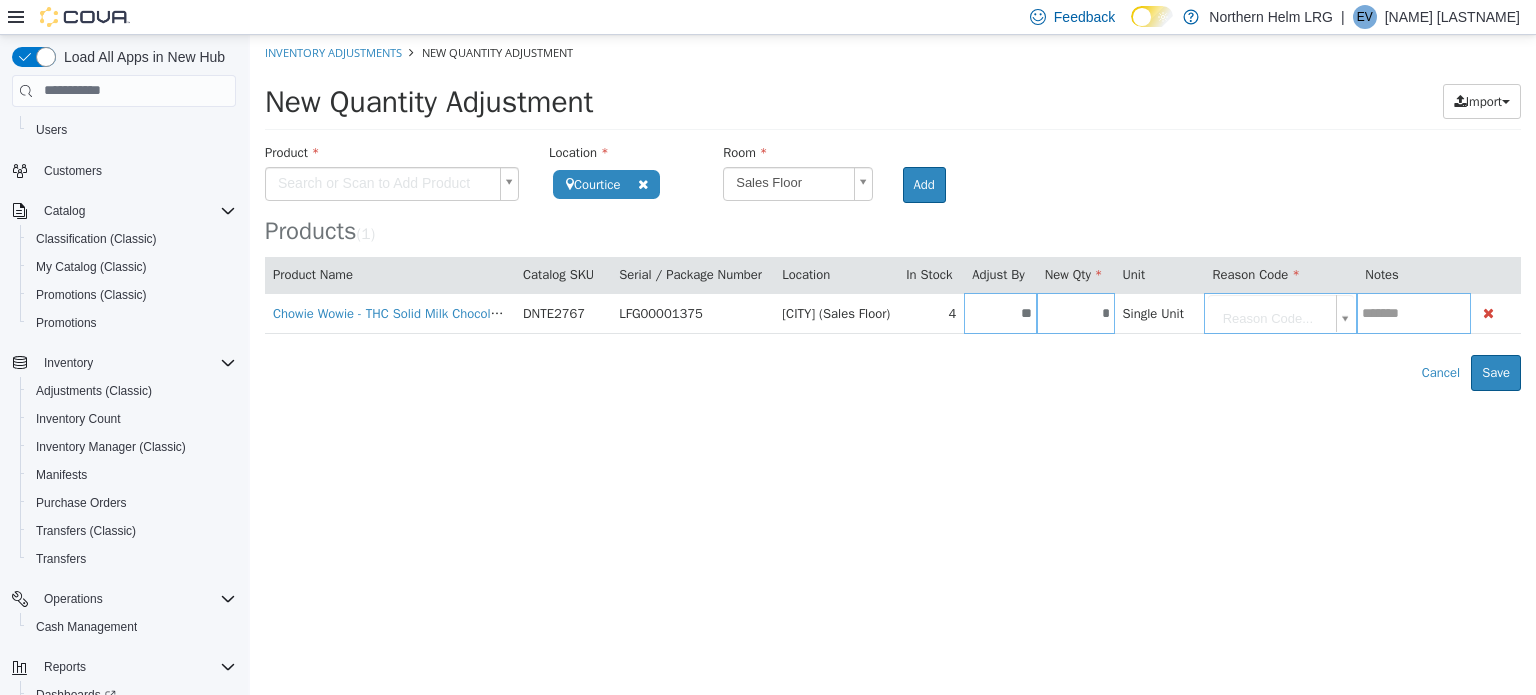 click on "**********" at bounding box center [893, 212] 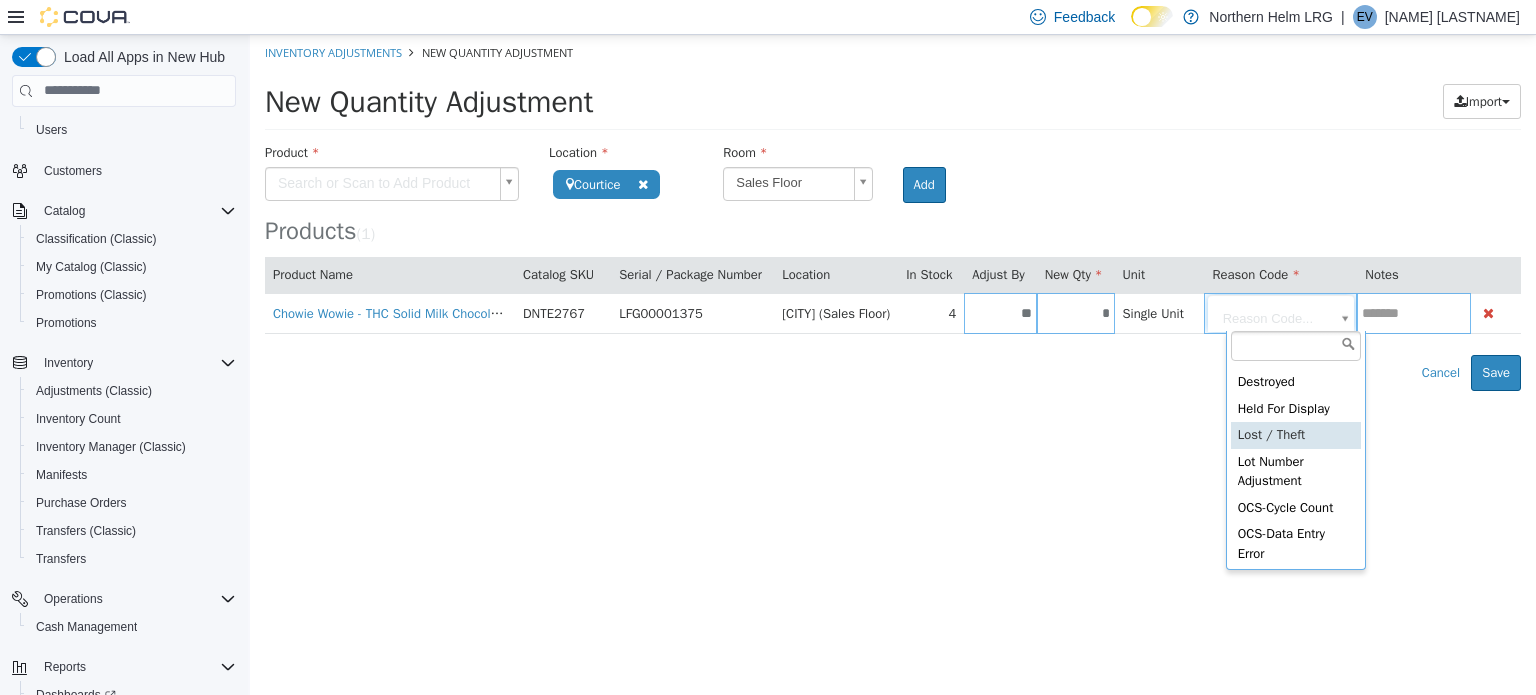 scroll, scrollTop: 100, scrollLeft: 0, axis: vertical 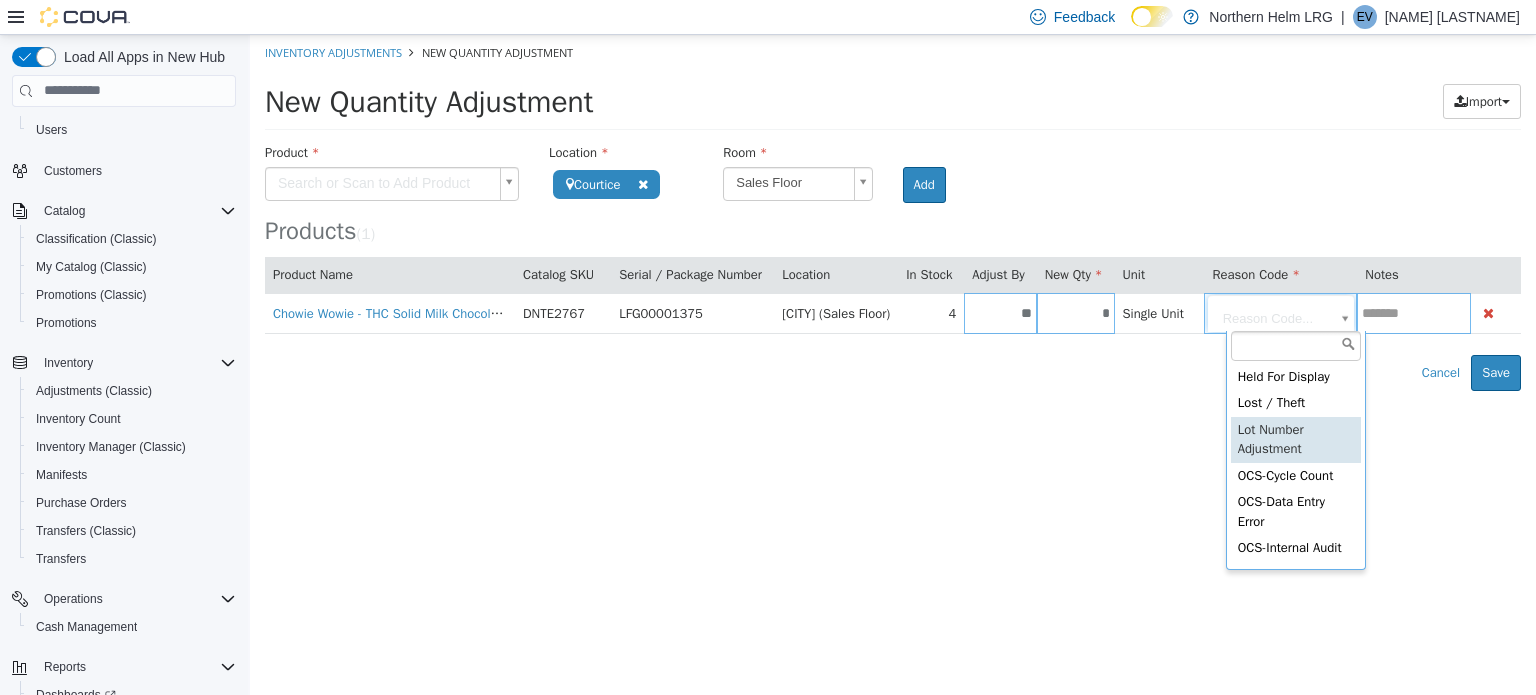 type on "**********" 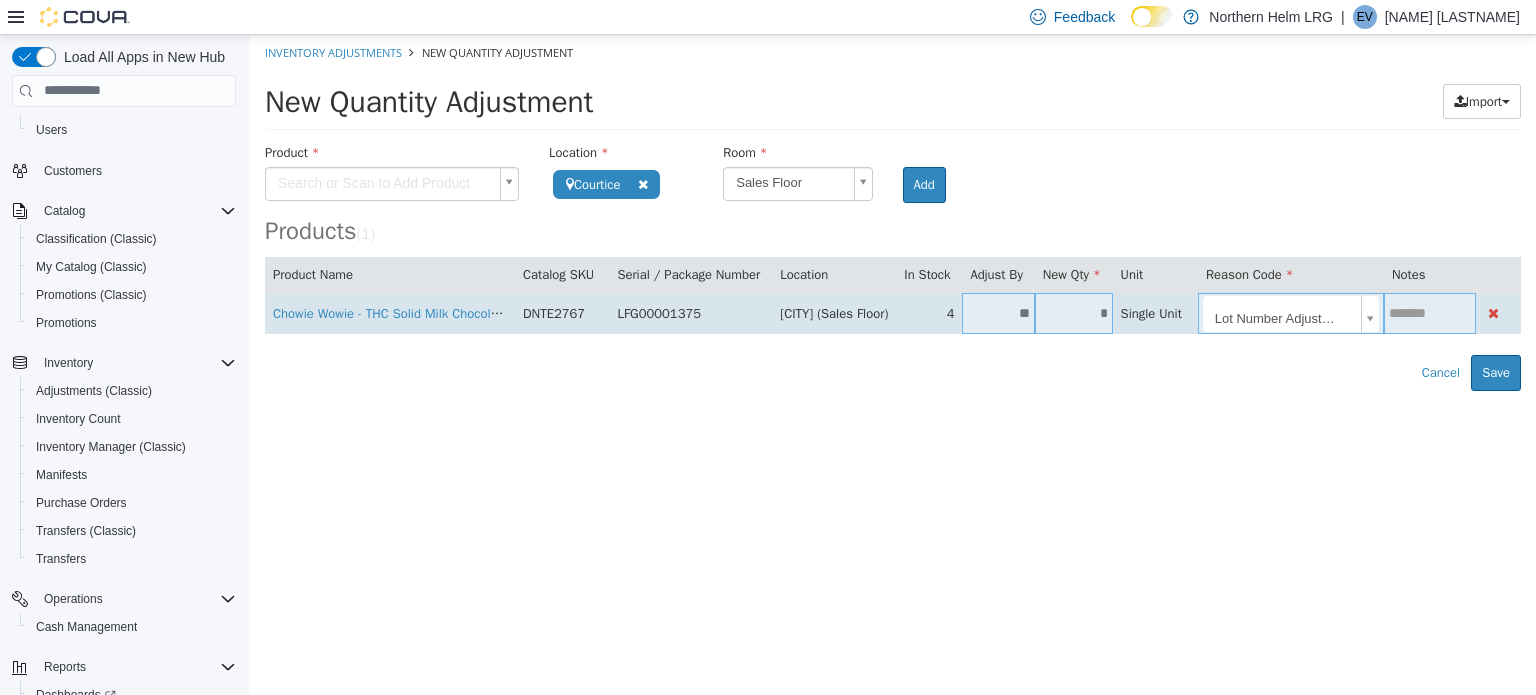 click at bounding box center (1430, 312) 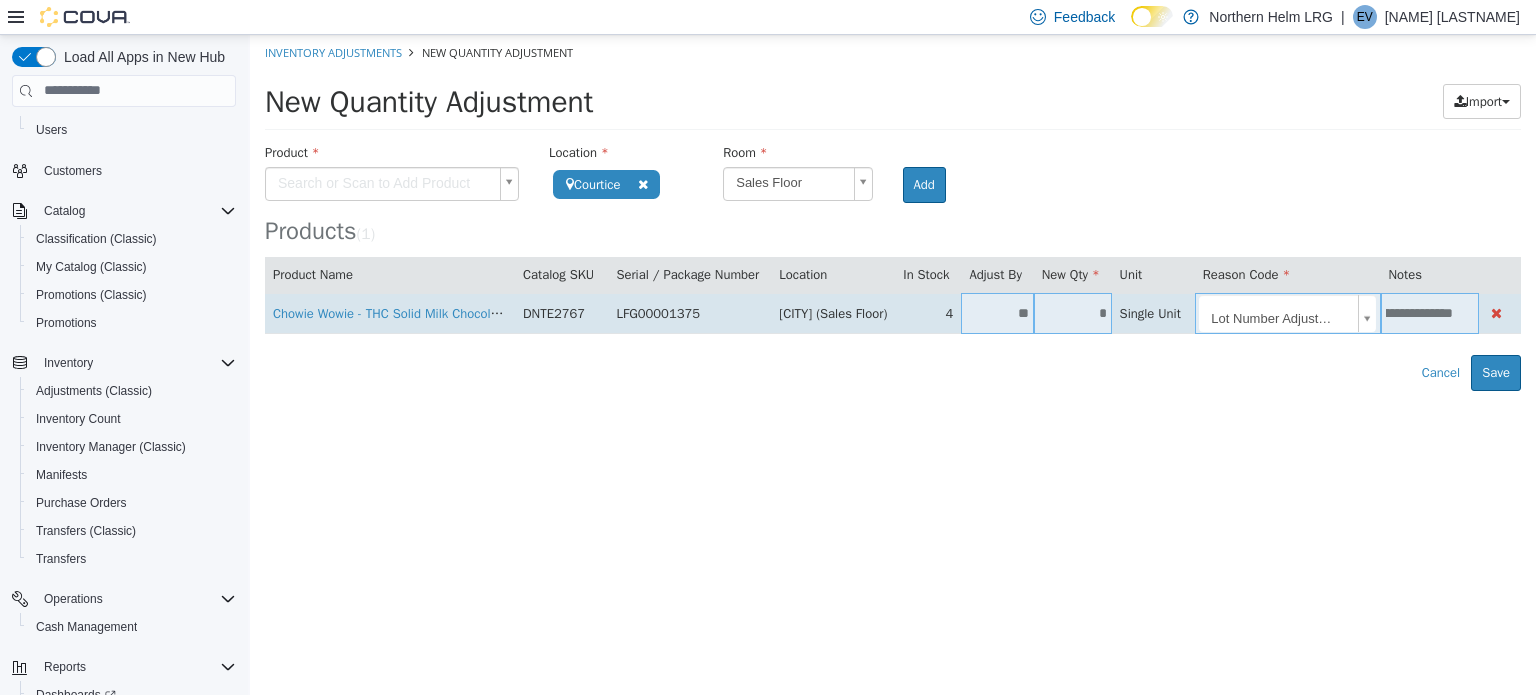 scroll, scrollTop: 0, scrollLeft: 138, axis: horizontal 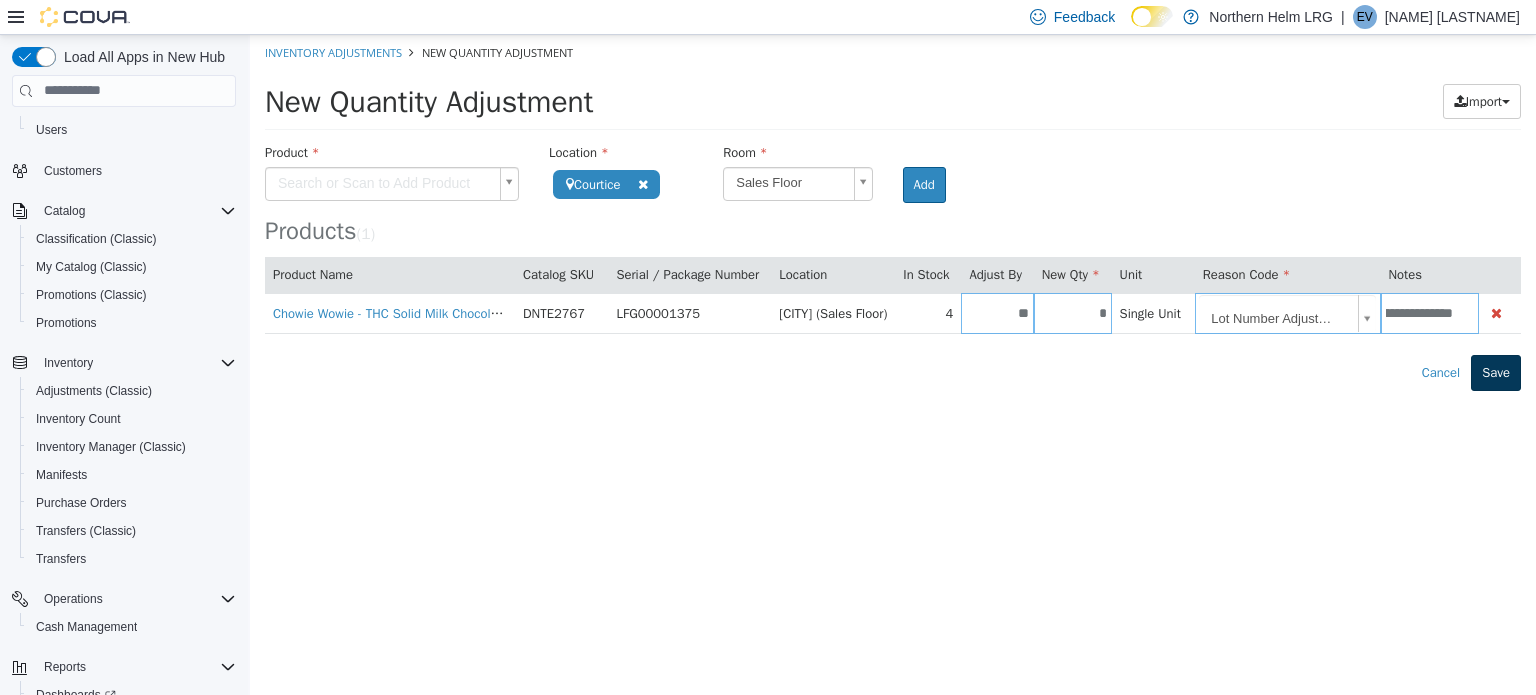 type on "**********" 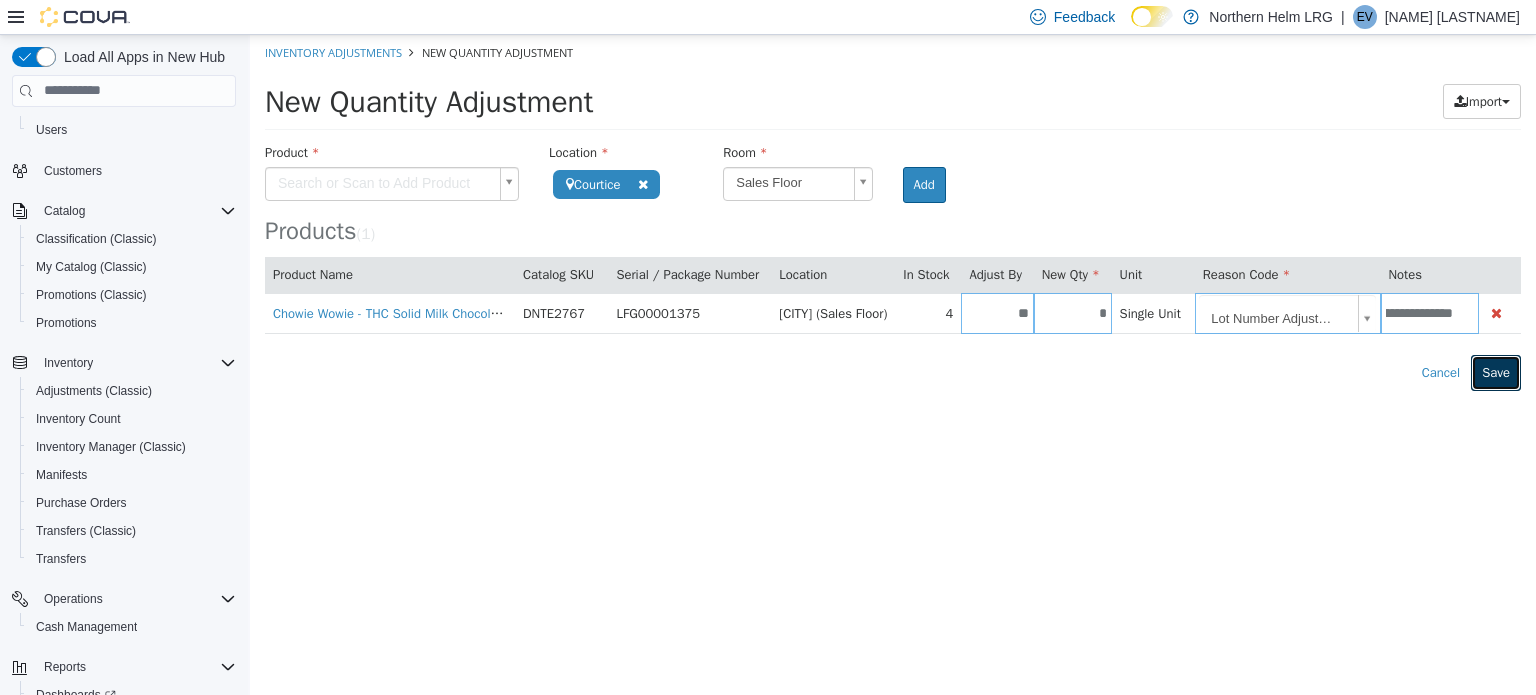 click on "Save" at bounding box center (1496, 372) 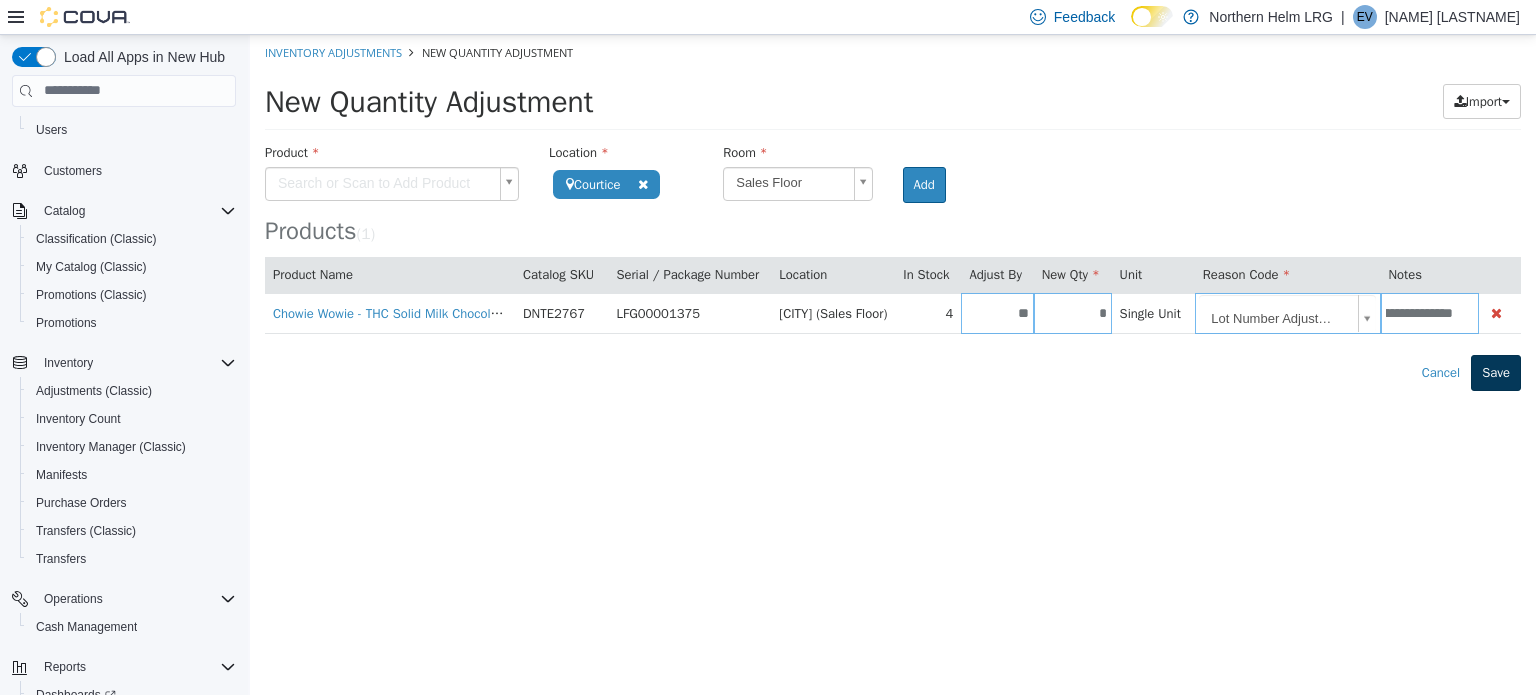 scroll, scrollTop: 0, scrollLeft: 0, axis: both 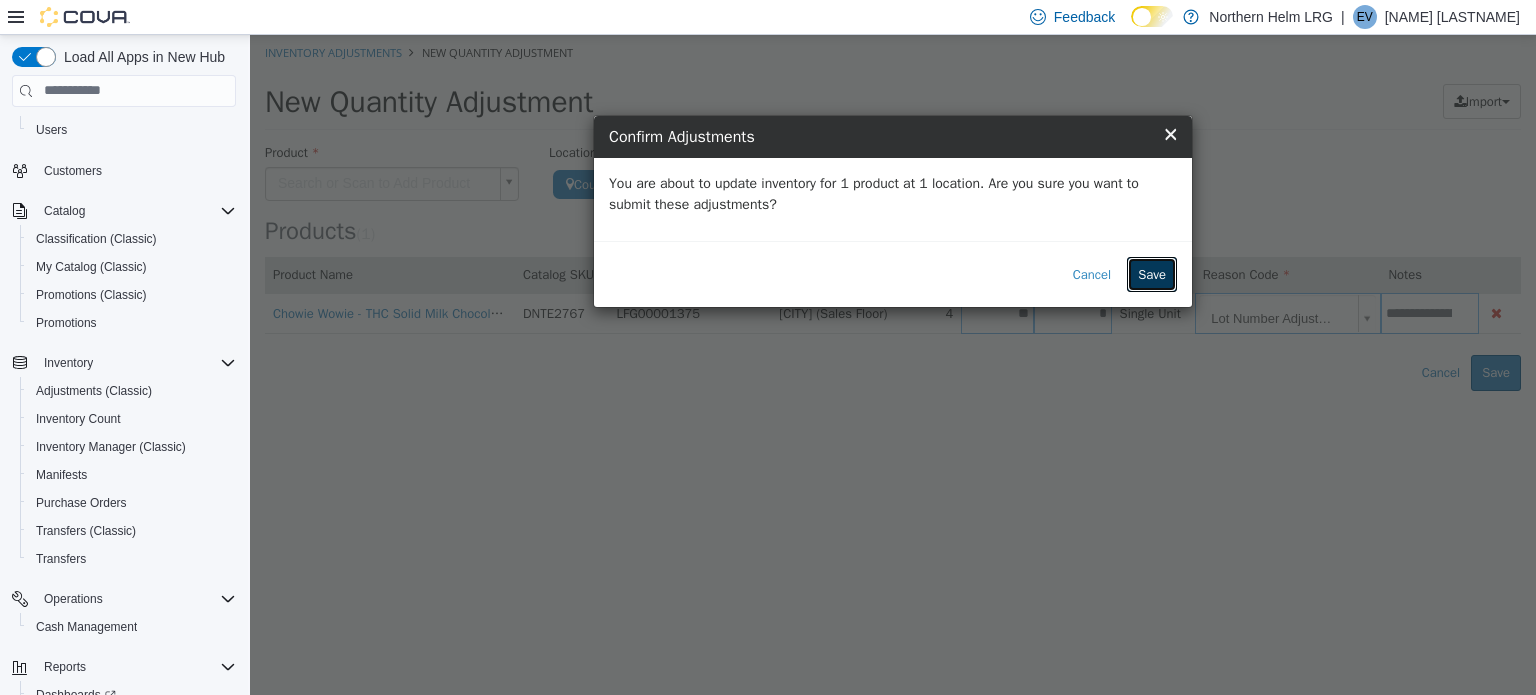 click on "Cancel Save" at bounding box center (893, 273) 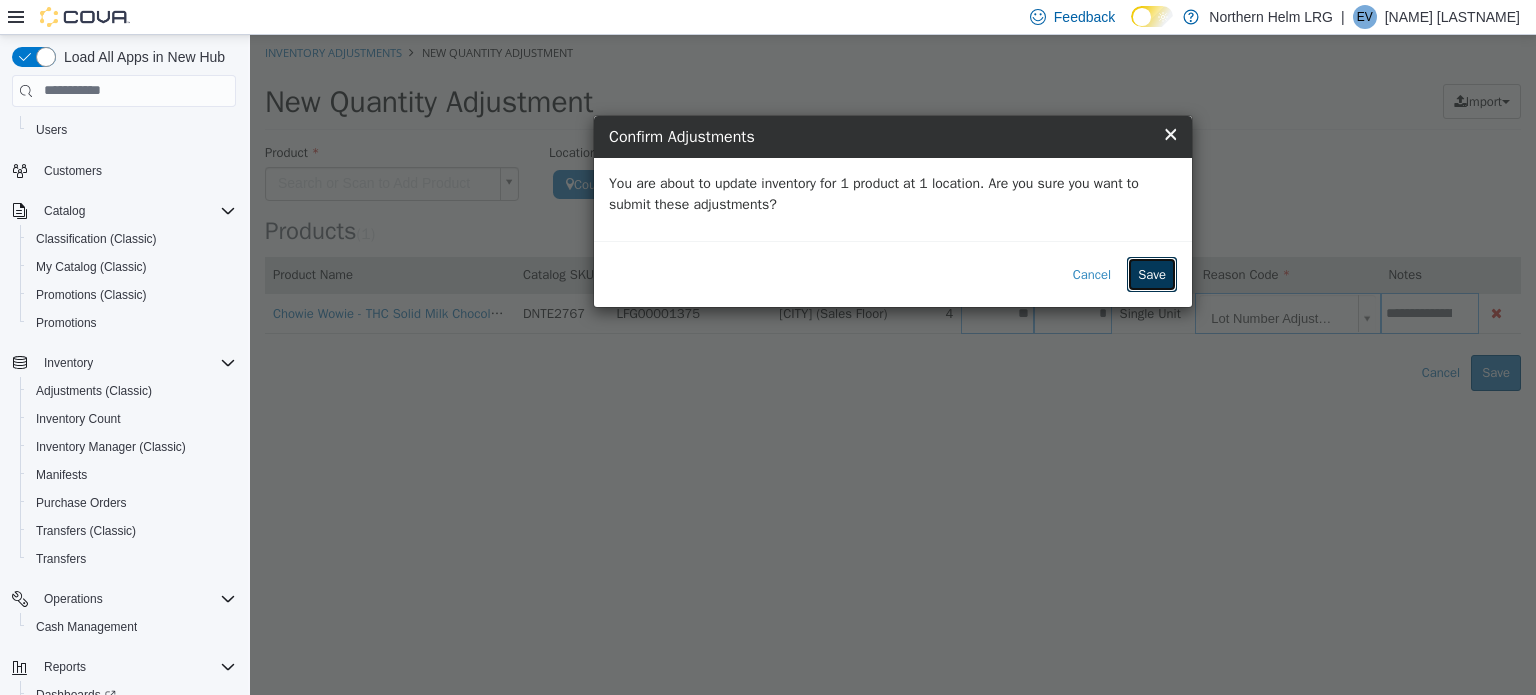 click on "Save" at bounding box center (1152, 274) 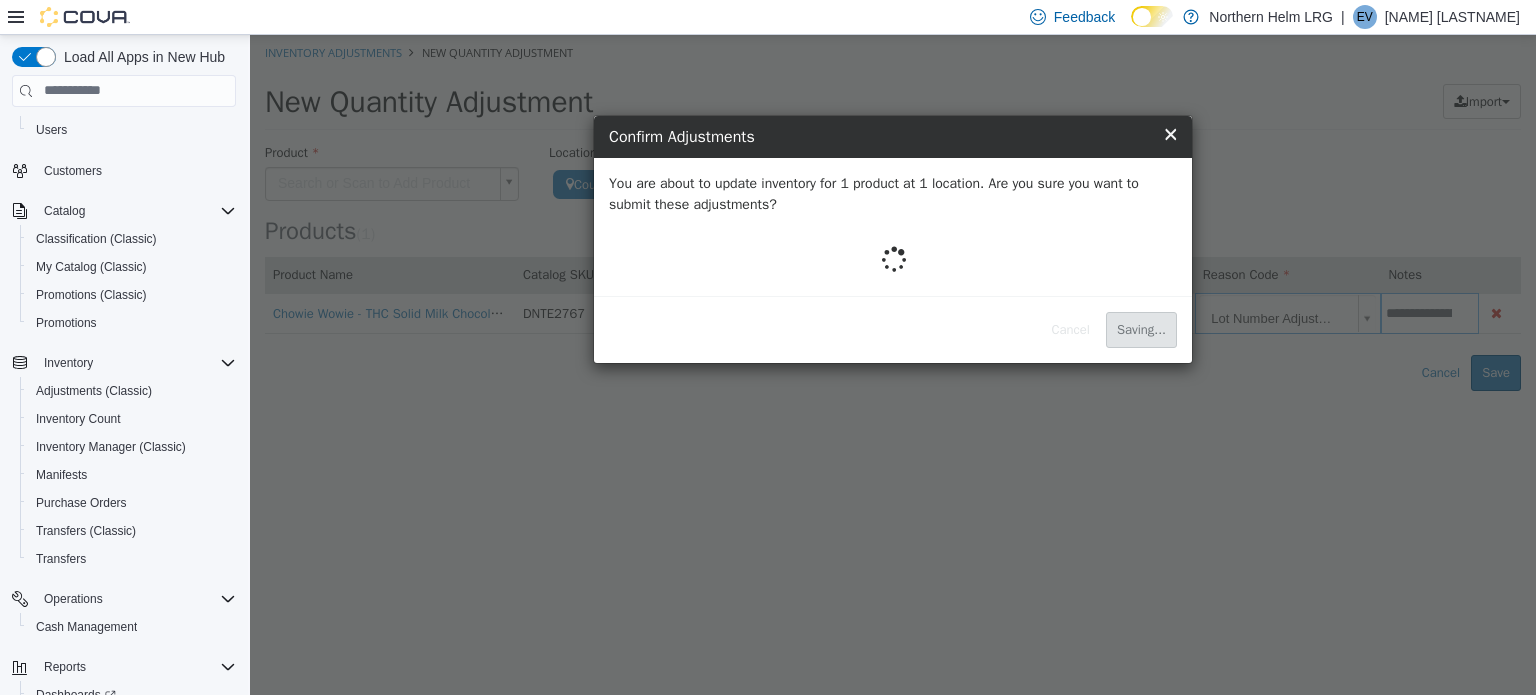 drag, startPoint x: 966, startPoint y: 403, endPoint x: 832, endPoint y: 433, distance: 137.31715 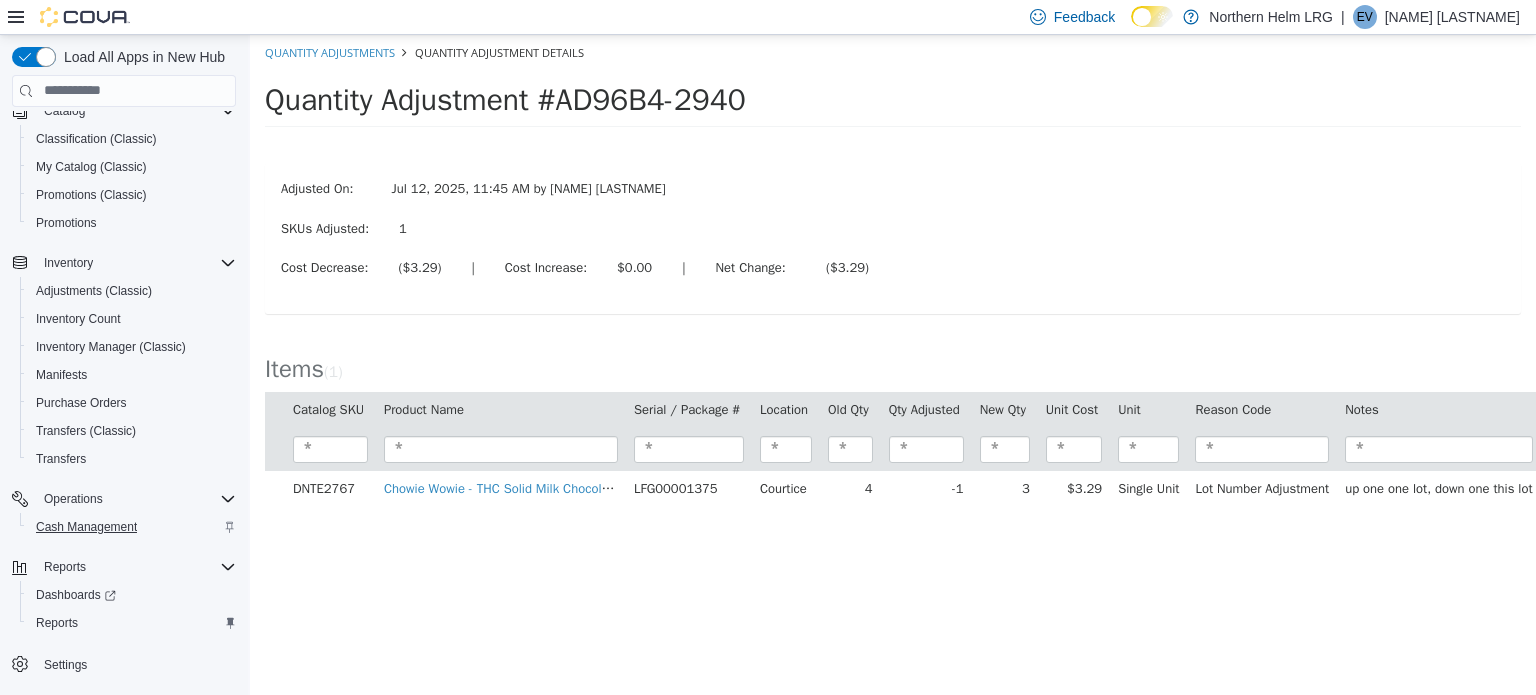 scroll, scrollTop: 100, scrollLeft: 0, axis: vertical 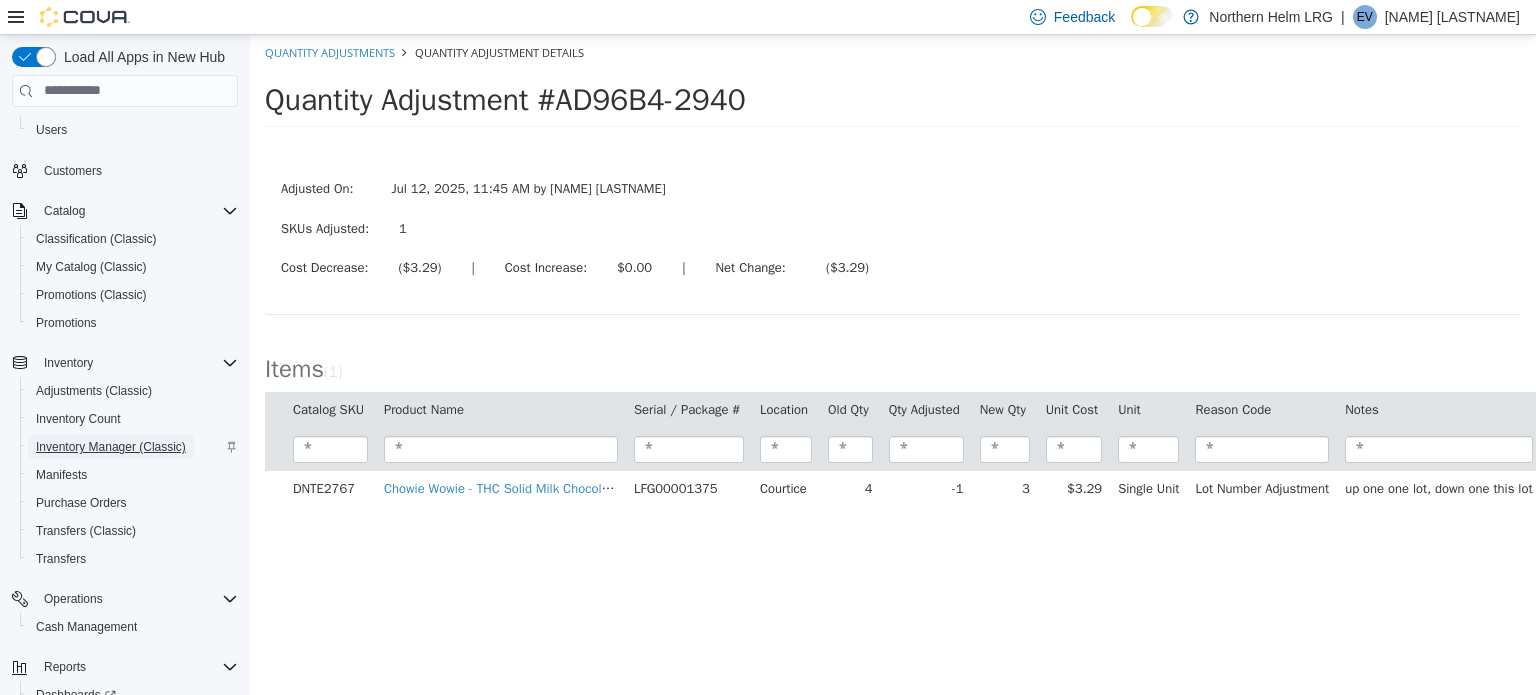 click on "Inventory Manager (Classic)" at bounding box center [111, 447] 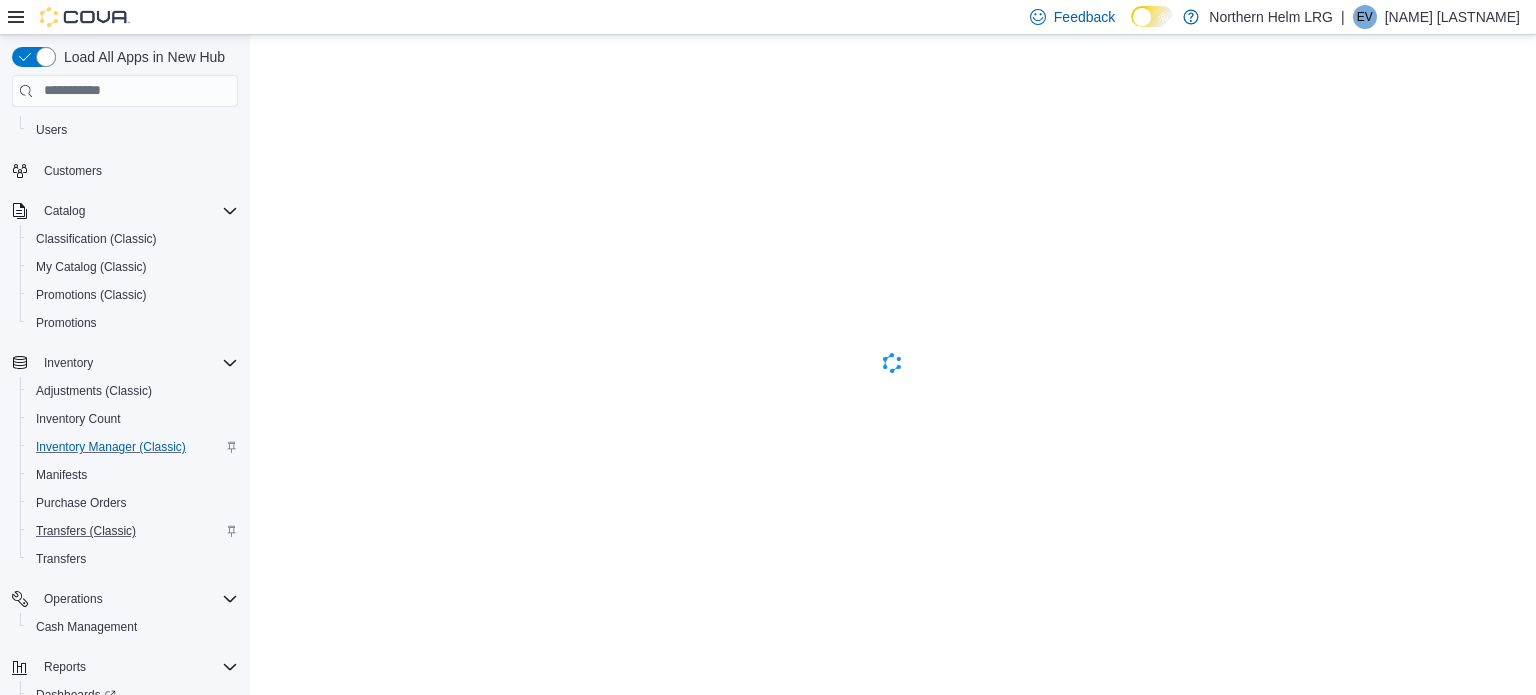 scroll, scrollTop: 0, scrollLeft: 0, axis: both 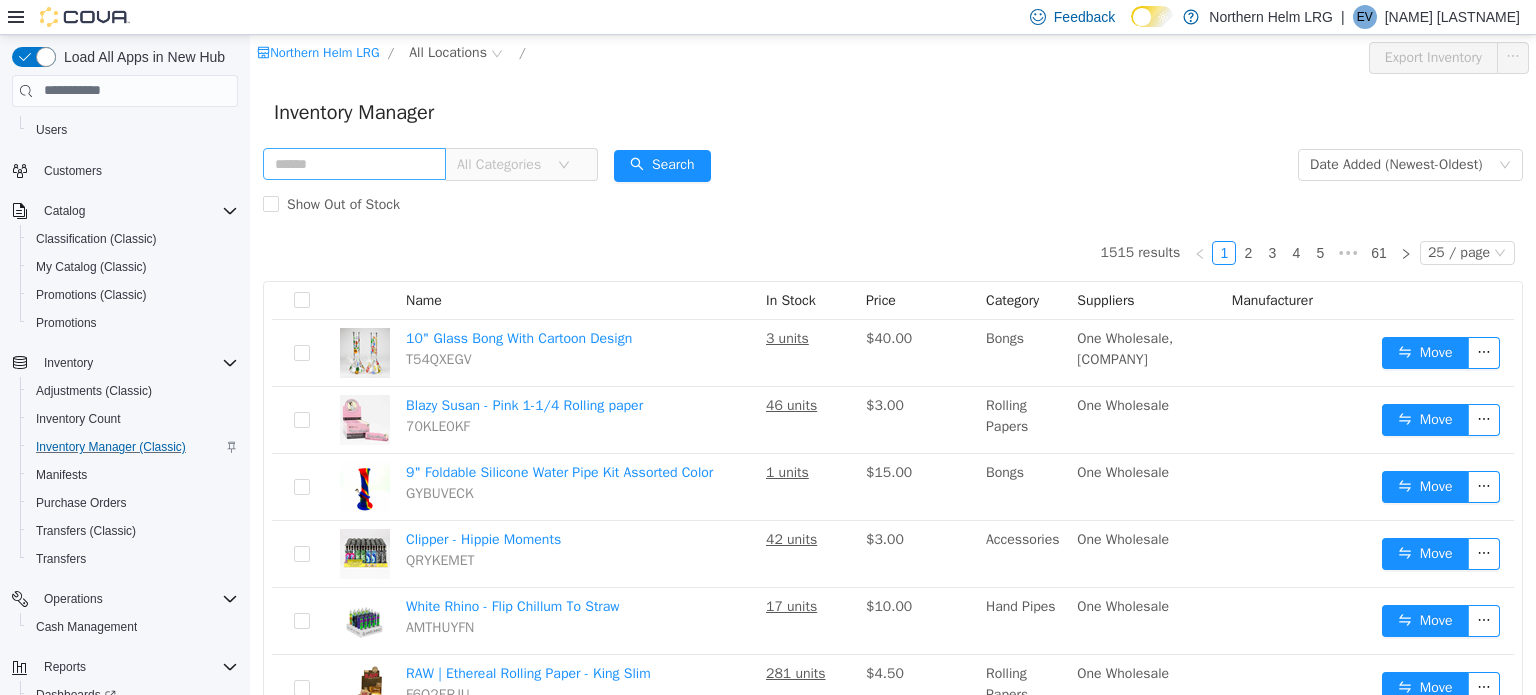 click at bounding box center (354, 163) 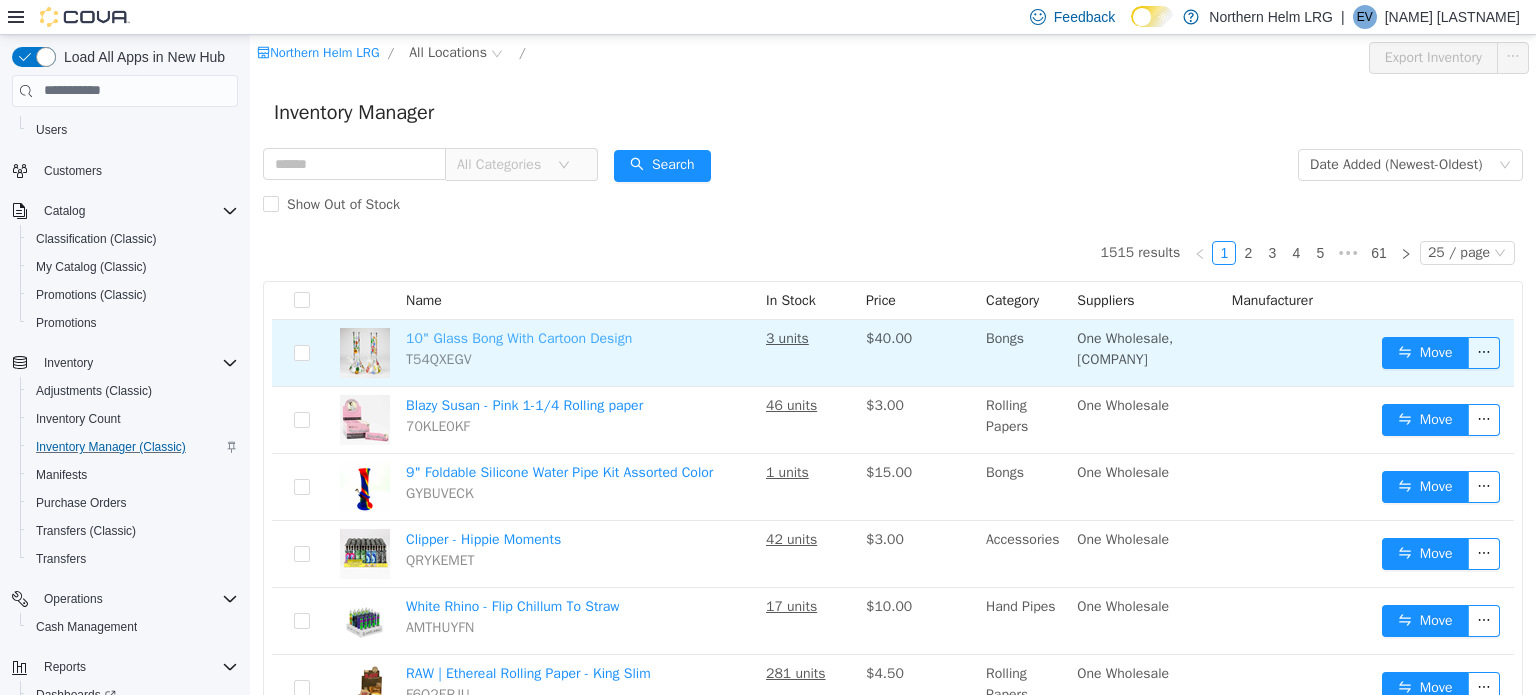 click on "10" Glass Bong With Cartoon Design" at bounding box center [519, 337] 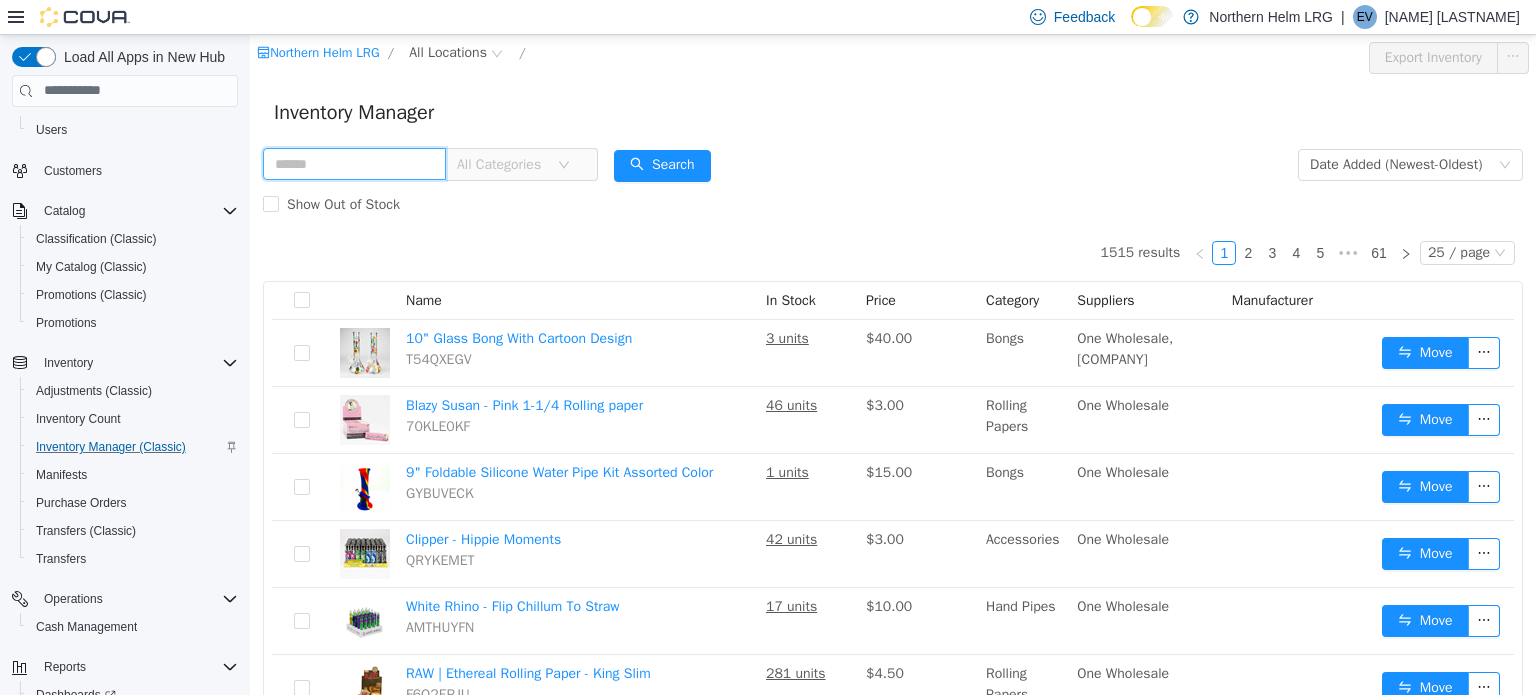 click at bounding box center (354, 163) 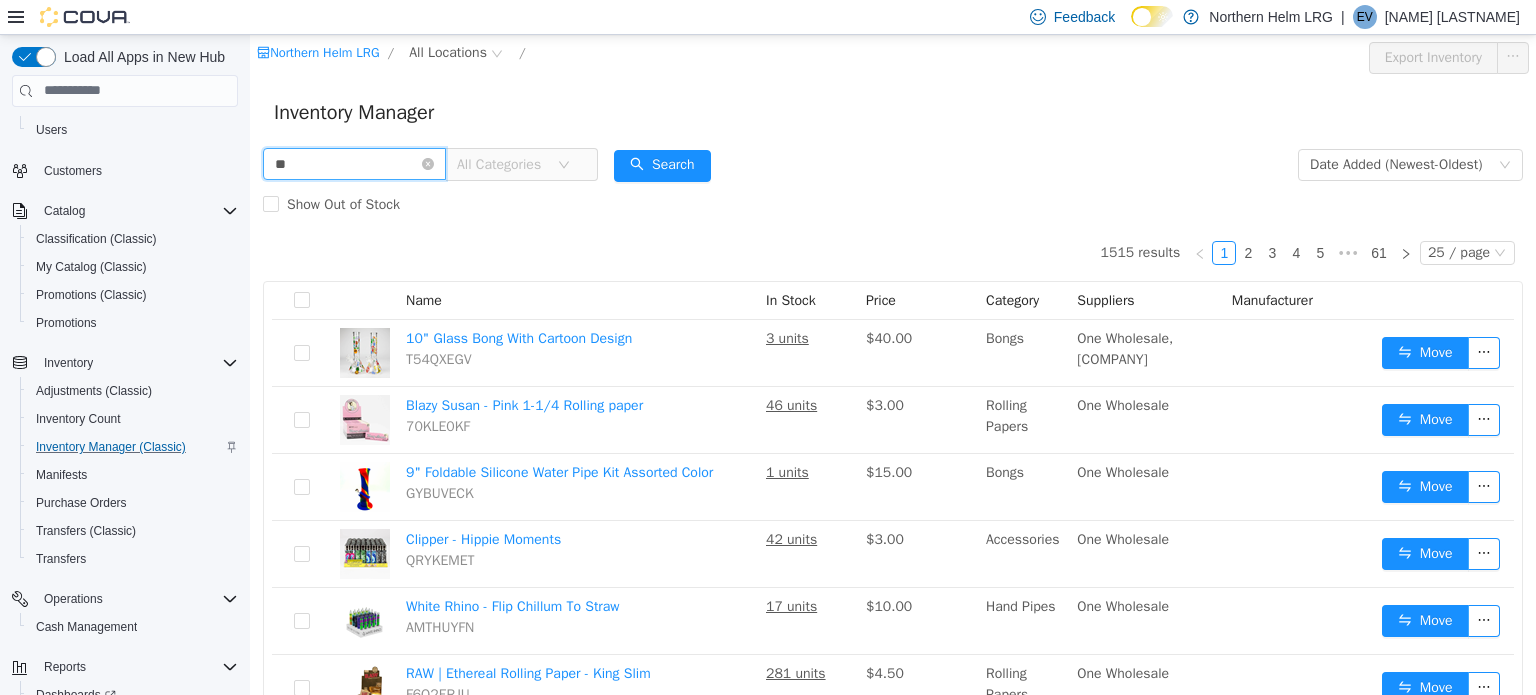 type on "*" 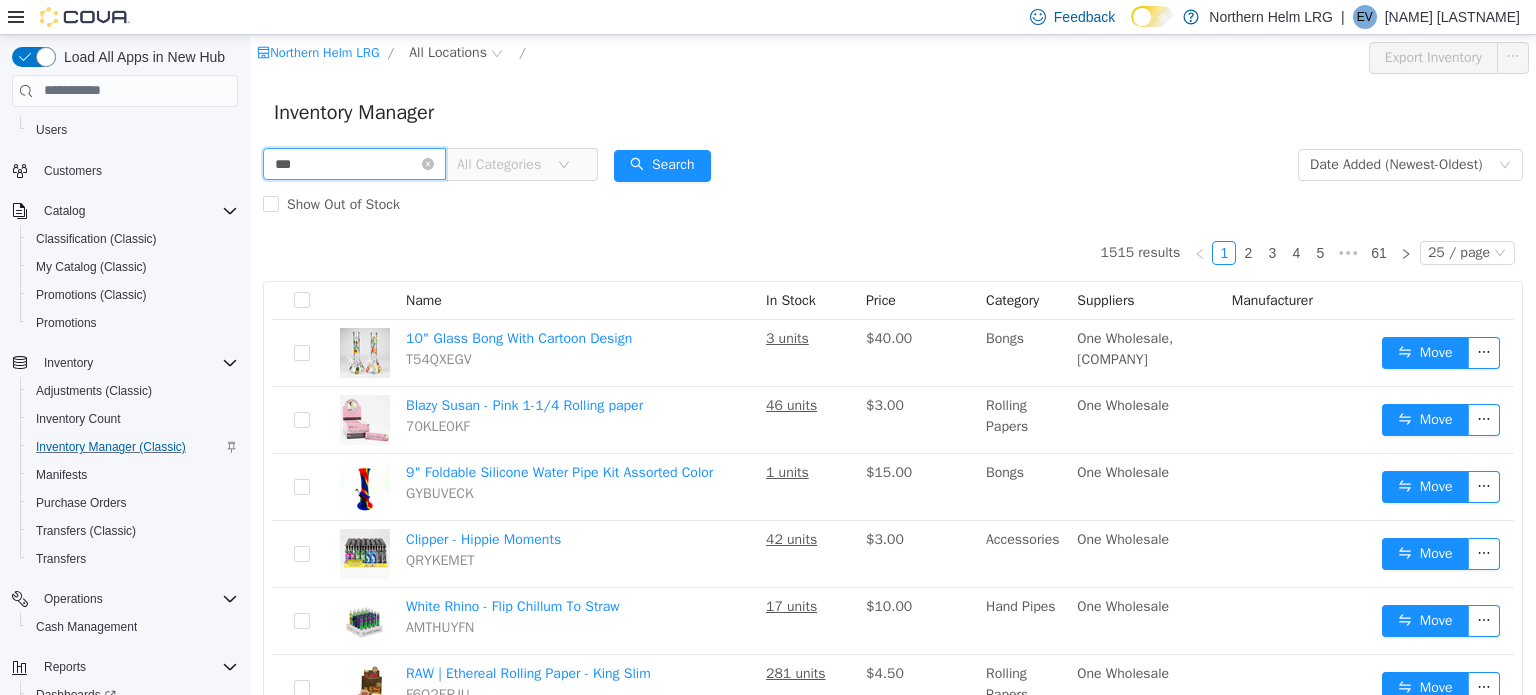 click on "***" at bounding box center [354, 163] 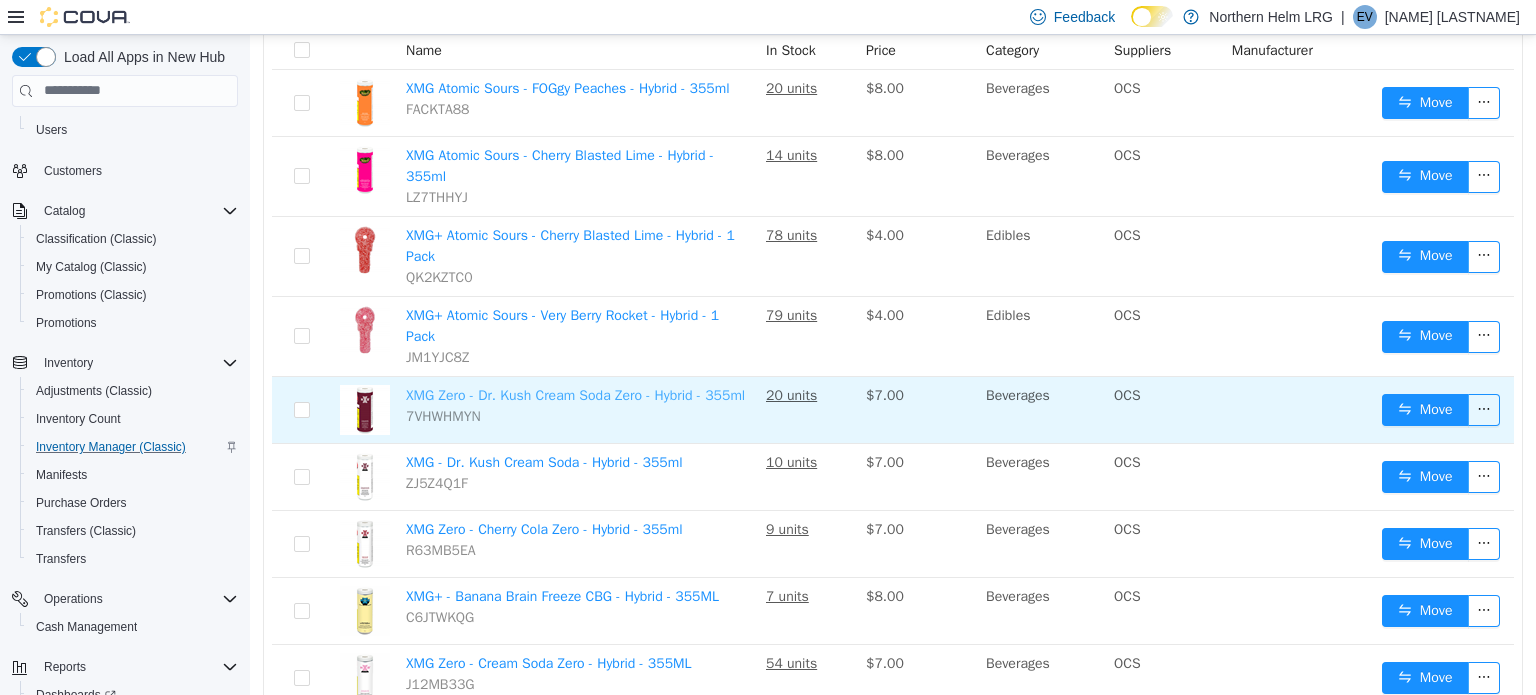 scroll, scrollTop: 300, scrollLeft: 0, axis: vertical 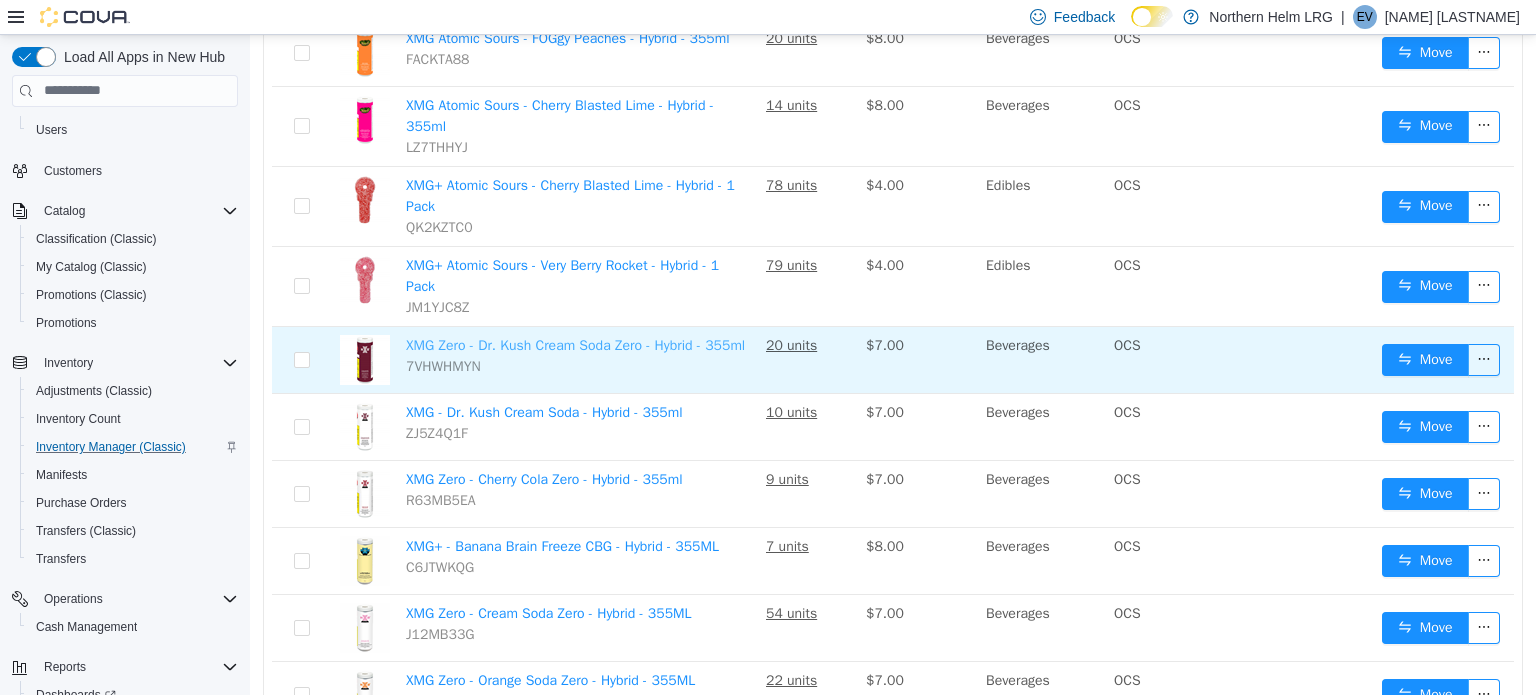click on "XMG Zero - Dr. Kush Cream Soda Zero - Hybrid - 355ml" at bounding box center (575, 344) 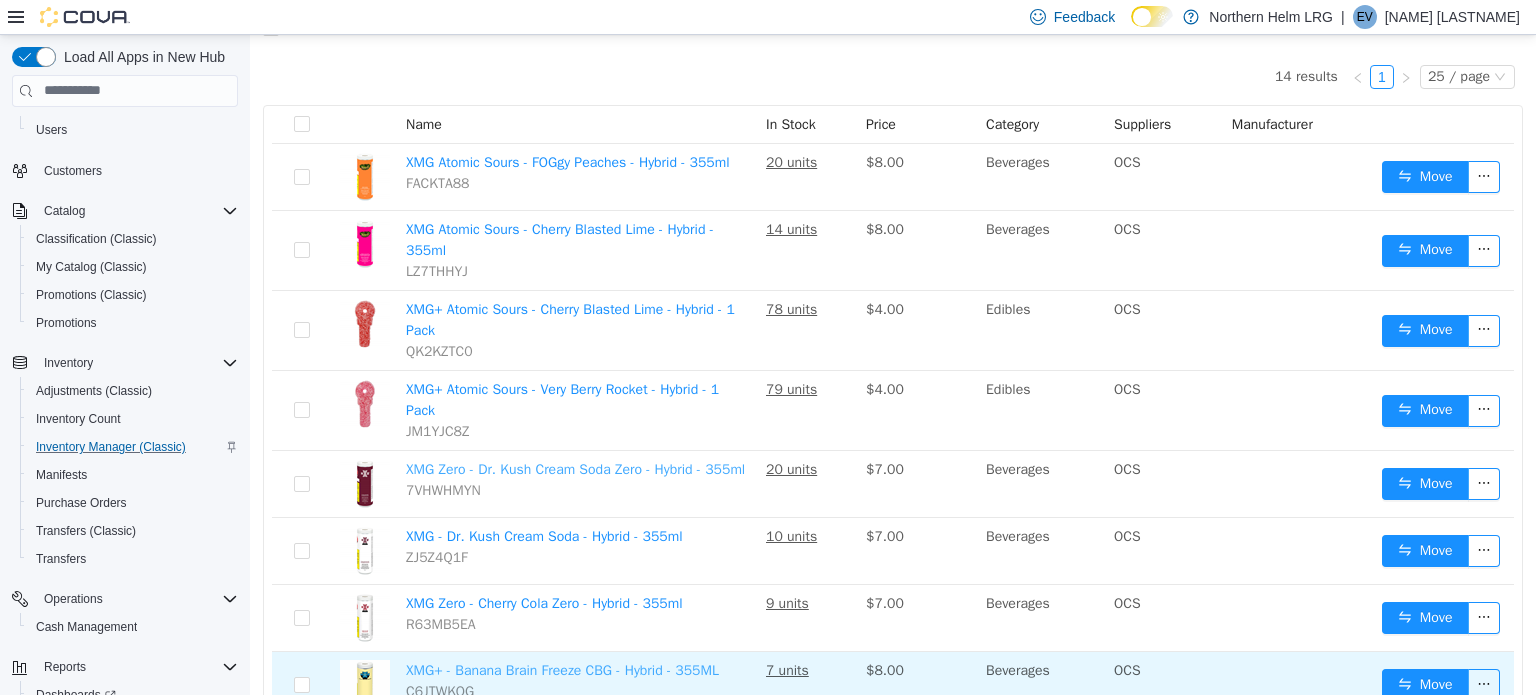 scroll, scrollTop: 0, scrollLeft: 0, axis: both 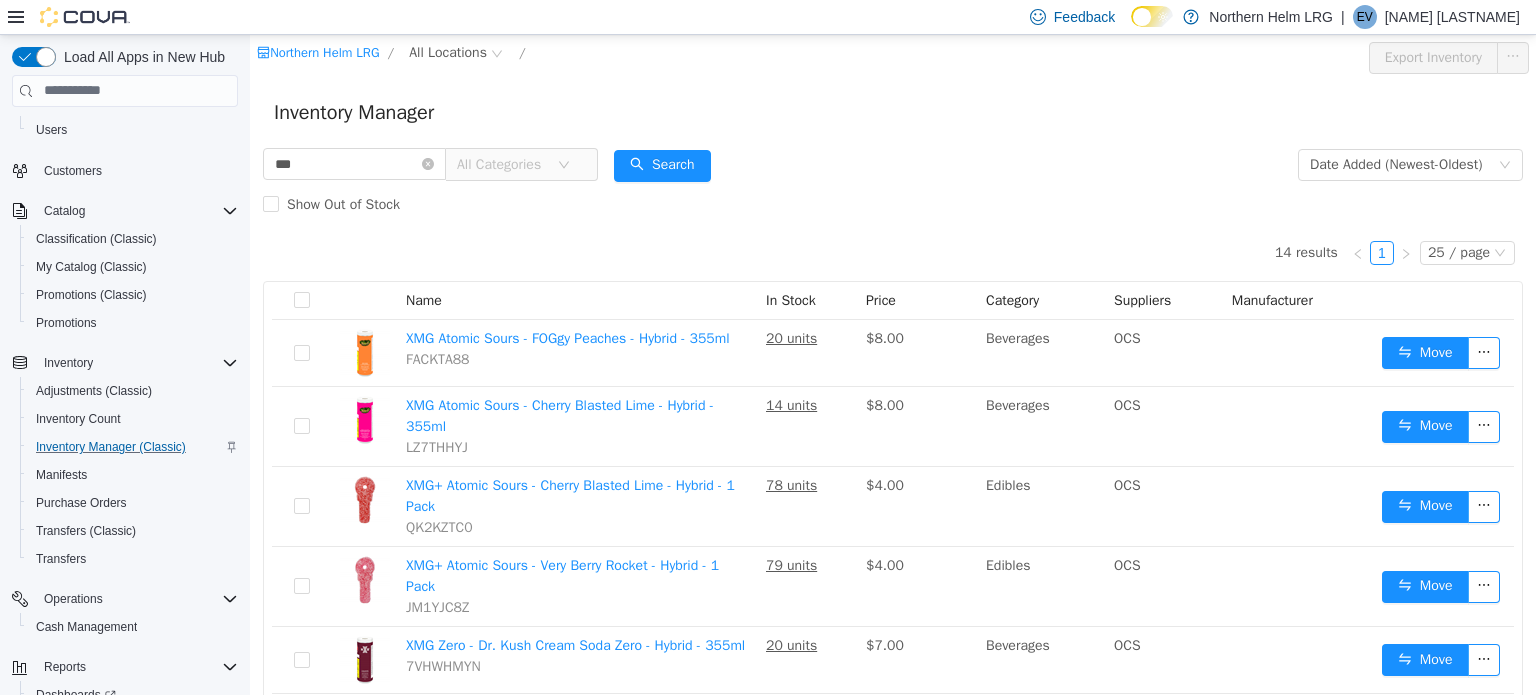 click on "All Categories" at bounding box center [502, 164] 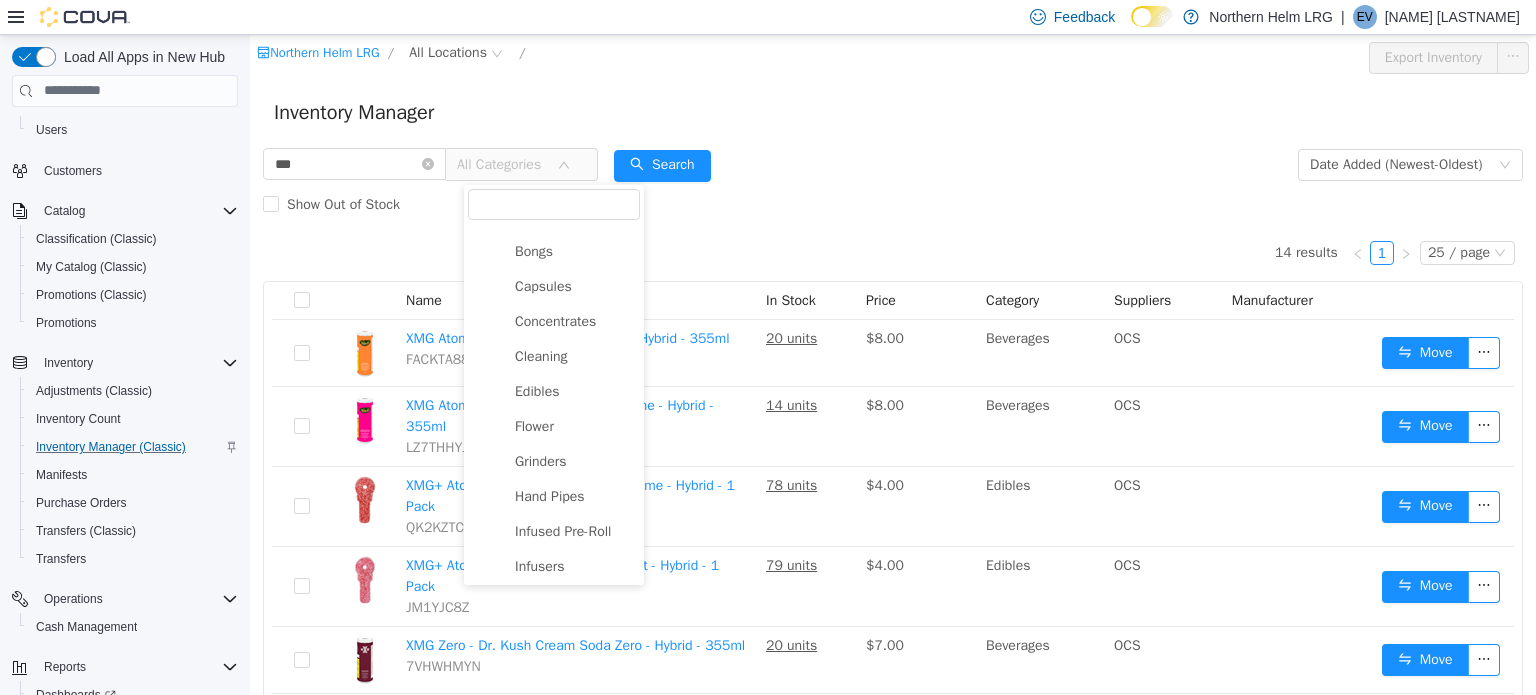 scroll, scrollTop: 100, scrollLeft: 0, axis: vertical 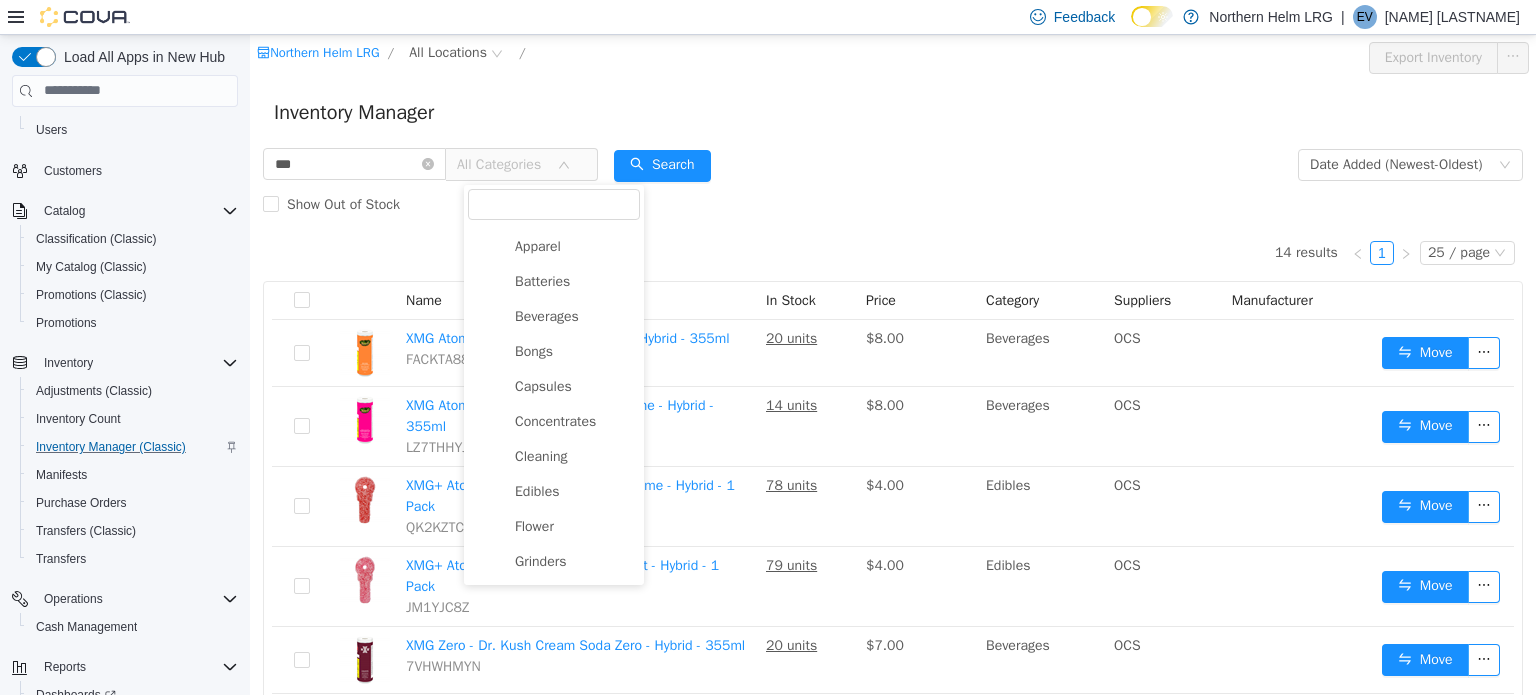 click on "Delivery Fee Accessories Apparel Batteries Beverages Bongs Capsules Concentrates Cleaning Edibles Flower Grinders Hand Pipes Infused Pre-Roll Infusers Multi-Kits Oil Pipes Pre-Roll Rolling Papers Seeds Storage Trays Vapes Vaporizers Topicals Integrated Gift Card Added By Cova UBER EATS" at bounding box center [554, 665] 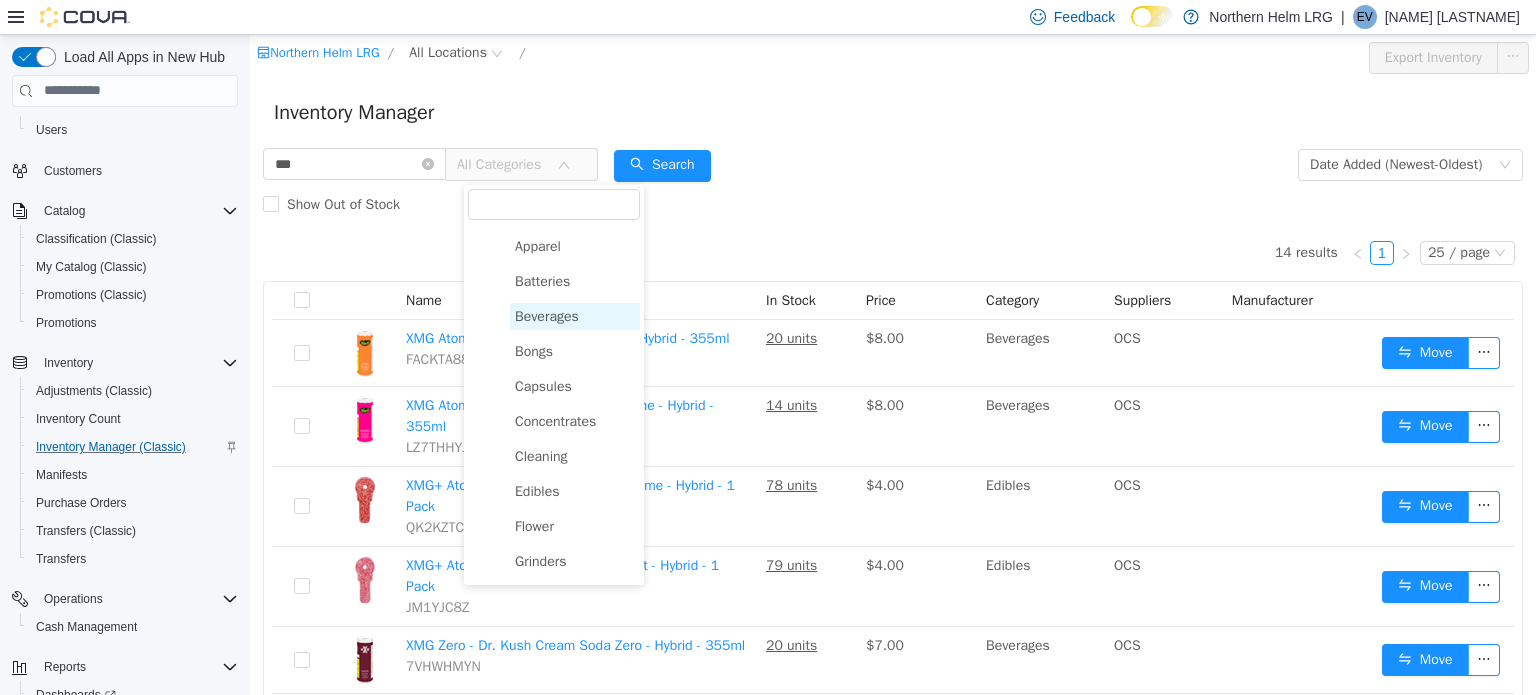 click on "Beverages" at bounding box center (547, 315) 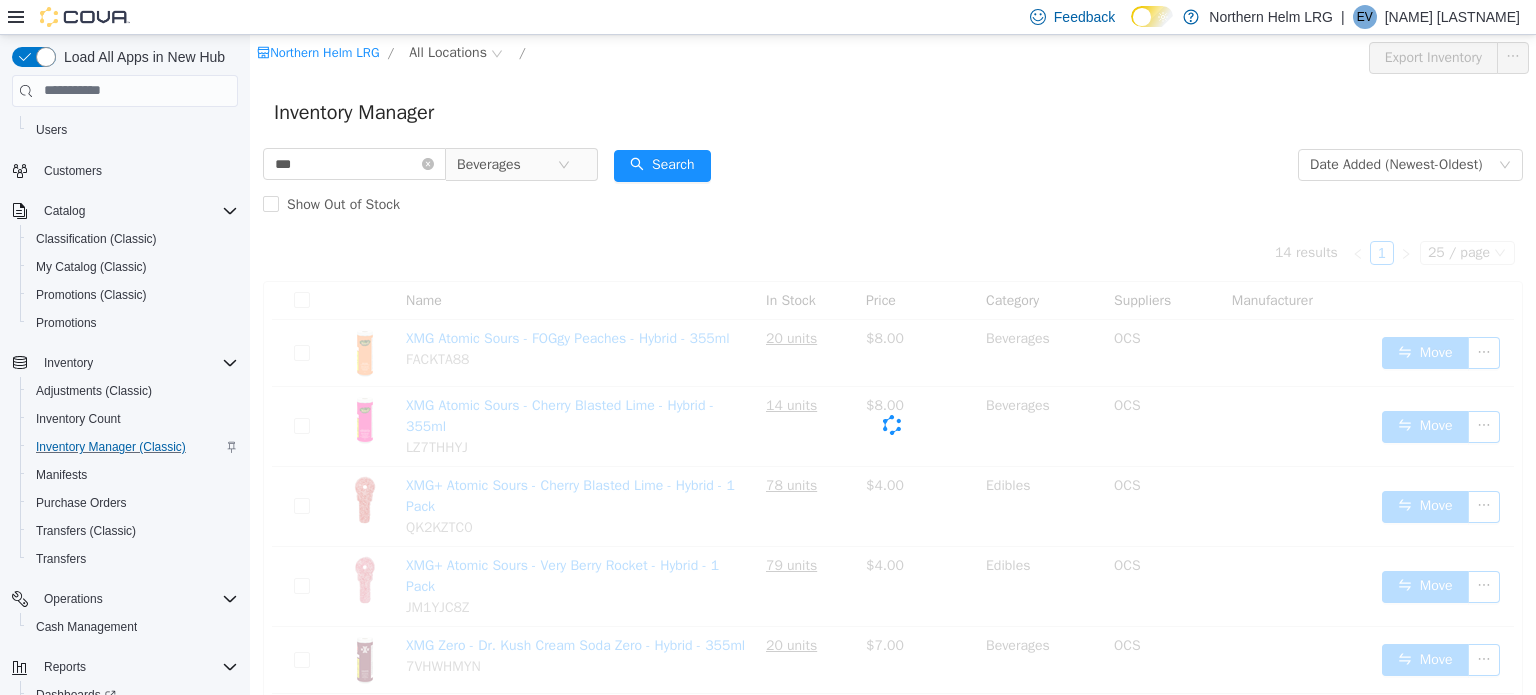 click on "14 results 1 25 / page Name In Stock Price Category Suppliers Manufacturer XMG Atomic Sours - FOGgy Peaches - Hybrid - 355ml FACKTA88 20 units $8.00 Beverages OCS Move XMG Atomic Sours - Cherry Blasted Lime - Hybrid - 355ml LZ7THHYJ 14 units $8.00 Beverages OCS Move XMG+ Atomic Sours - Cherry Blasted Lime - Hybrid - 1 Pack QK2KZTC0 78 units $4.00 Edibles OCS Move XMG+ Atomic Sours - Very Berry Rocket - Hybrid - 1 Pack JM1YJC8Z 79 units $4.00 Edibles OCS Move XMG Zero - Dr. Kush Cream Soda Zero - Hybrid - 355ml 7VHWHMYN 20 units $7.00 Beverages OCS Move XMG - Dr. Kush Cream Soda - Hybrid - 355ml ZJ5Z4Q1F 10 units $7.00 Beverages OCS Move XMG Zero - Cherry Cola Zero - Hybrid - 355ml R63MB5EA 9 units $7.00 Beverages OCS Move XMG+ - Banana Brain Freeze CBG - Hybrid - 355ML C6JTWKQG 7 units $8.00 Beverages OCS Move XMG Zero - Cream Soda Zero - Hybrid - 355ML J12MB33G 54 units $7.00 Beverages OCS Move XMG Zero - Orange Soda Zero - Hybrid - 355ML LHRF68QD 22 units $7.00 Beverages OCS Move PET71406 8 units $8.00 OCS" at bounding box center (893, 794) 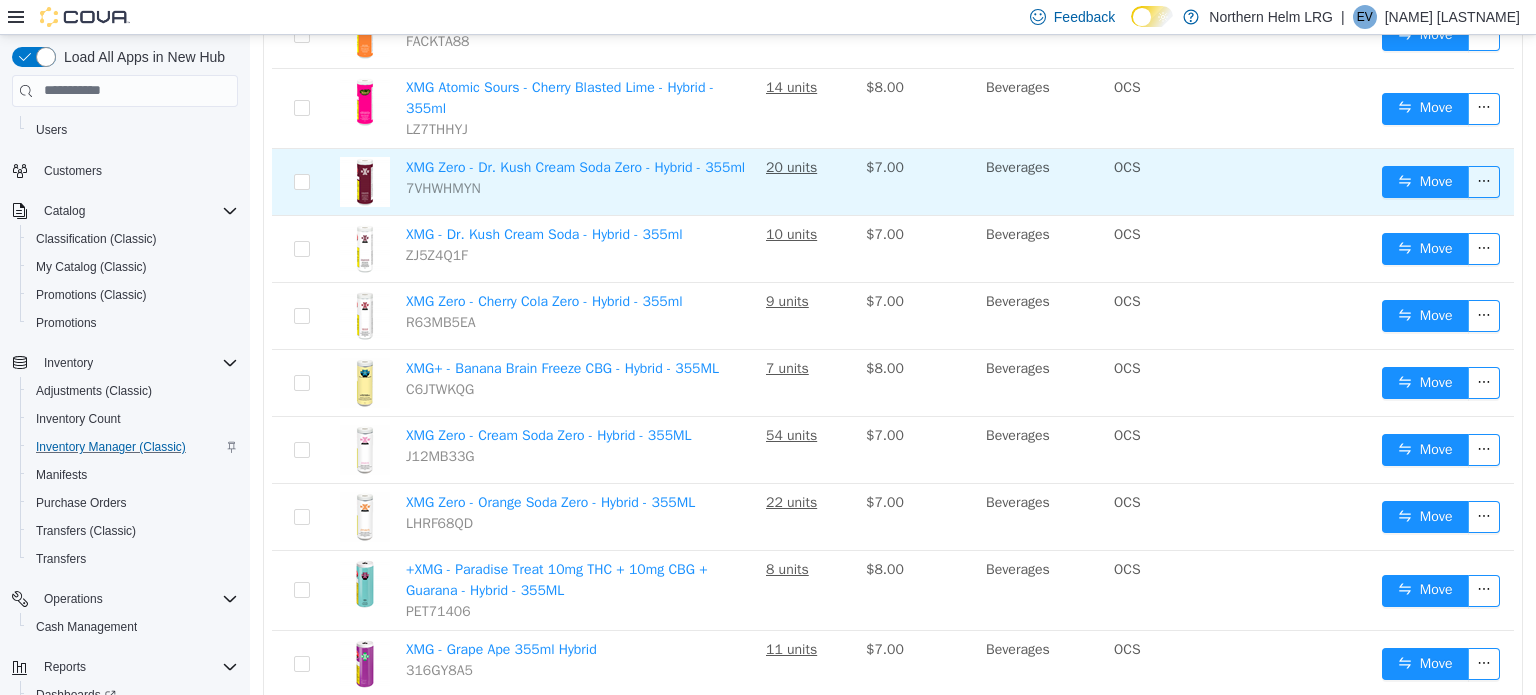 scroll, scrollTop: 200, scrollLeft: 0, axis: vertical 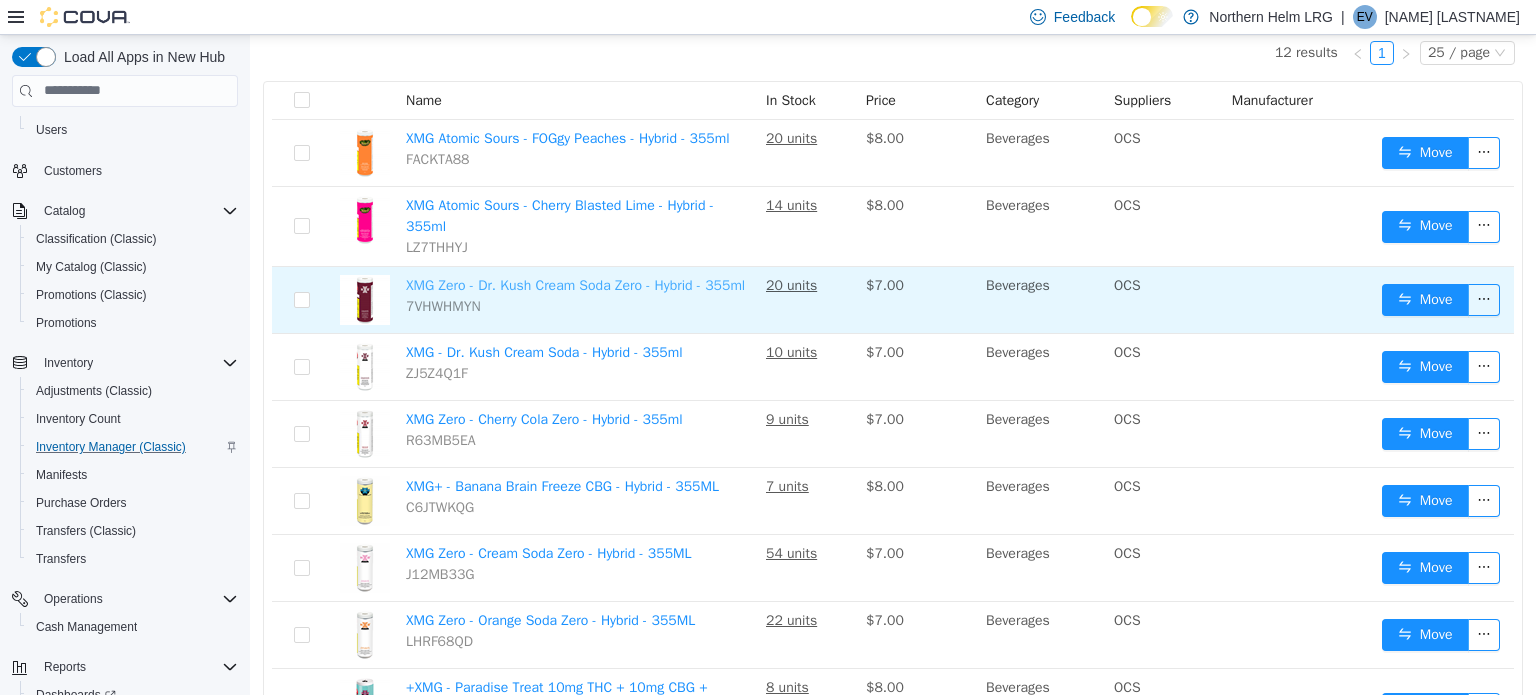 click on "XMG Zero - Dr. Kush Cream Soda Zero - Hybrid - 355ml" at bounding box center (575, 284) 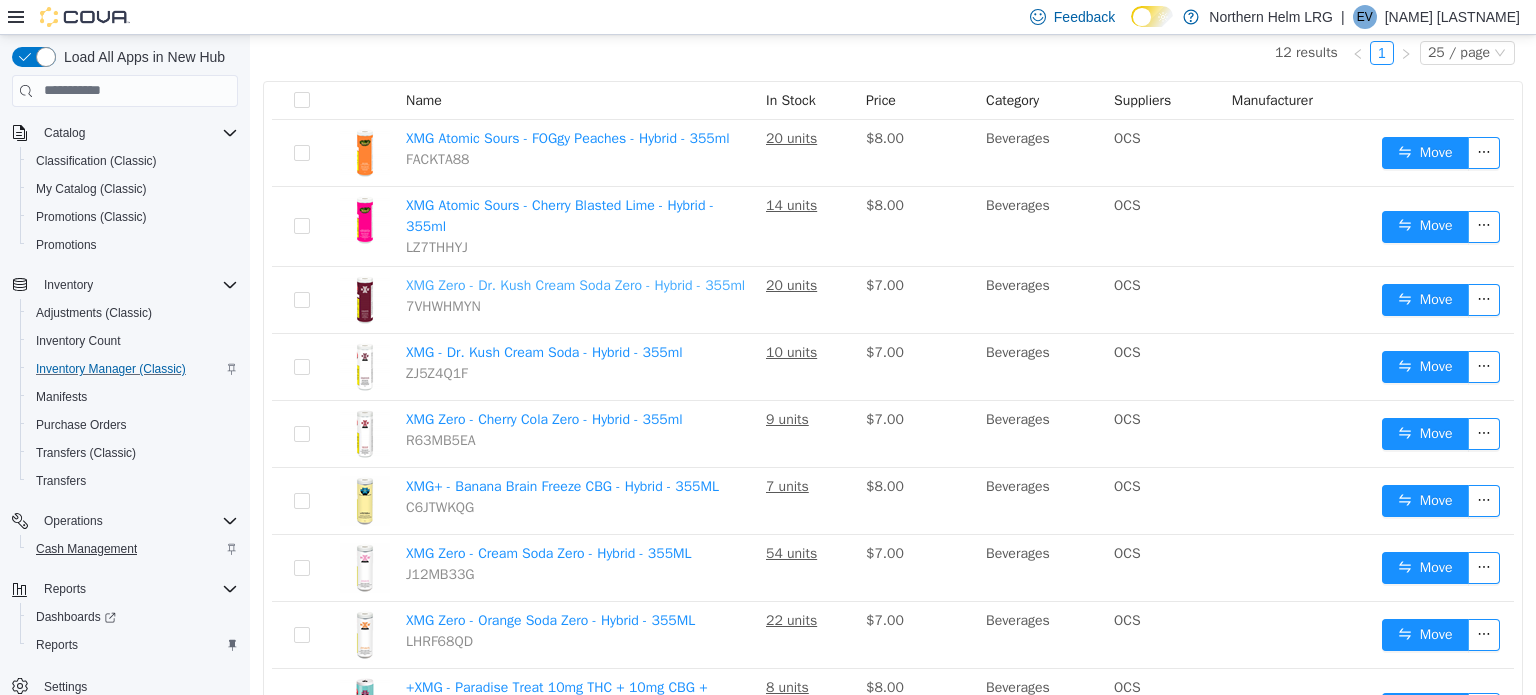 scroll, scrollTop: 200, scrollLeft: 0, axis: vertical 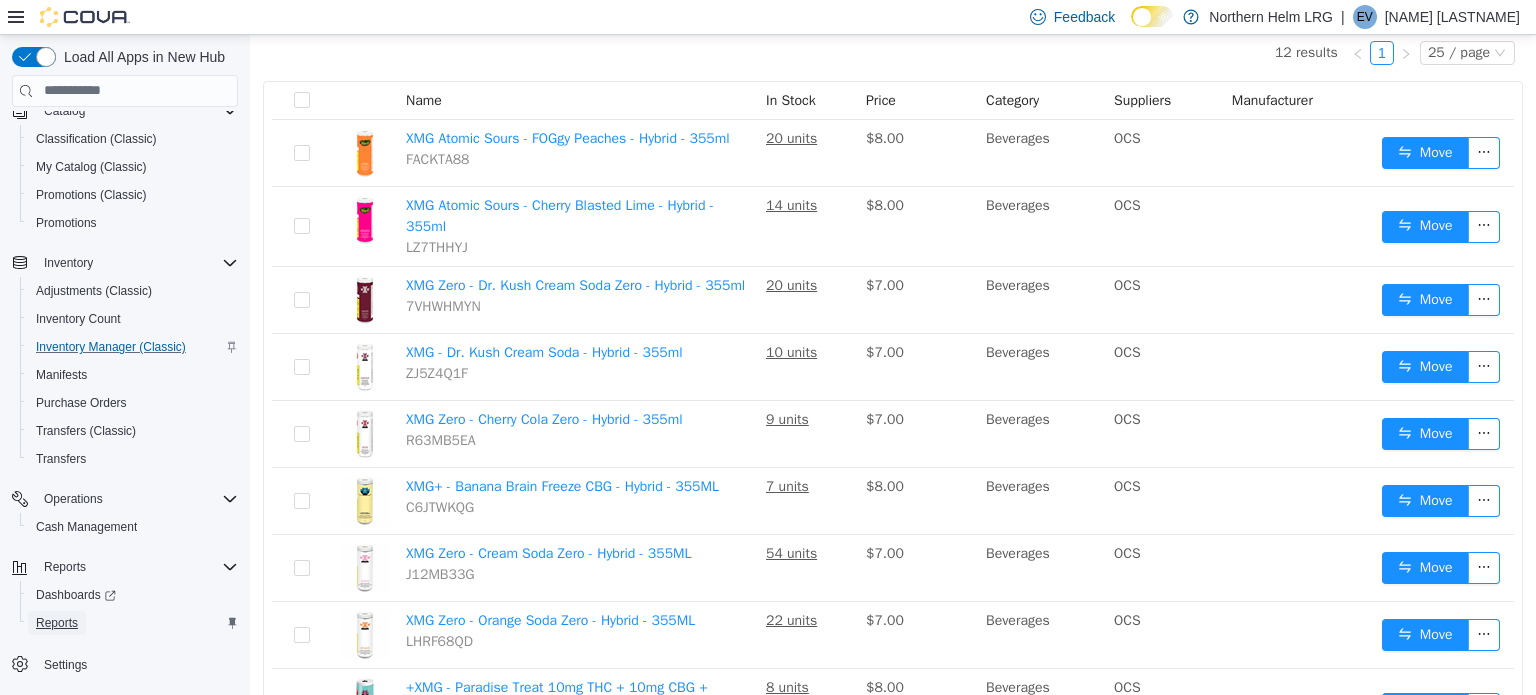 click on "Reports" at bounding box center (57, 623) 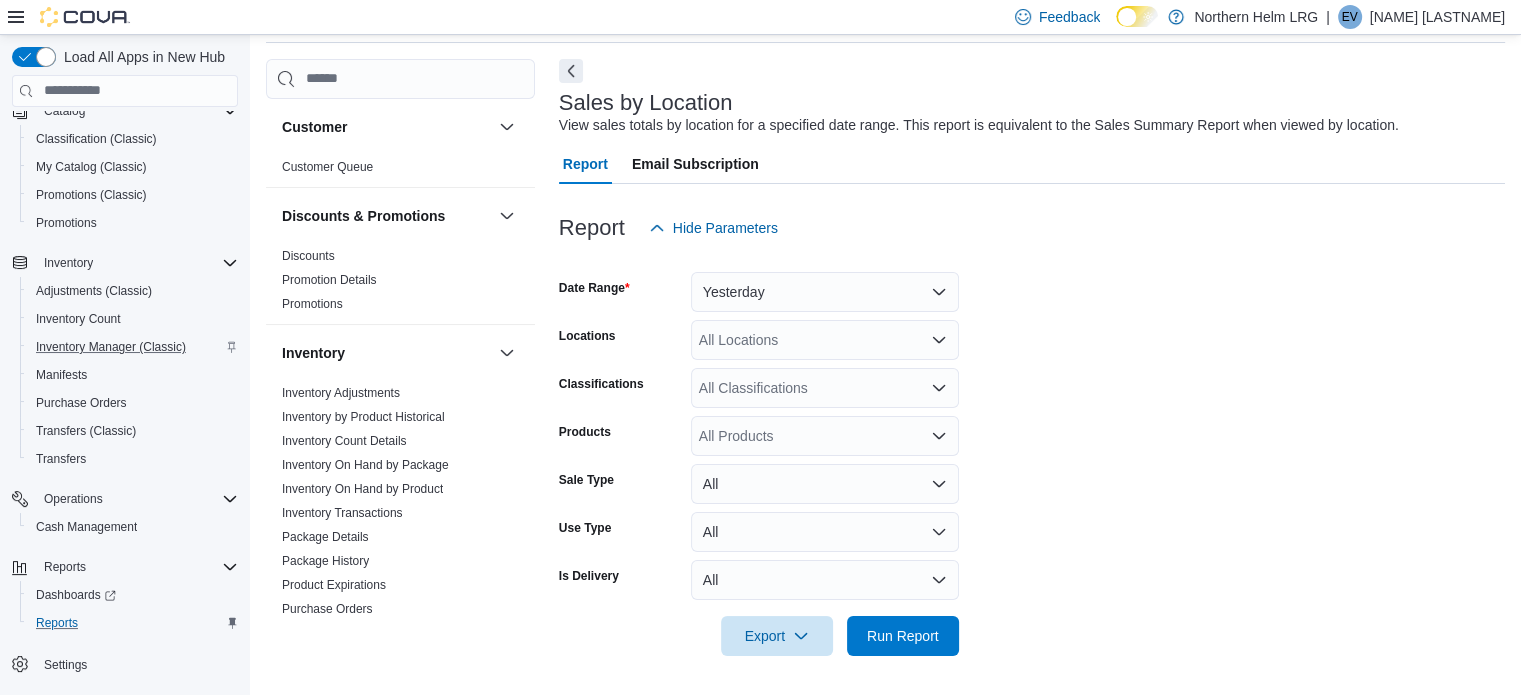 scroll, scrollTop: 0, scrollLeft: 0, axis: both 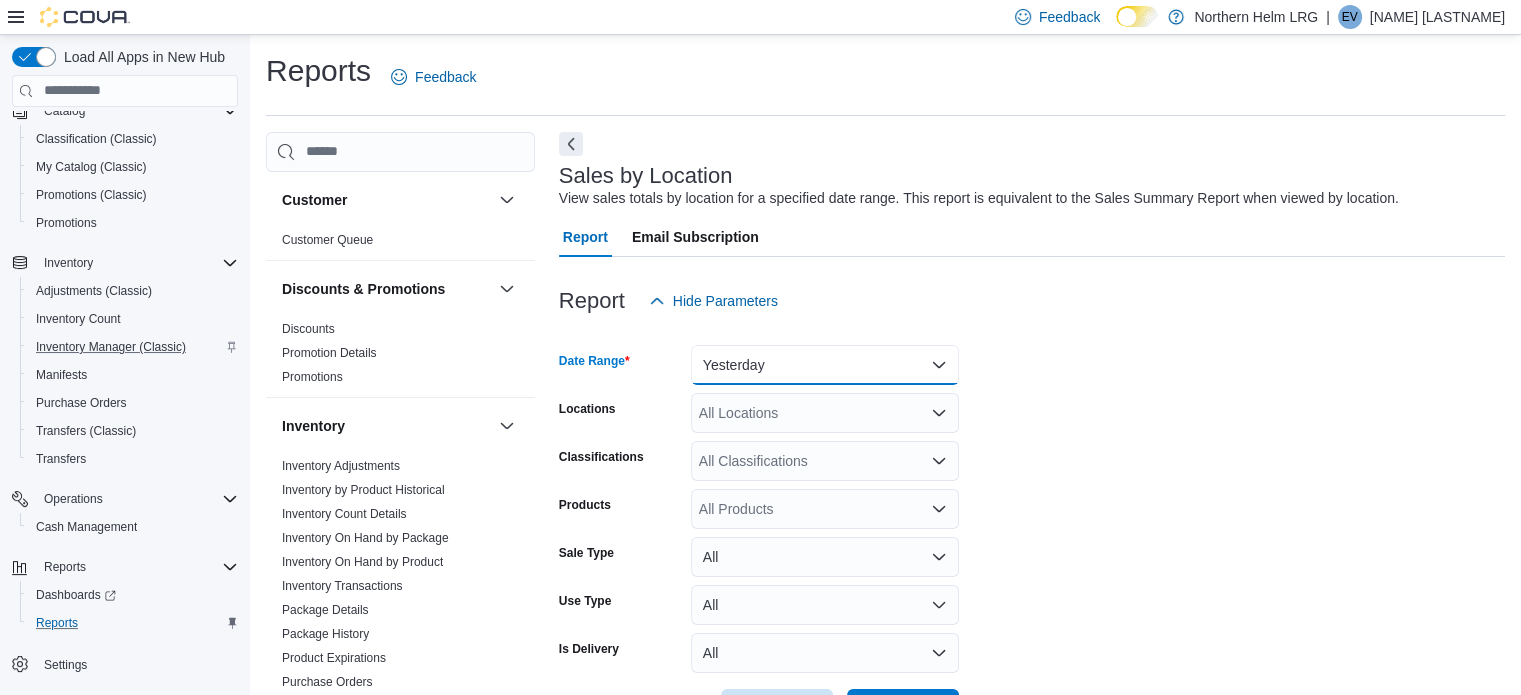 click on "Yesterday" at bounding box center [825, 365] 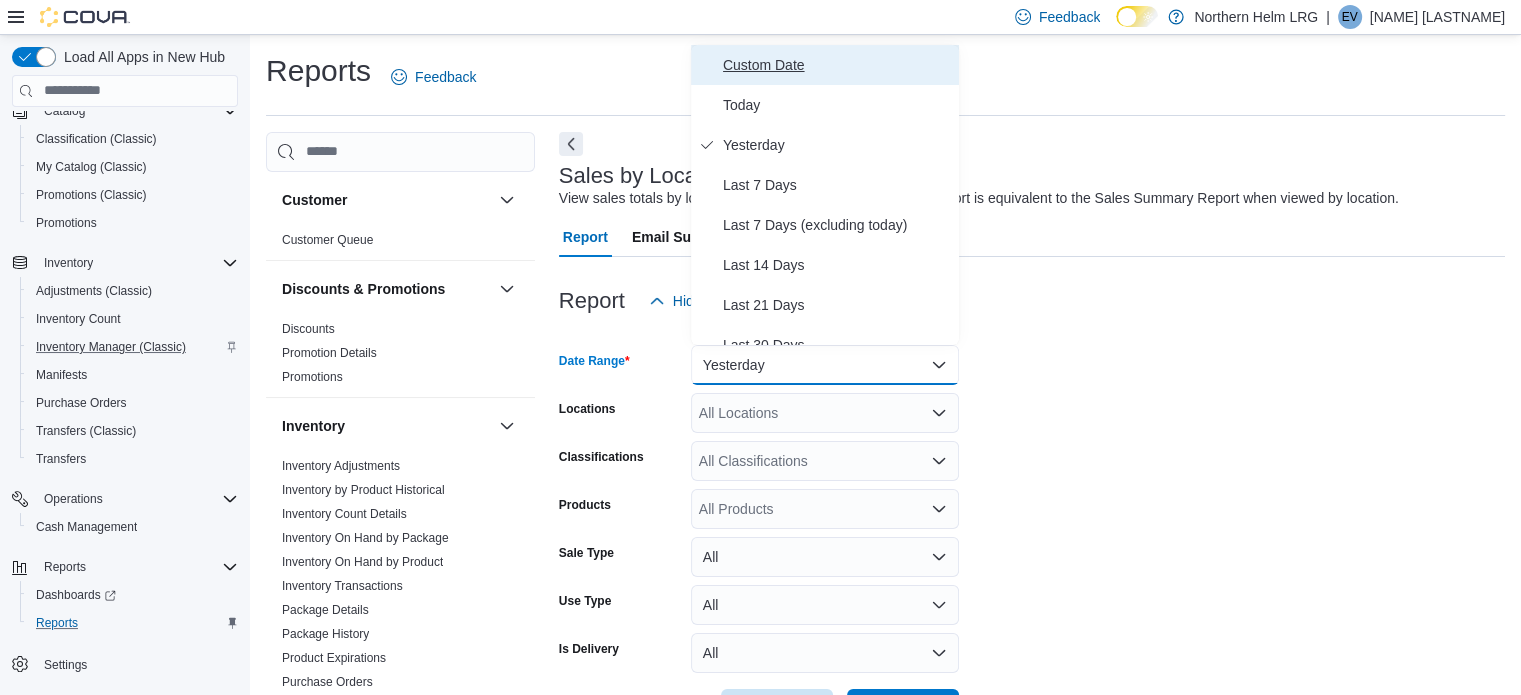click on "Custom Date" at bounding box center [837, 65] 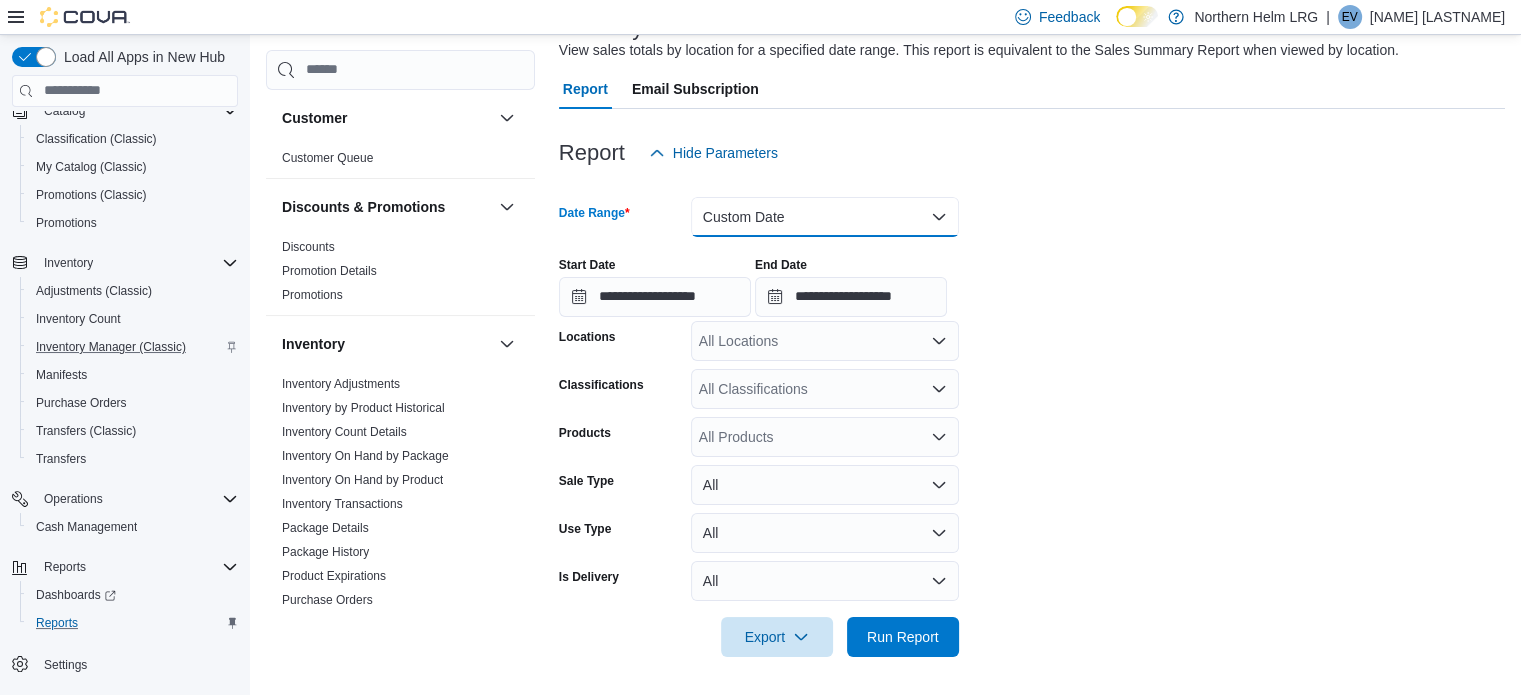 scroll, scrollTop: 149, scrollLeft: 0, axis: vertical 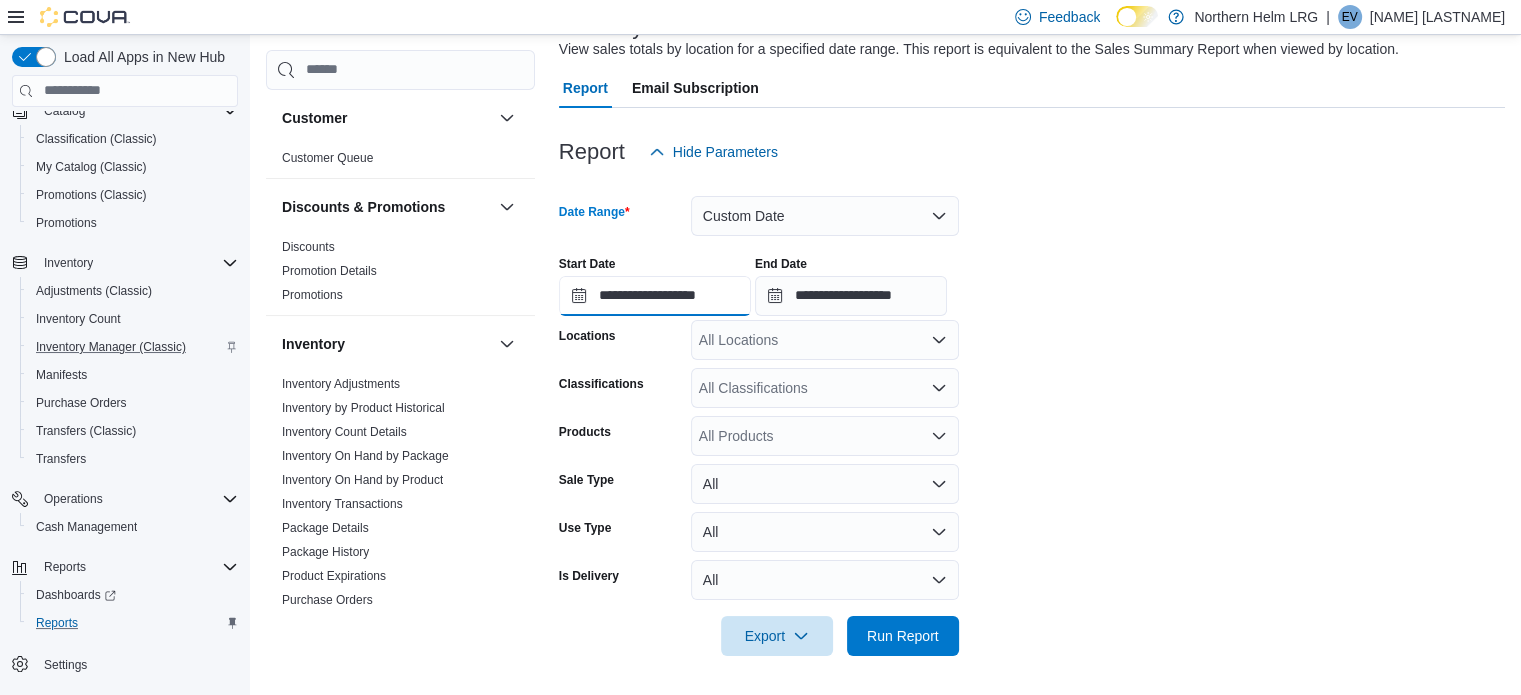click on "**********" at bounding box center [655, 296] 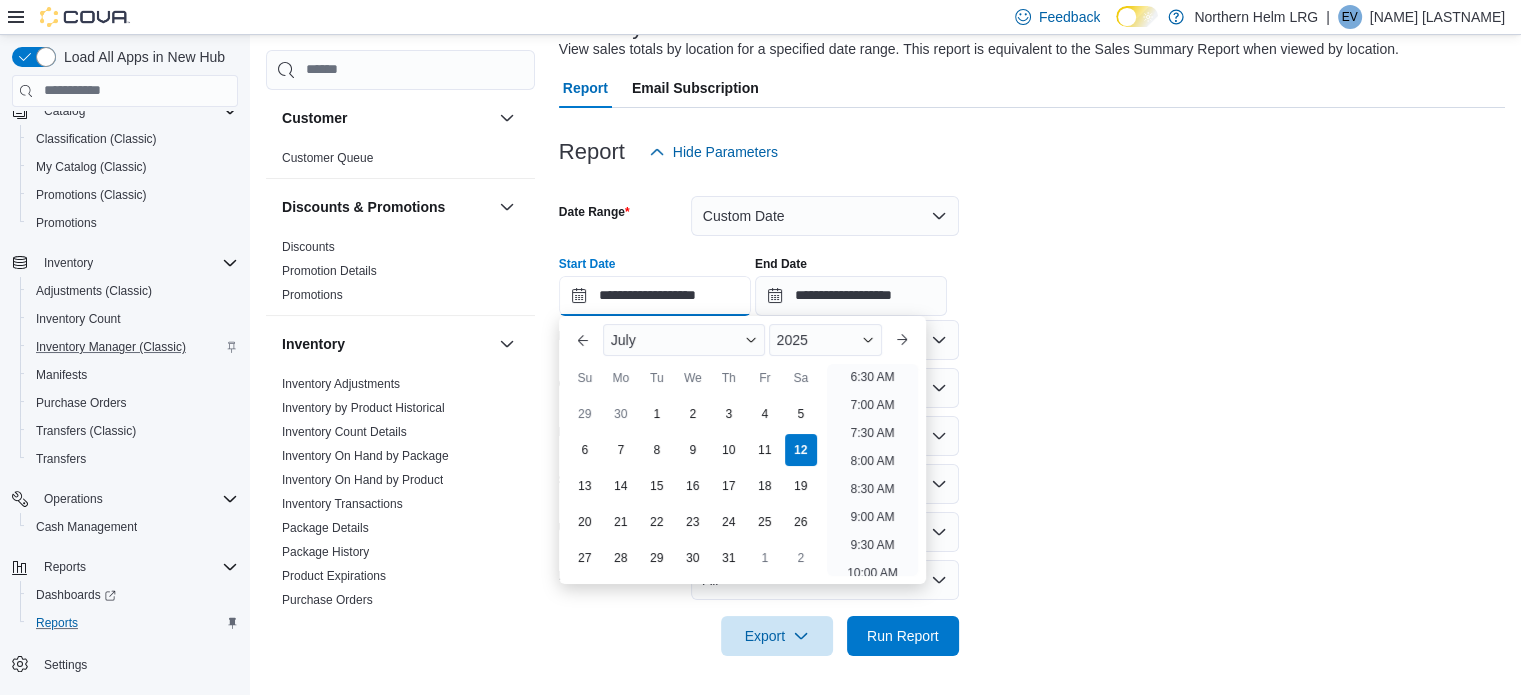scroll, scrollTop: 400, scrollLeft: 0, axis: vertical 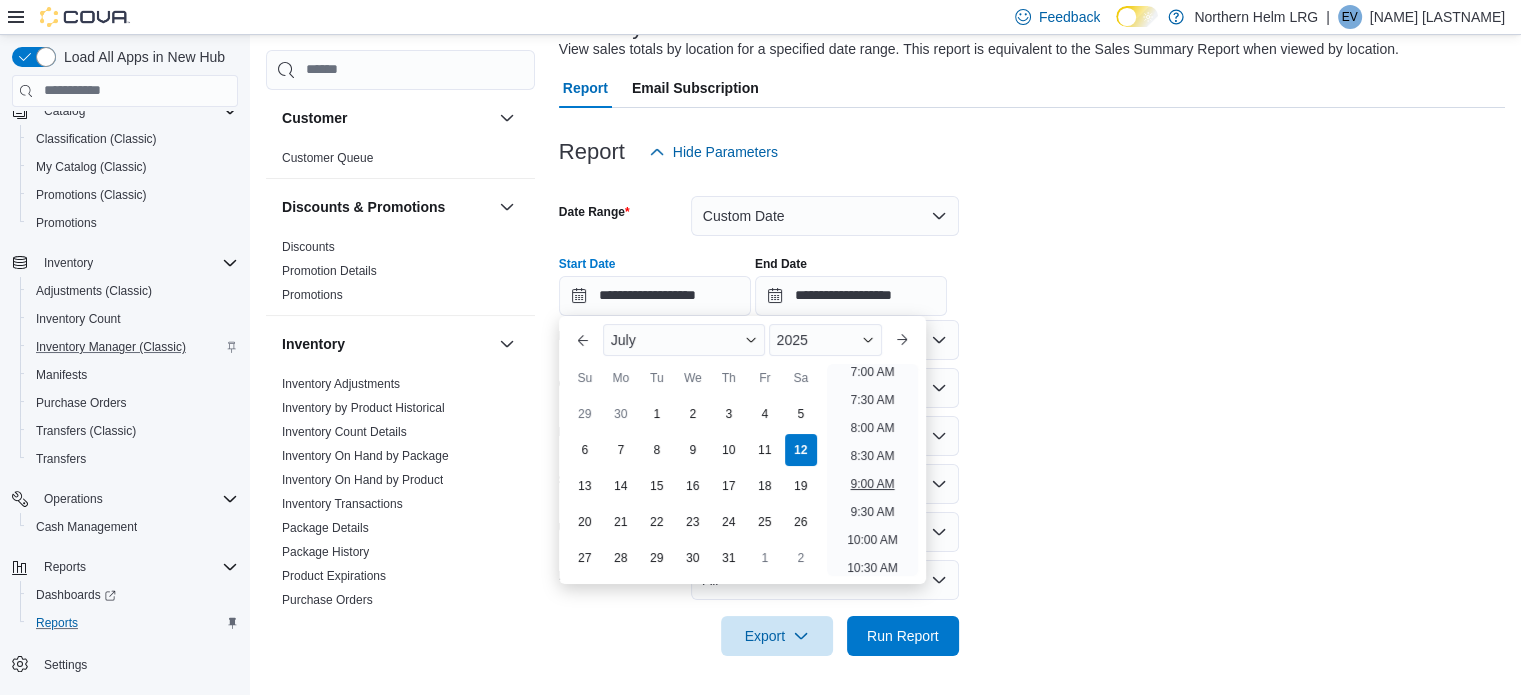 click on "9:00 AM" at bounding box center [872, 484] 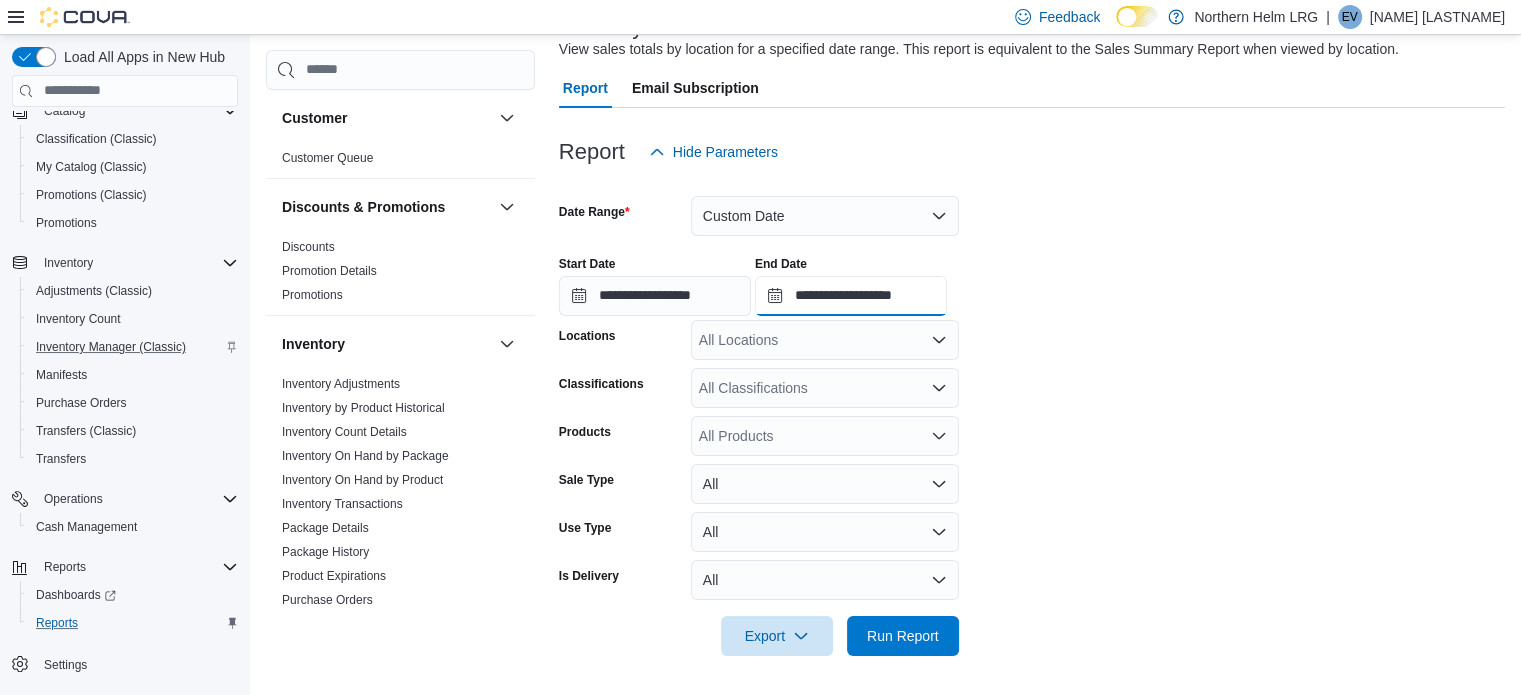click on "**********" at bounding box center (851, 296) 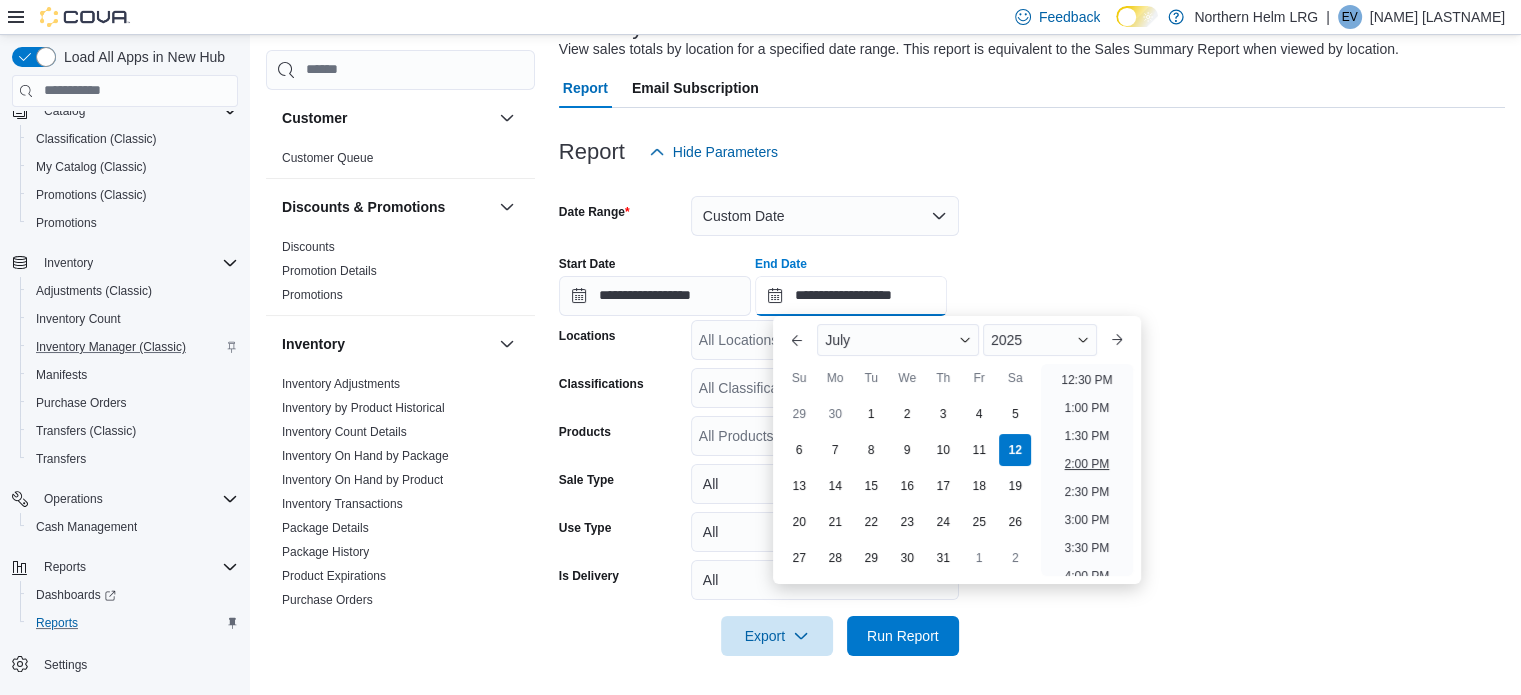 scroll, scrollTop: 600, scrollLeft: 0, axis: vertical 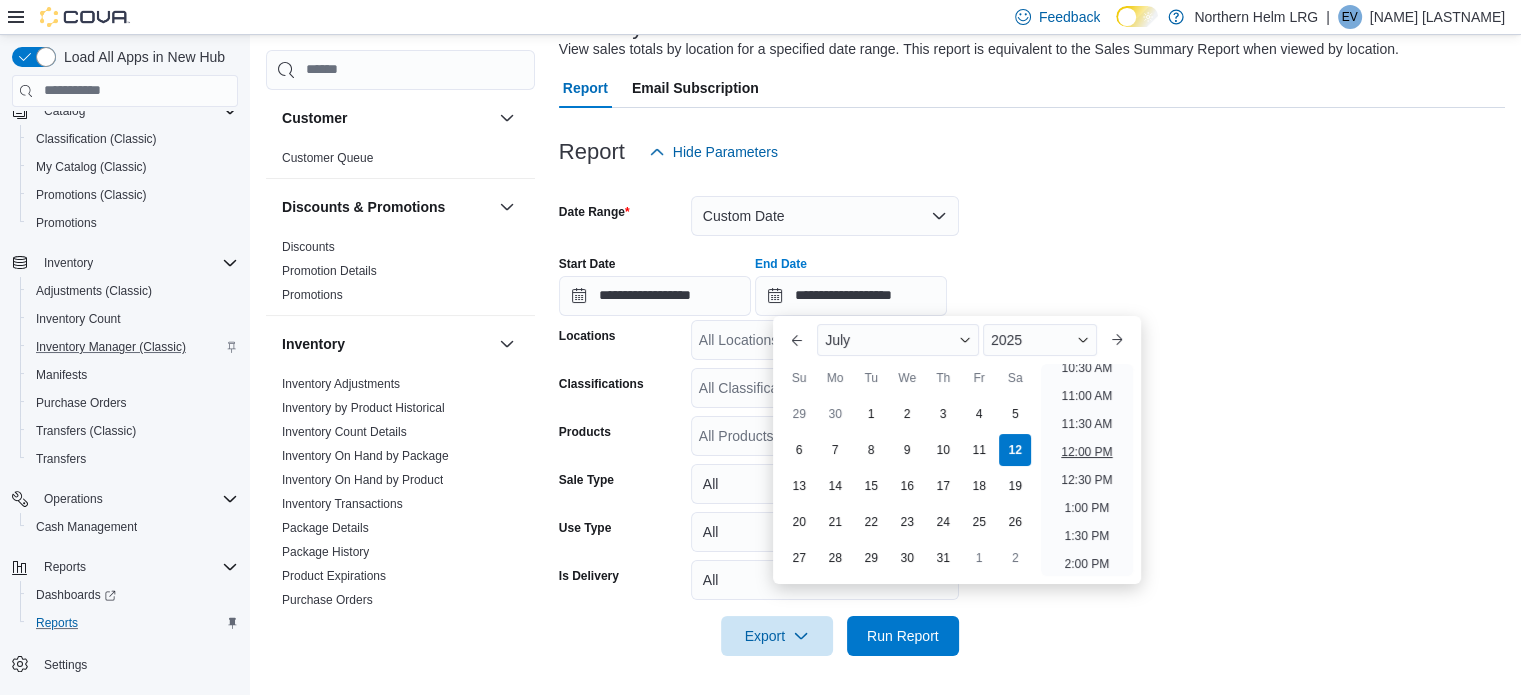 click on "12:00 PM" at bounding box center [1086, 452] 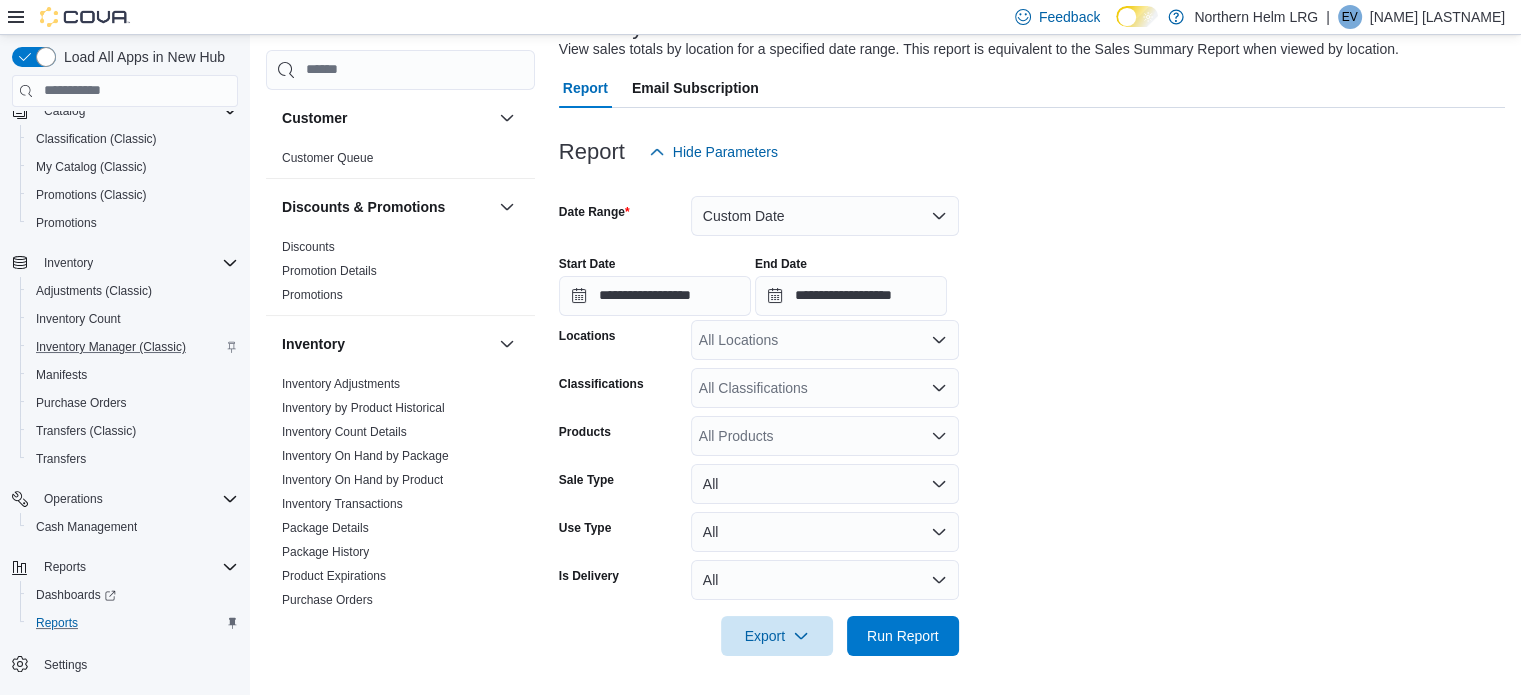 drag, startPoint x: 1221, startPoint y: 411, endPoint x: 1012, endPoint y: 587, distance: 273.23434 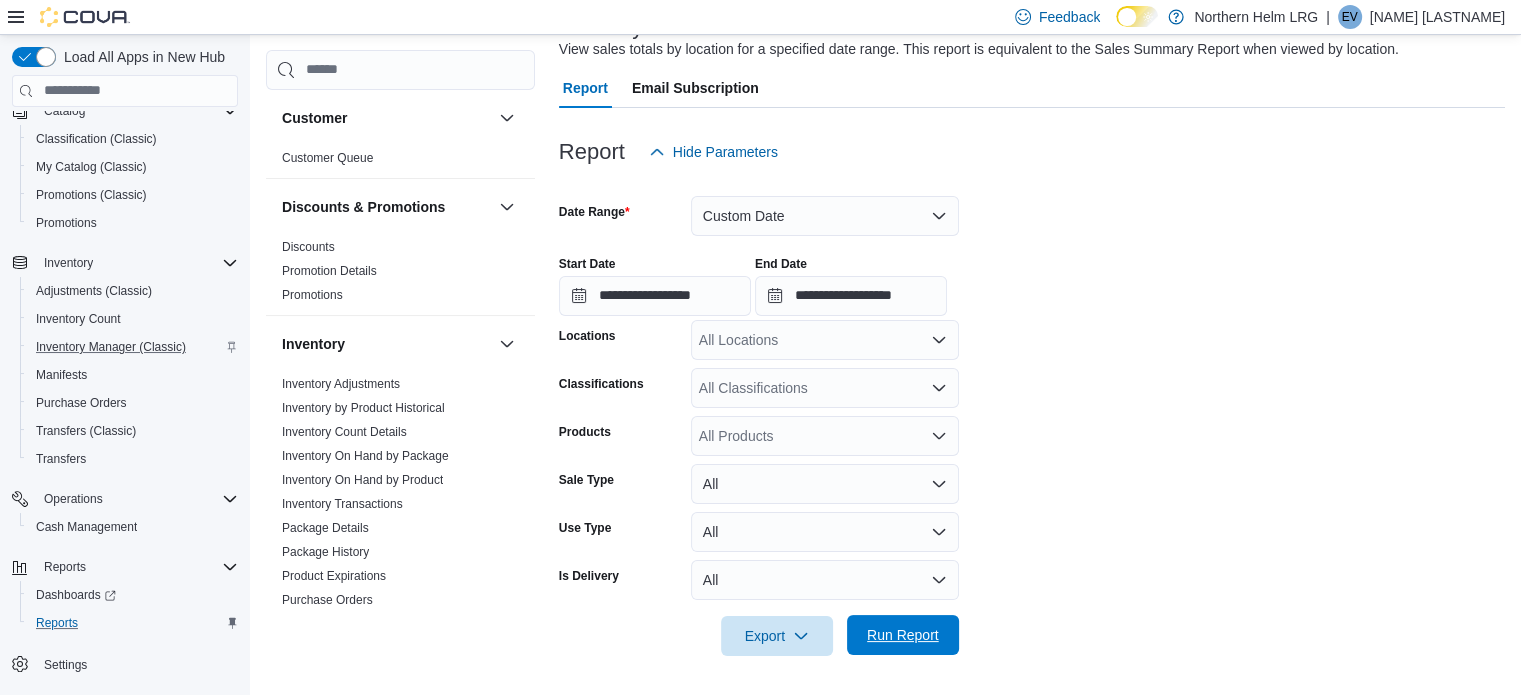 click on "Run Report" at bounding box center (903, 635) 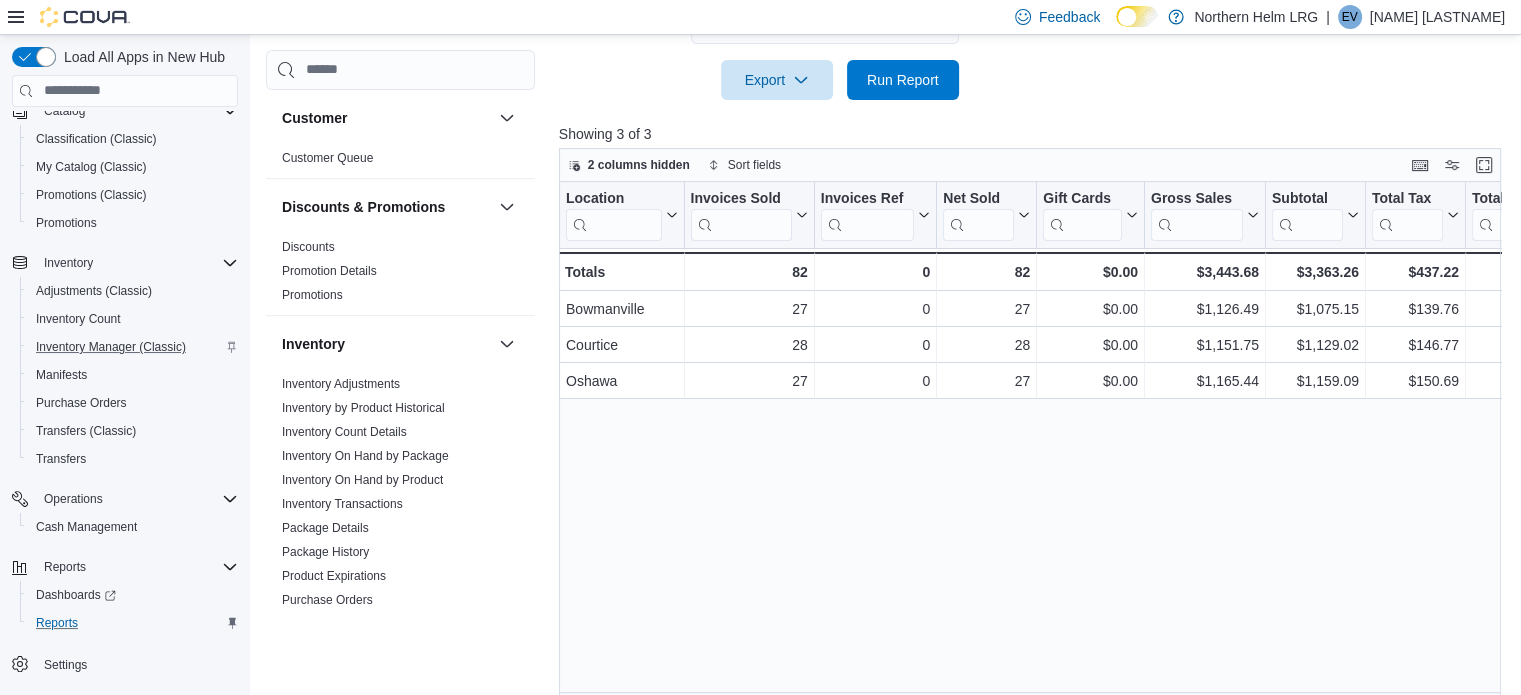 scroll, scrollTop: 729, scrollLeft: 0, axis: vertical 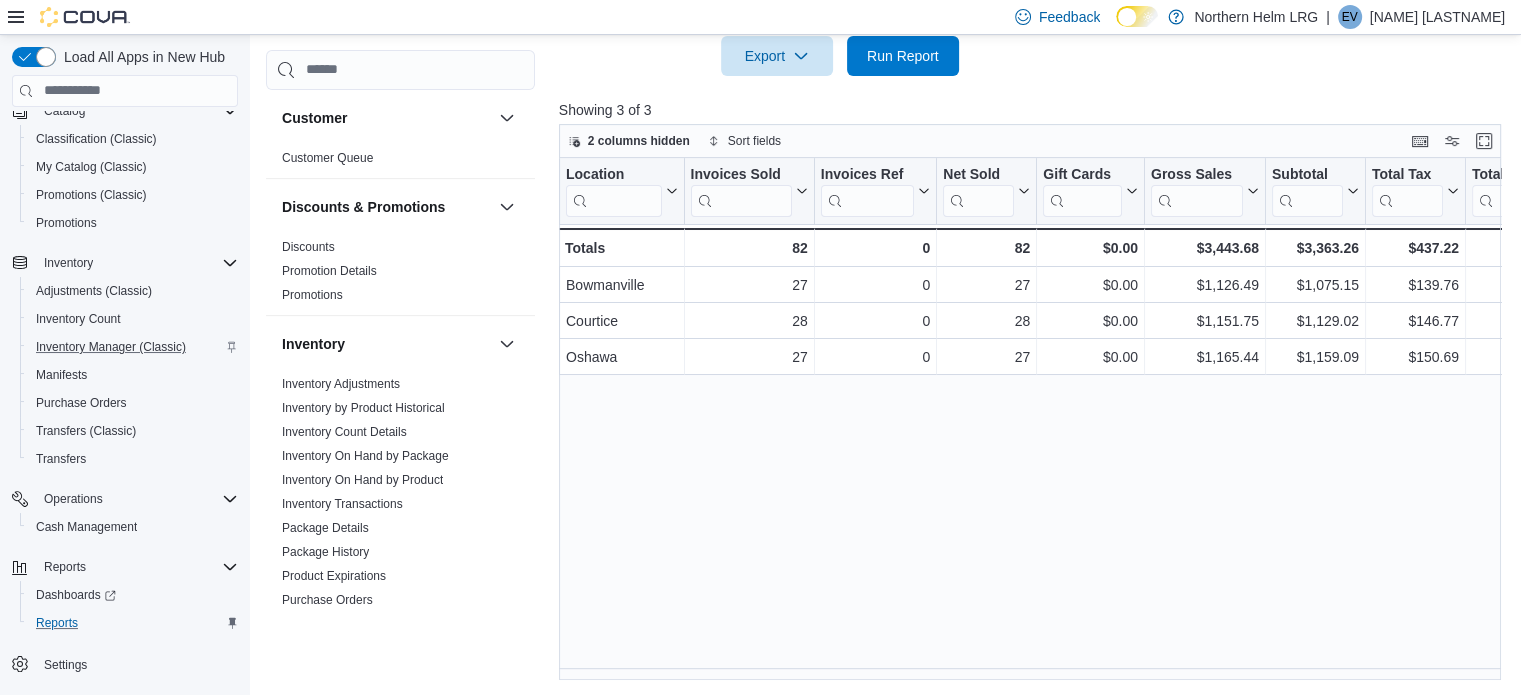 click on "Reports Feedback Customer Customer Queue Discounts & Promotions Discounts Promotion Details Promotions Inventory Inventory Adjustments Inventory by Product Historical Inventory Count Details Inventory On Hand by Package Inventory On Hand by Product Inventory Transactions Package Details Package History Product Expirations Purchase Orders Reorder Transfers Loyalty Loyalty Adjustments Loyalty Redemption Values OCM OCM Weekly Inventory Pricing Price Sheet Products Catalog Export Products to Archive Sales End Of Day Itemized Sales Sales by Classification Sales by Day Sales by Employee (Created) Sales by Employee (Tendered) Sales by Invoice Sales by Invoice & Product Sales by Location Sales by Location per Day Sales by Product Sales by Product & Location Sales by Product & Location per Day Sales by Product per Day Taxes Tax Details Tax Exemptions Sales by Location View sales totals by location for a specified date range. This report is equivalent to the Sales Summary Report when viewed by location. Report Report" at bounding box center [888, 1] 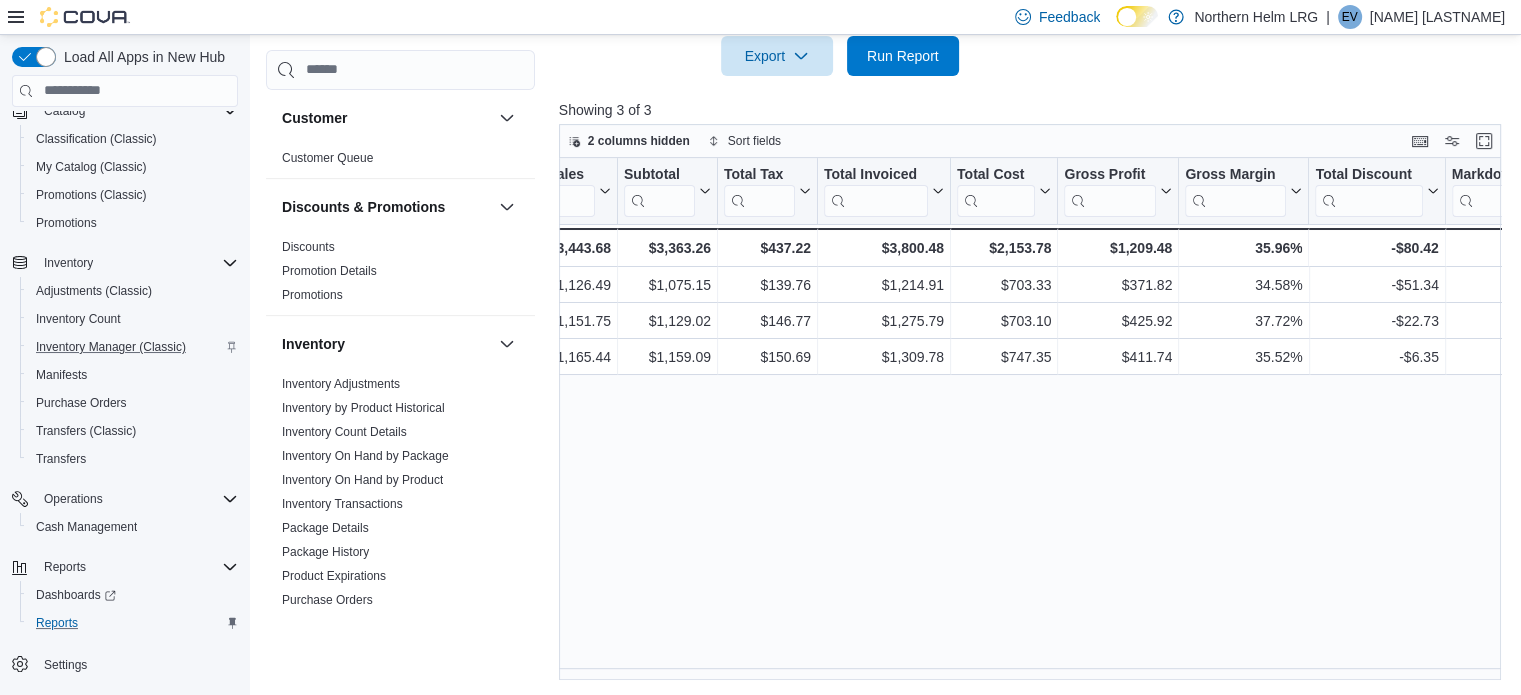 scroll, scrollTop: 0, scrollLeft: 883, axis: horizontal 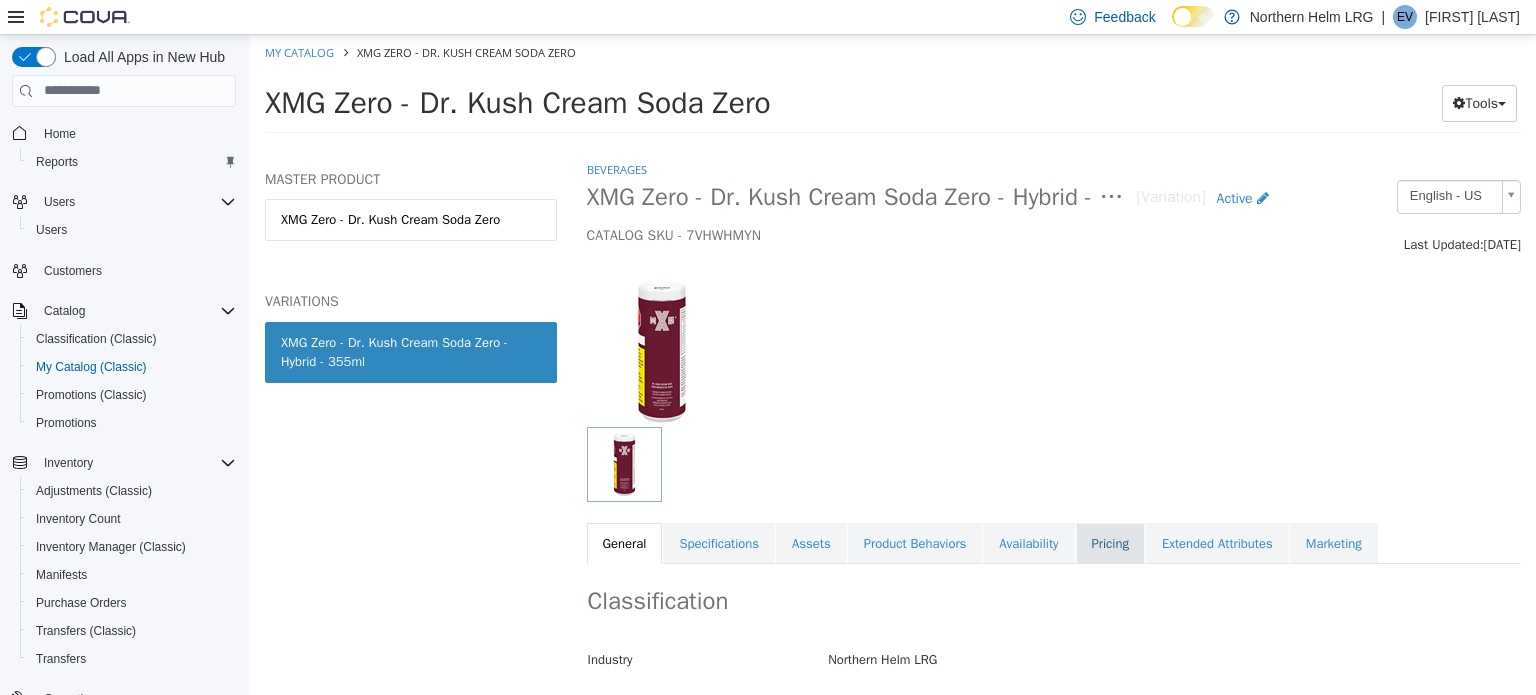 click on "Pricing" at bounding box center (1110, 543) 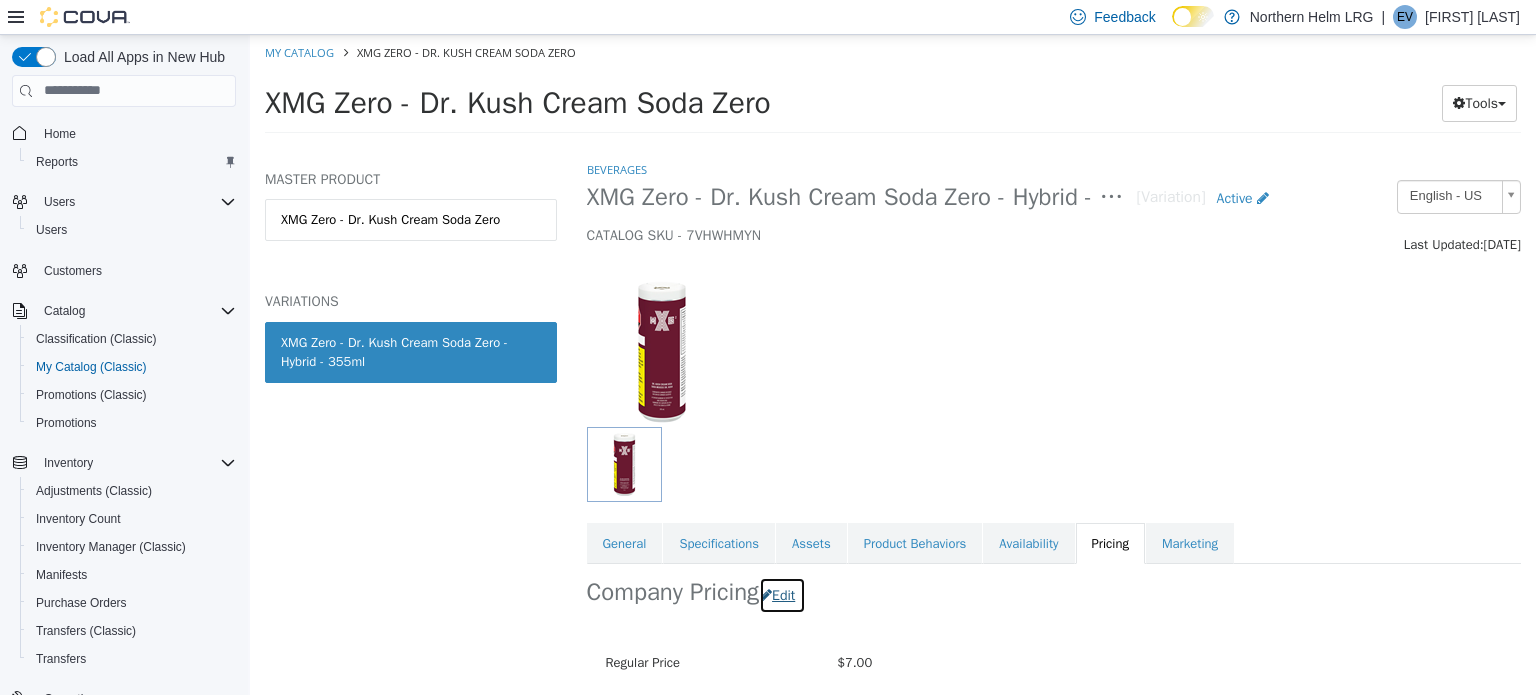 click on "Edit" at bounding box center [782, 594] 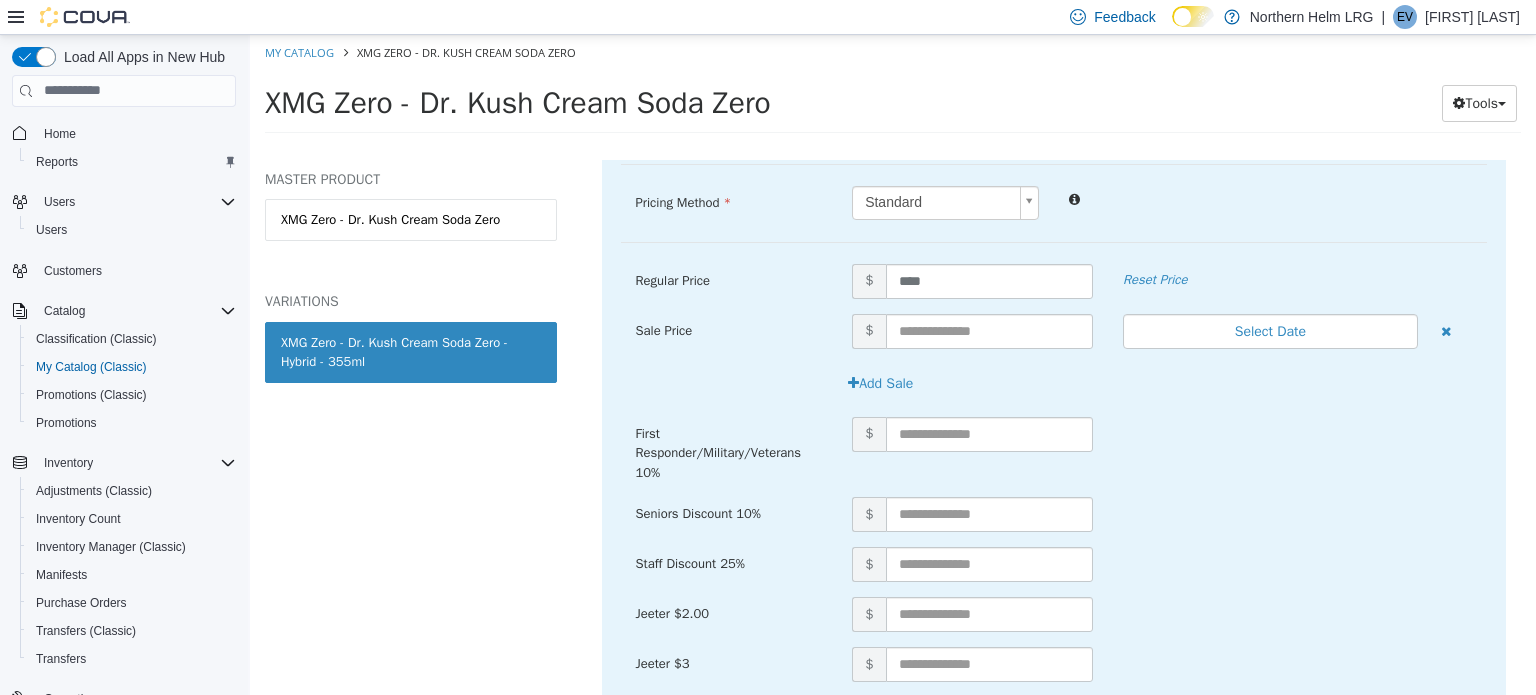 scroll, scrollTop: 600, scrollLeft: 0, axis: vertical 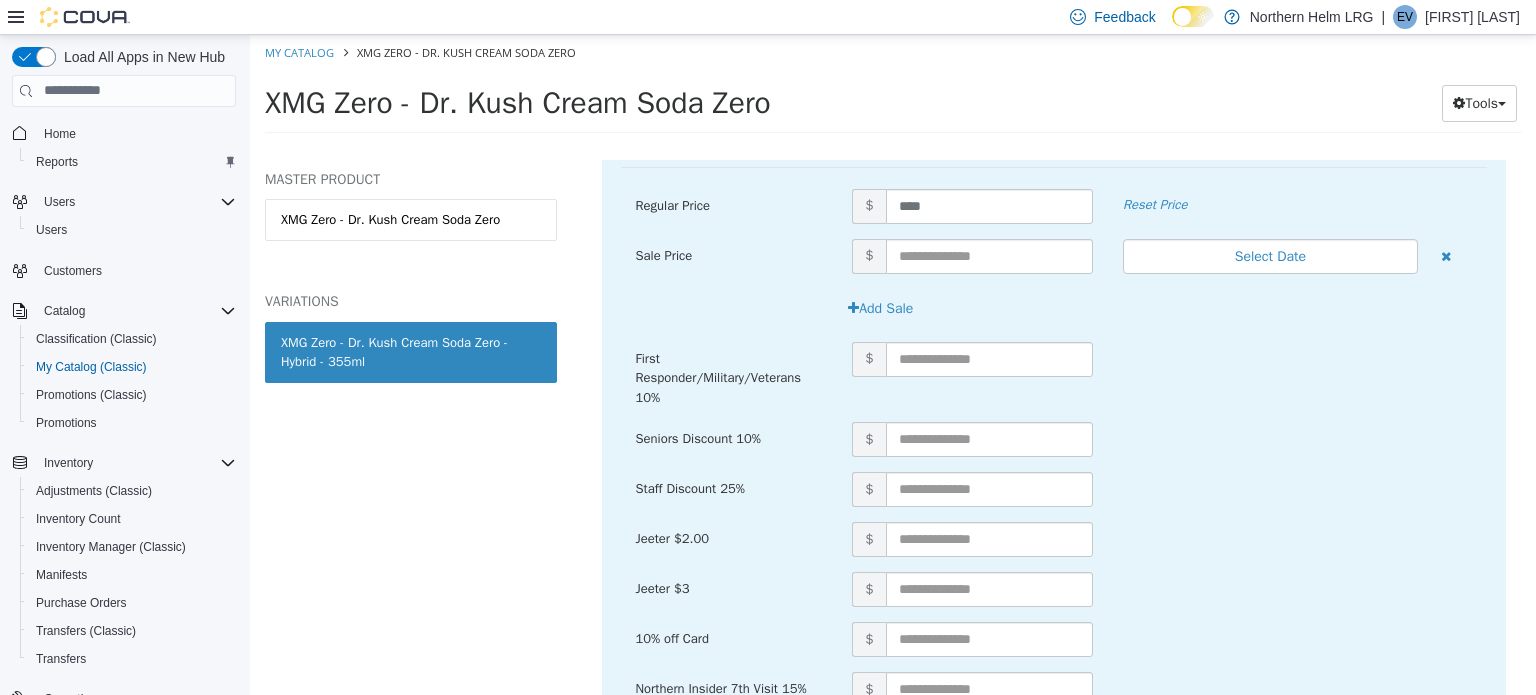 click on "MASTER PRODUCT
XMG Zero - Dr. Kush Cream Soda Zero
VARIATIONS
XMG Zero - Dr. Kush Cream Soda Zero - Hybrid - 355ml" at bounding box center (411, 426) 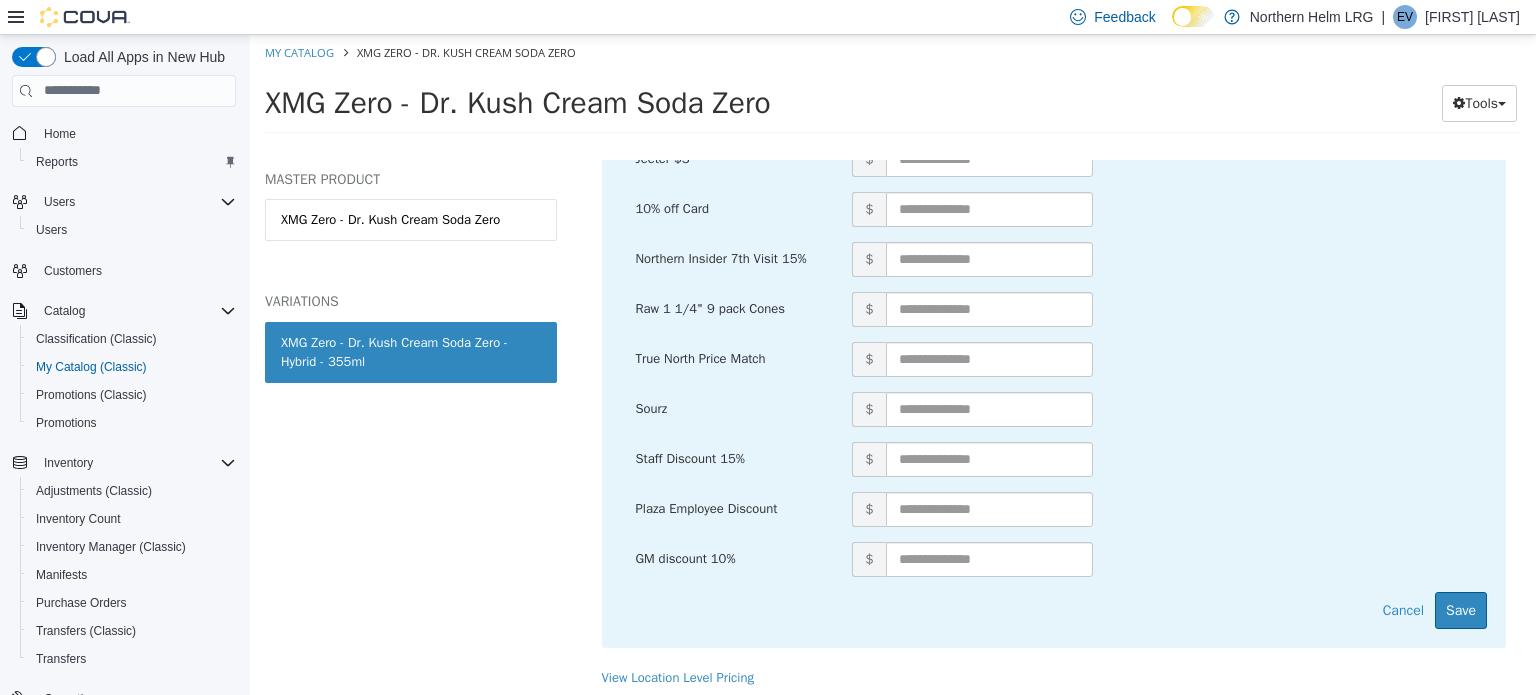 scroll, scrollTop: 1044, scrollLeft: 0, axis: vertical 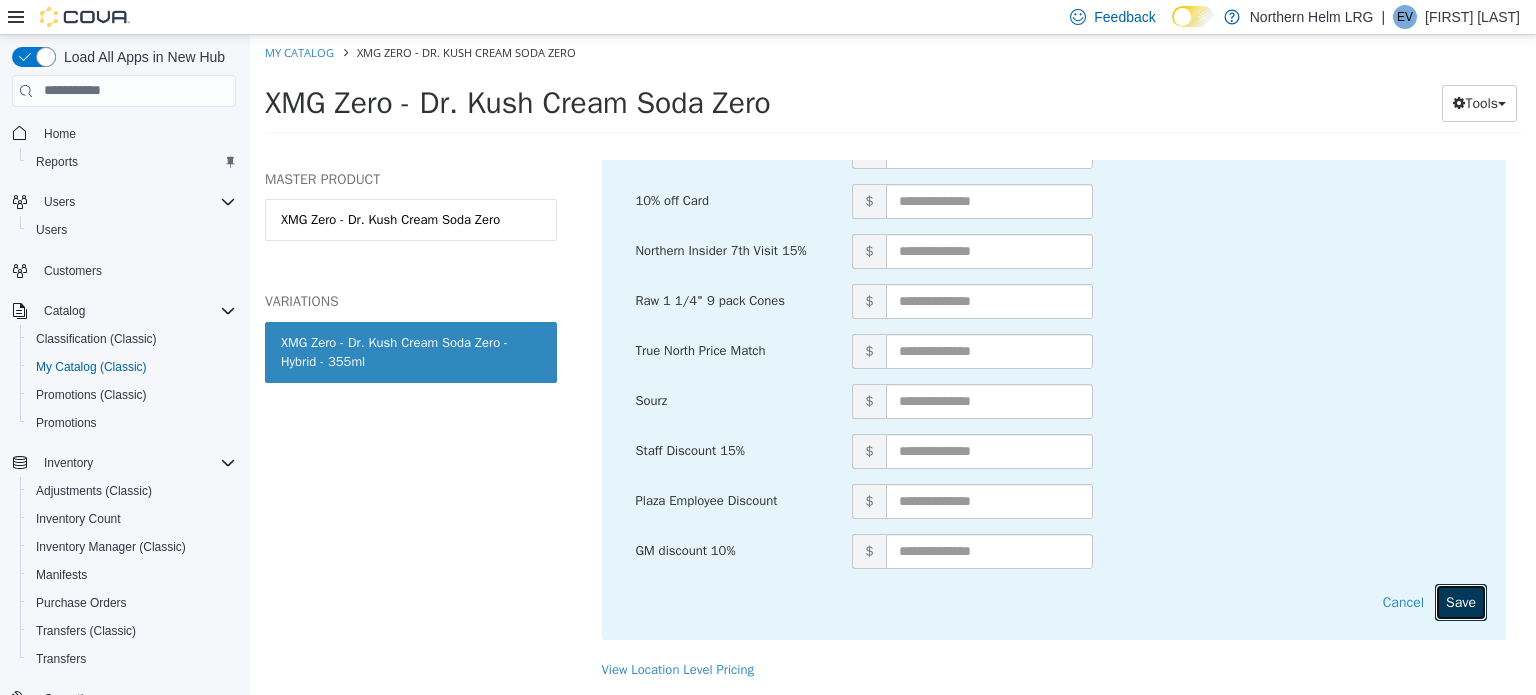 click on "Save" at bounding box center [1461, 601] 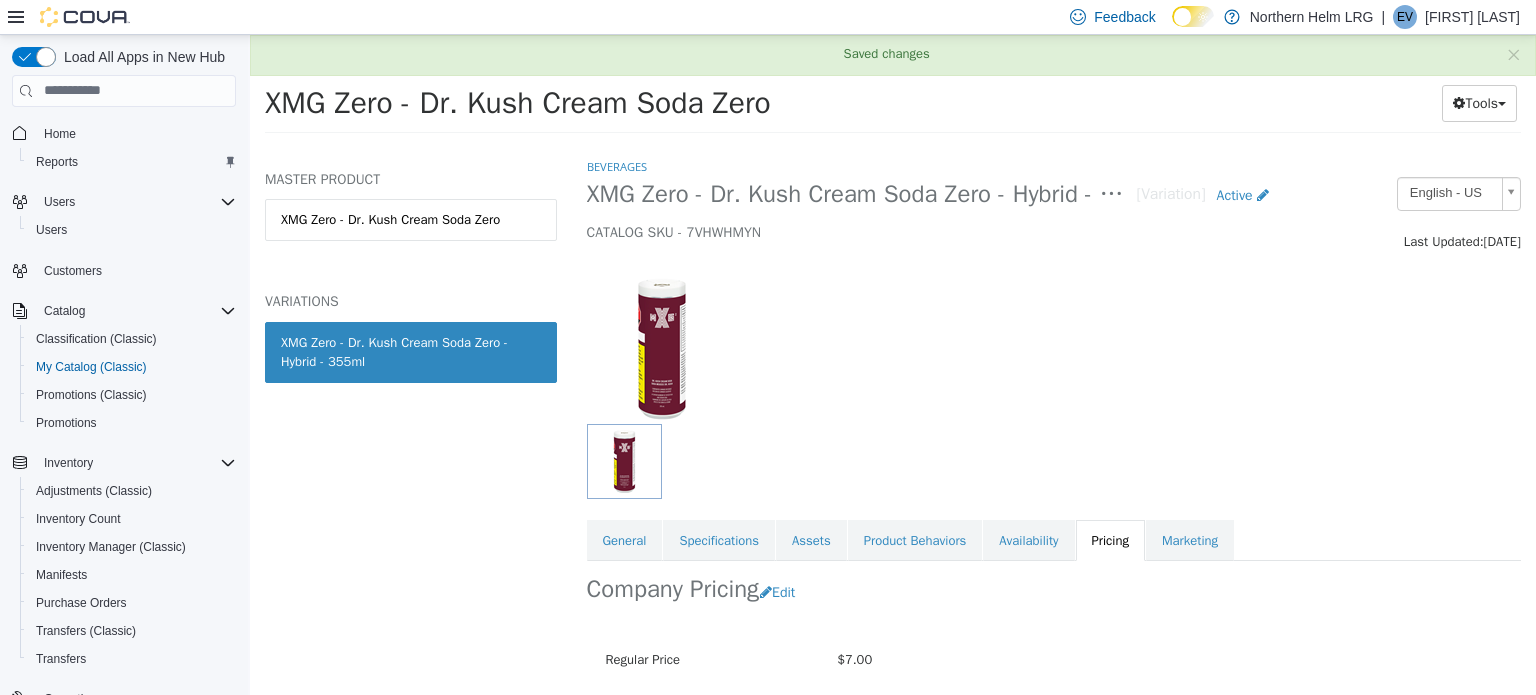scroll, scrollTop: 0, scrollLeft: 0, axis: both 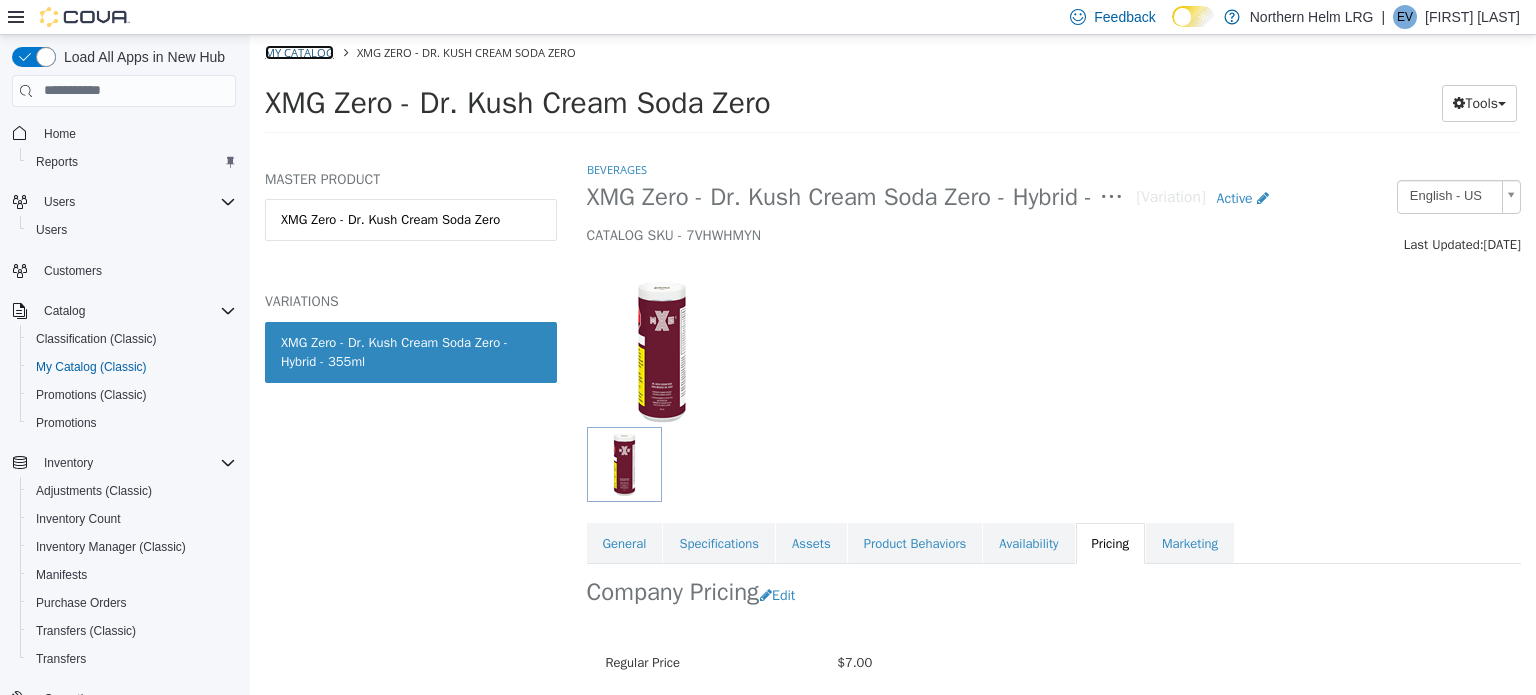 click on "My Catalog" at bounding box center [299, 51] 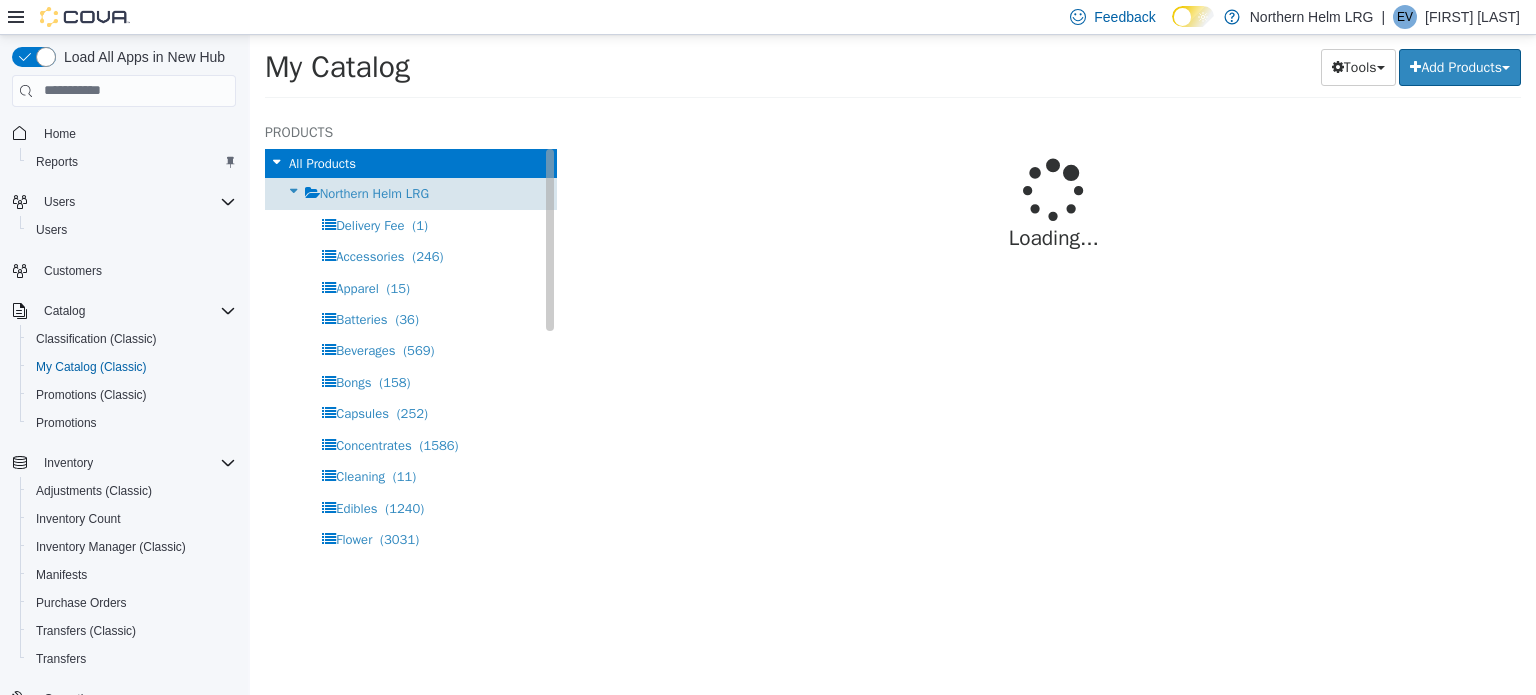 select on "**********" 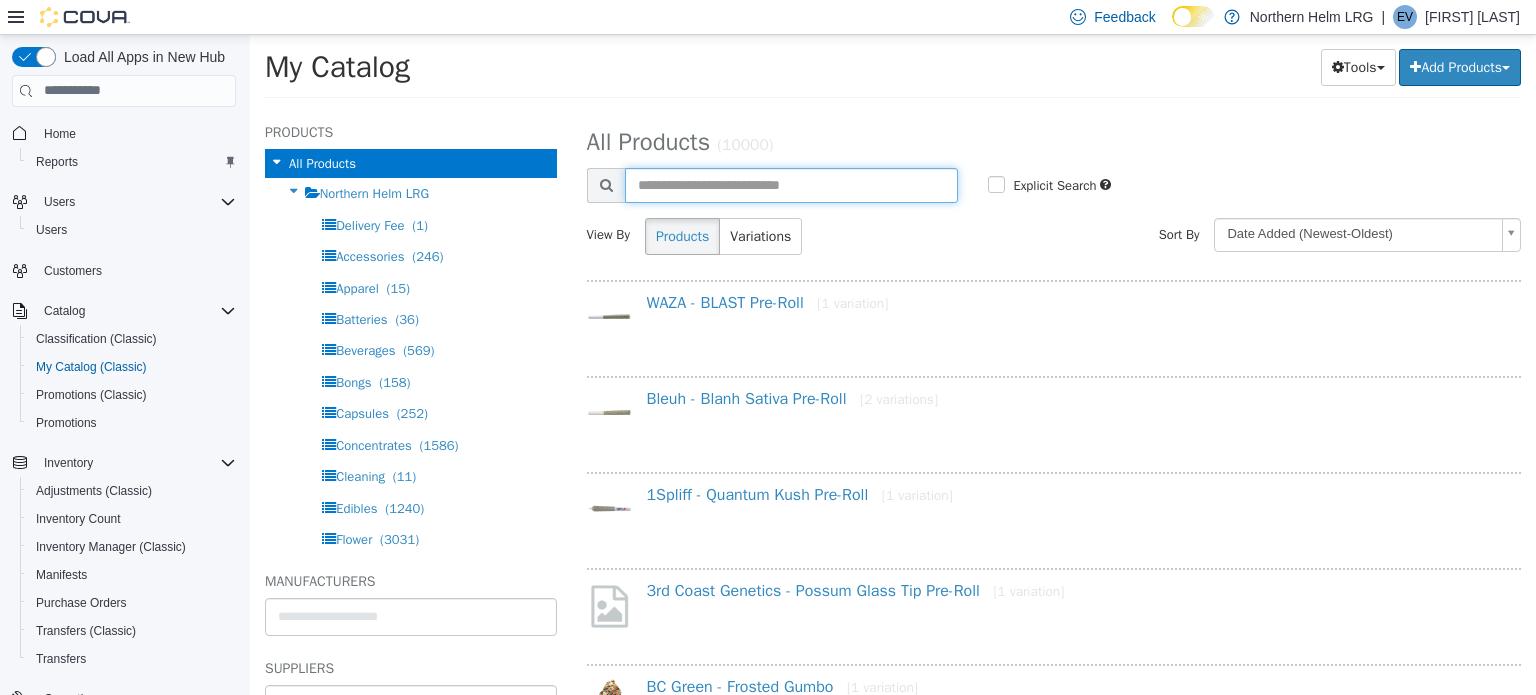 click at bounding box center (792, 184) 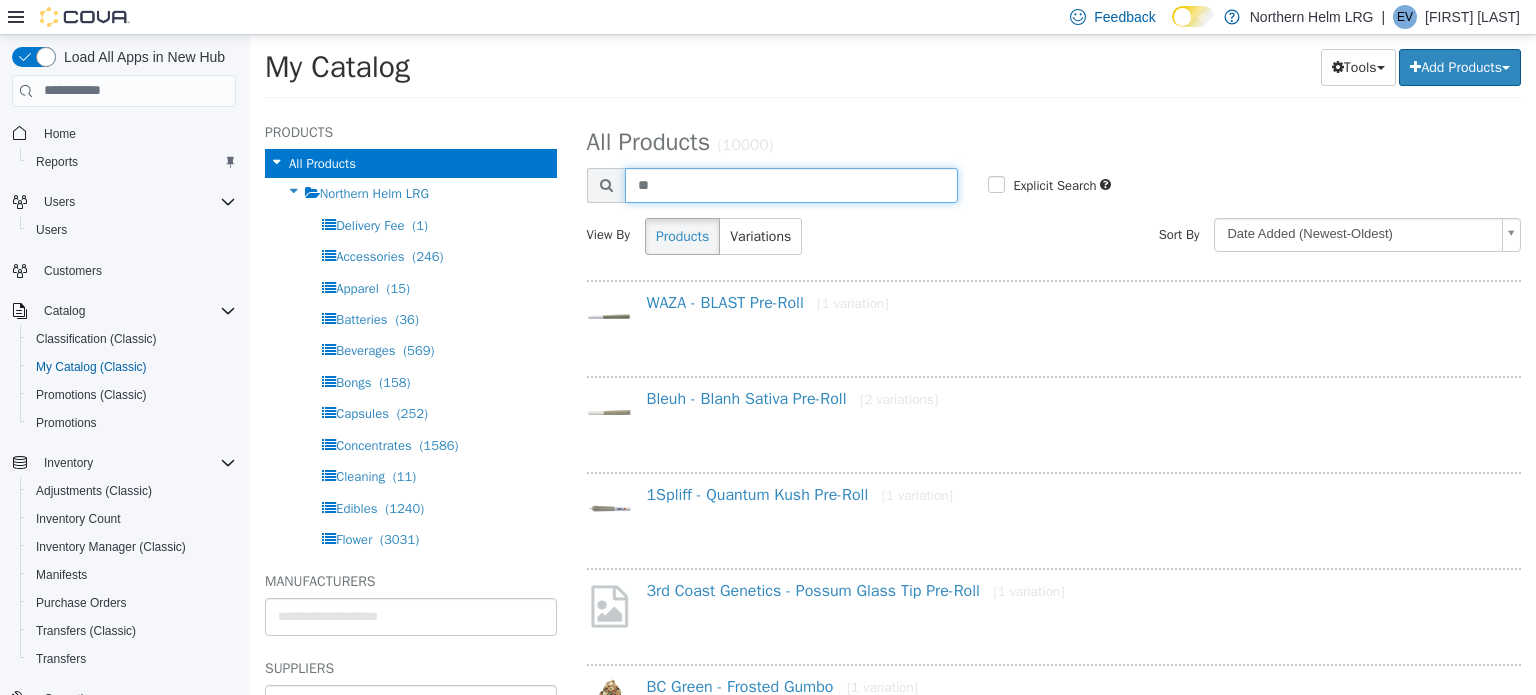 type on "***" 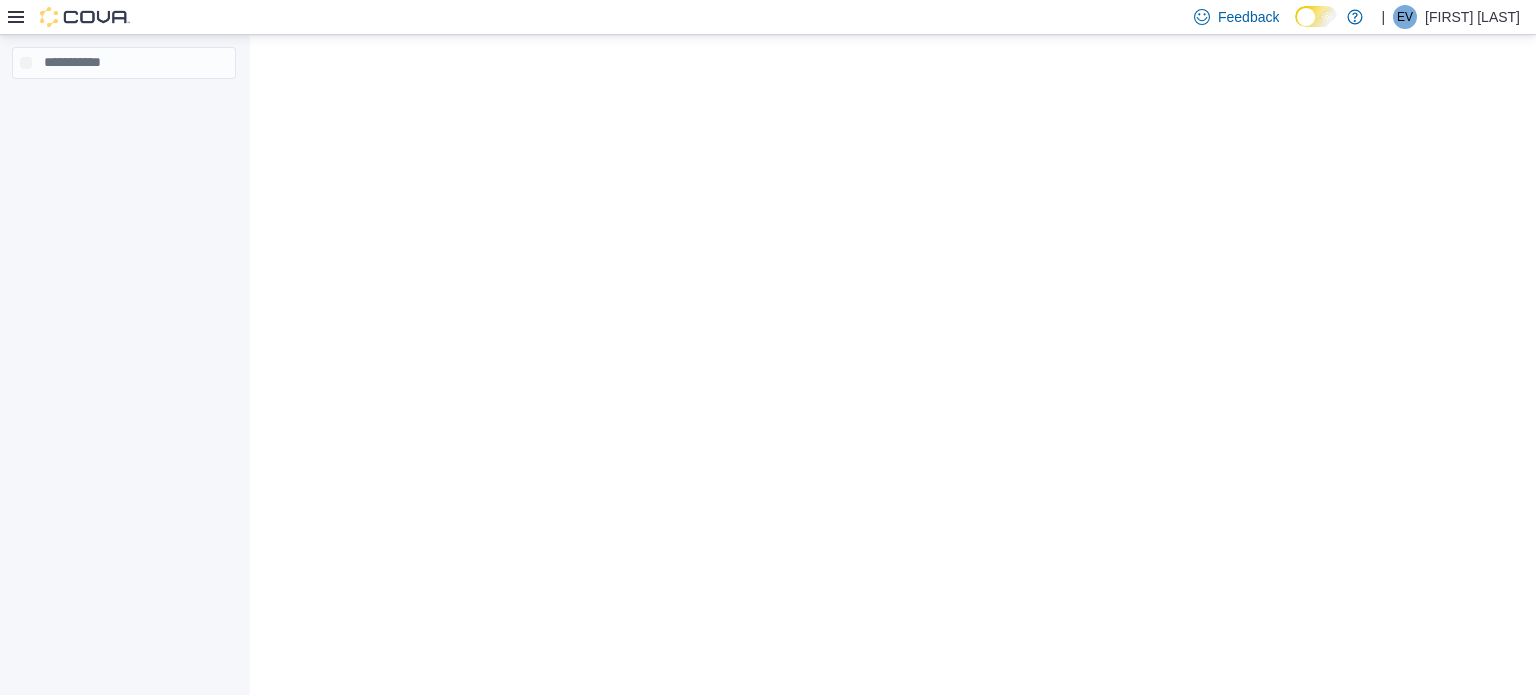 scroll, scrollTop: 0, scrollLeft: 0, axis: both 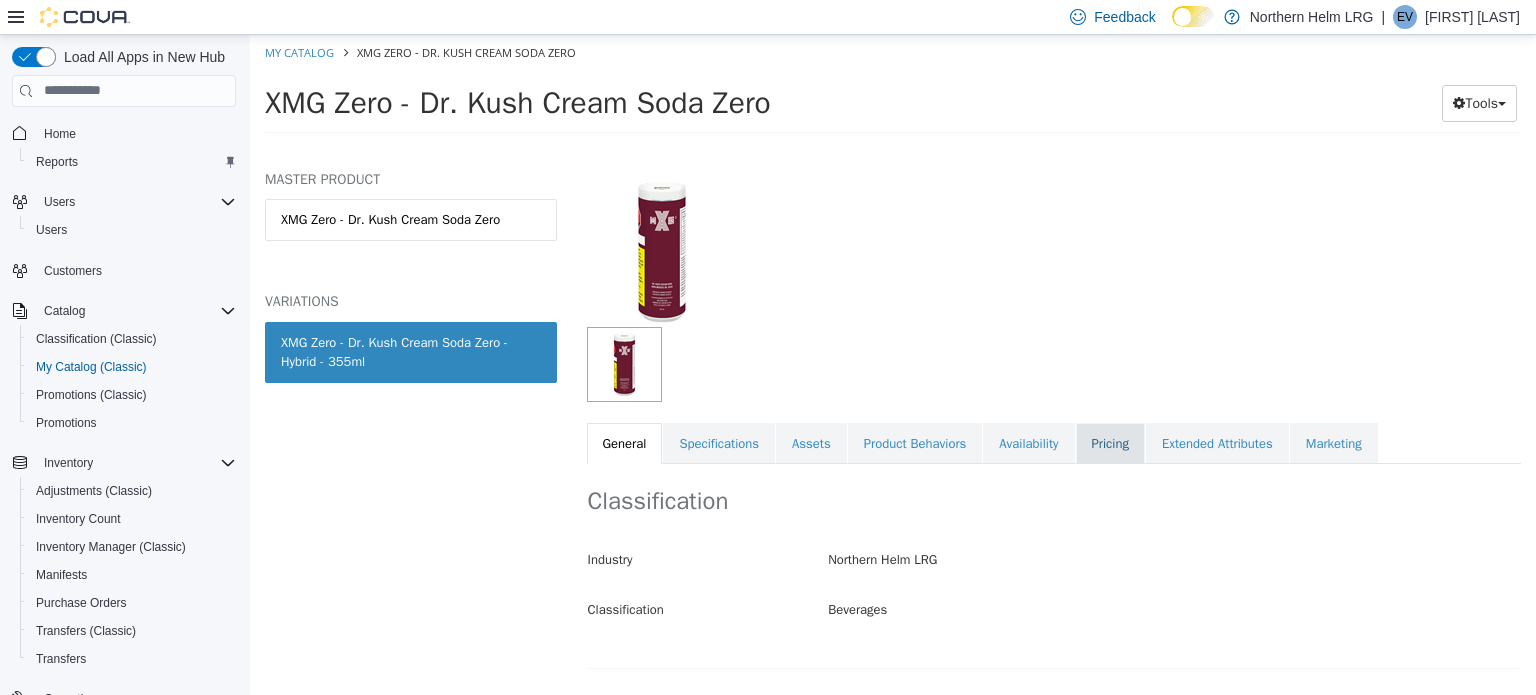 click on "Pricing" at bounding box center (1110, 443) 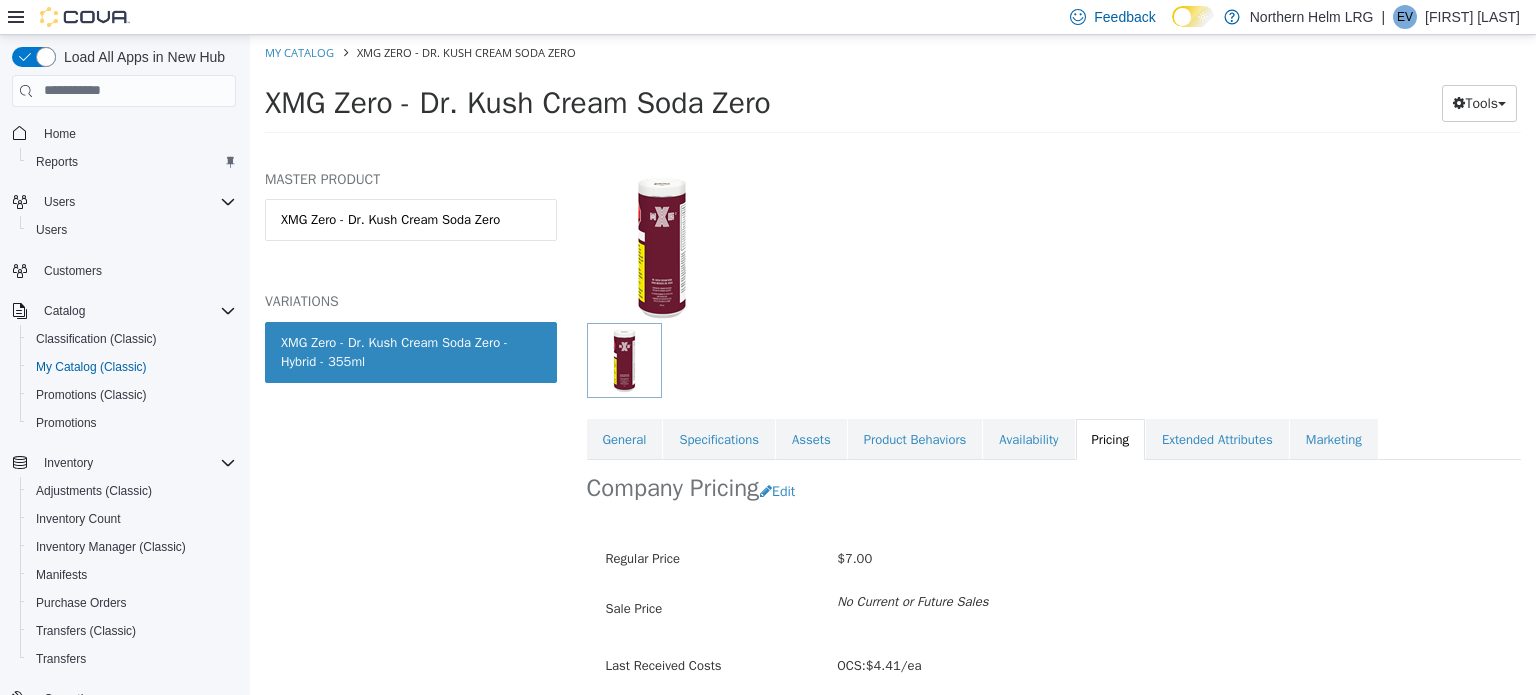 scroll, scrollTop: 179, scrollLeft: 0, axis: vertical 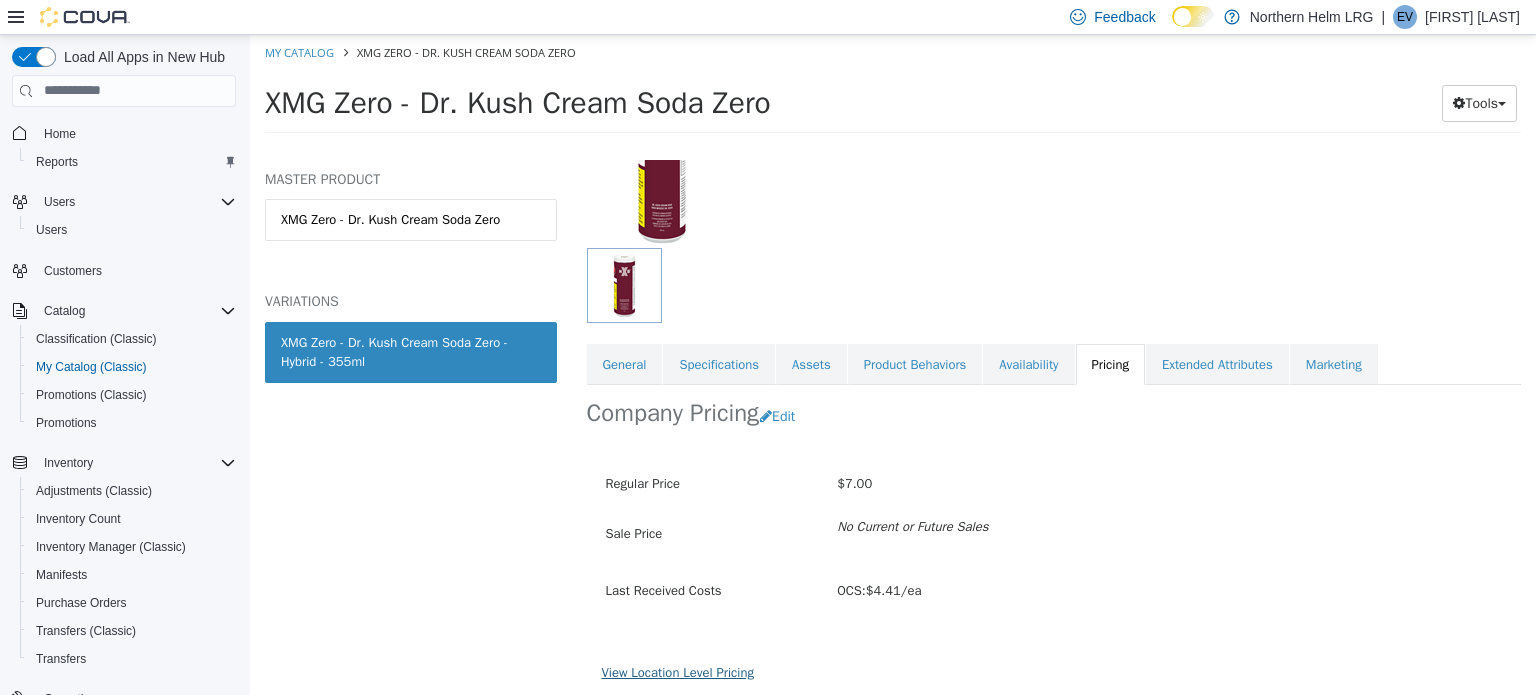 click on "View Location Level Pricing" at bounding box center [678, 671] 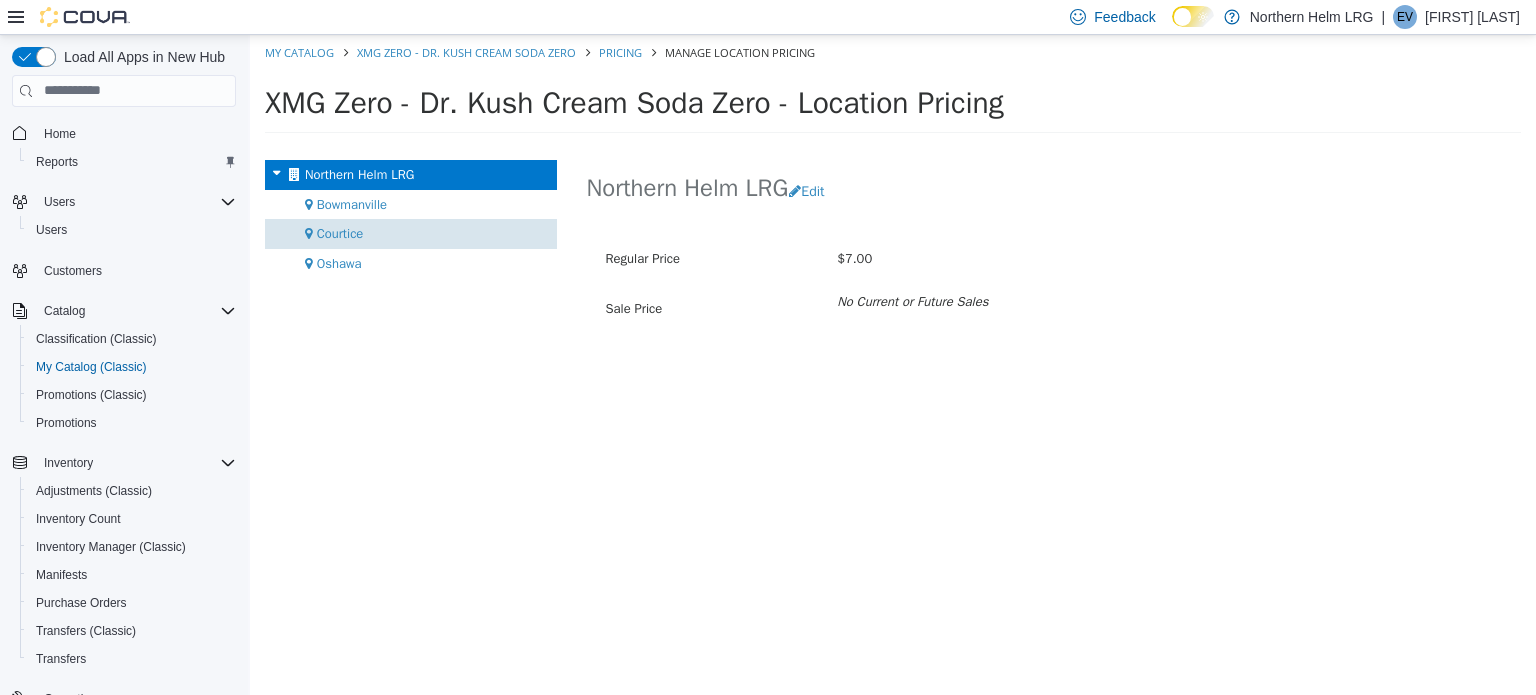 click on "Courtice" at bounding box center [340, 232] 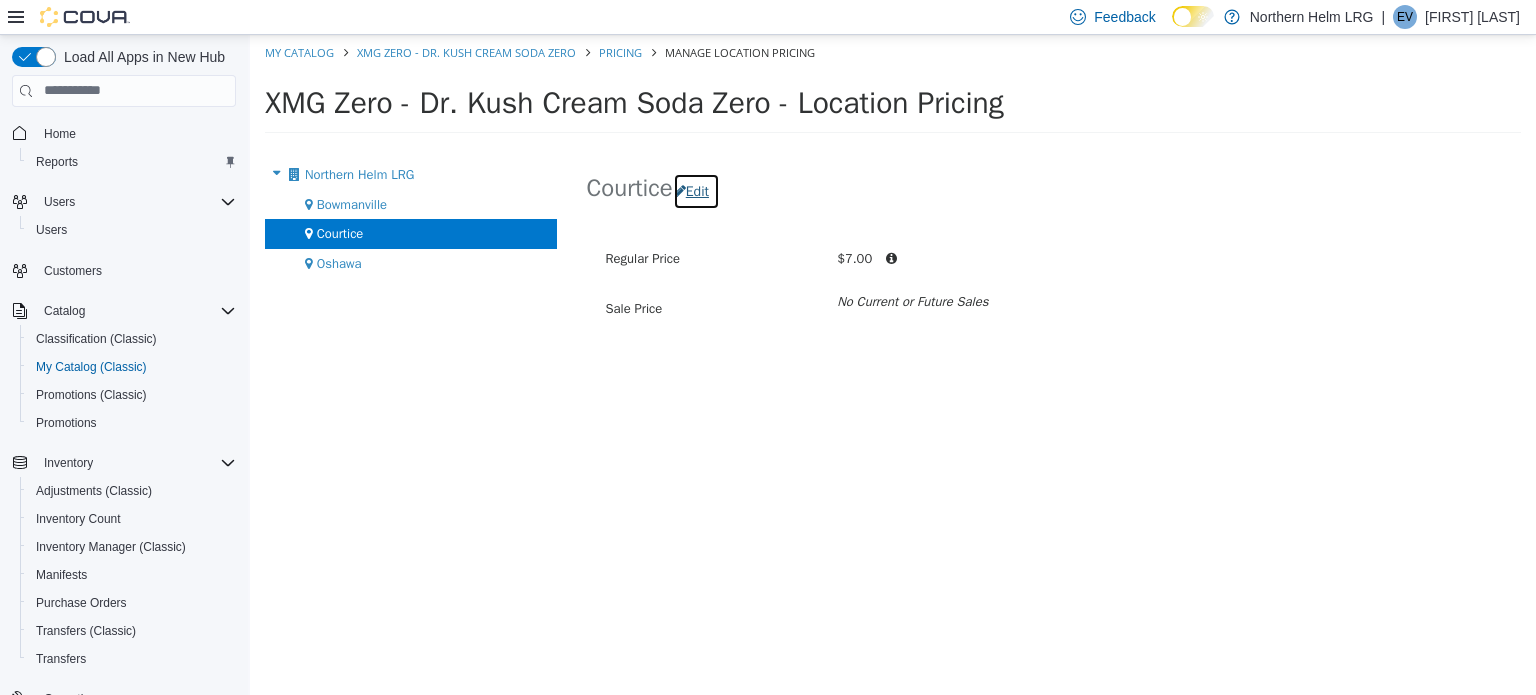 click on "Edit" at bounding box center (696, 190) 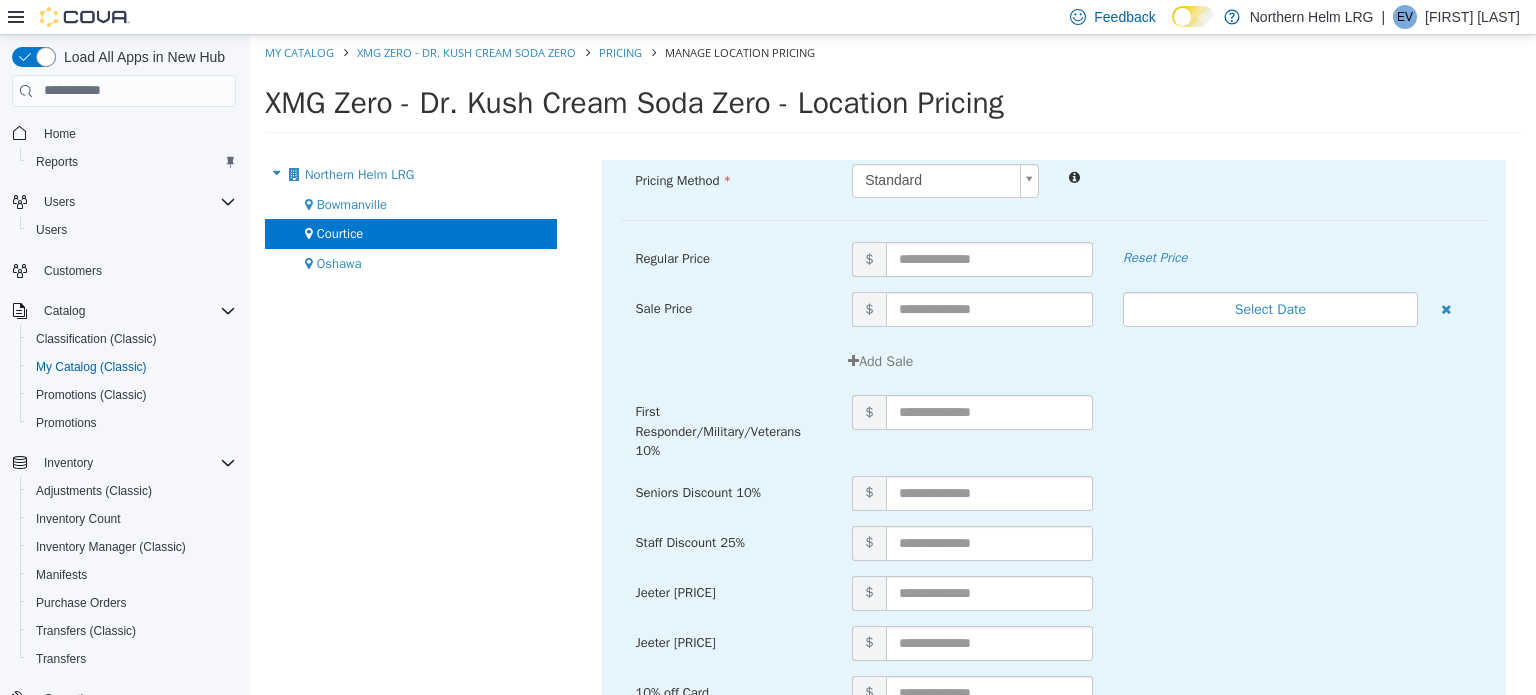 scroll, scrollTop: 37, scrollLeft: 0, axis: vertical 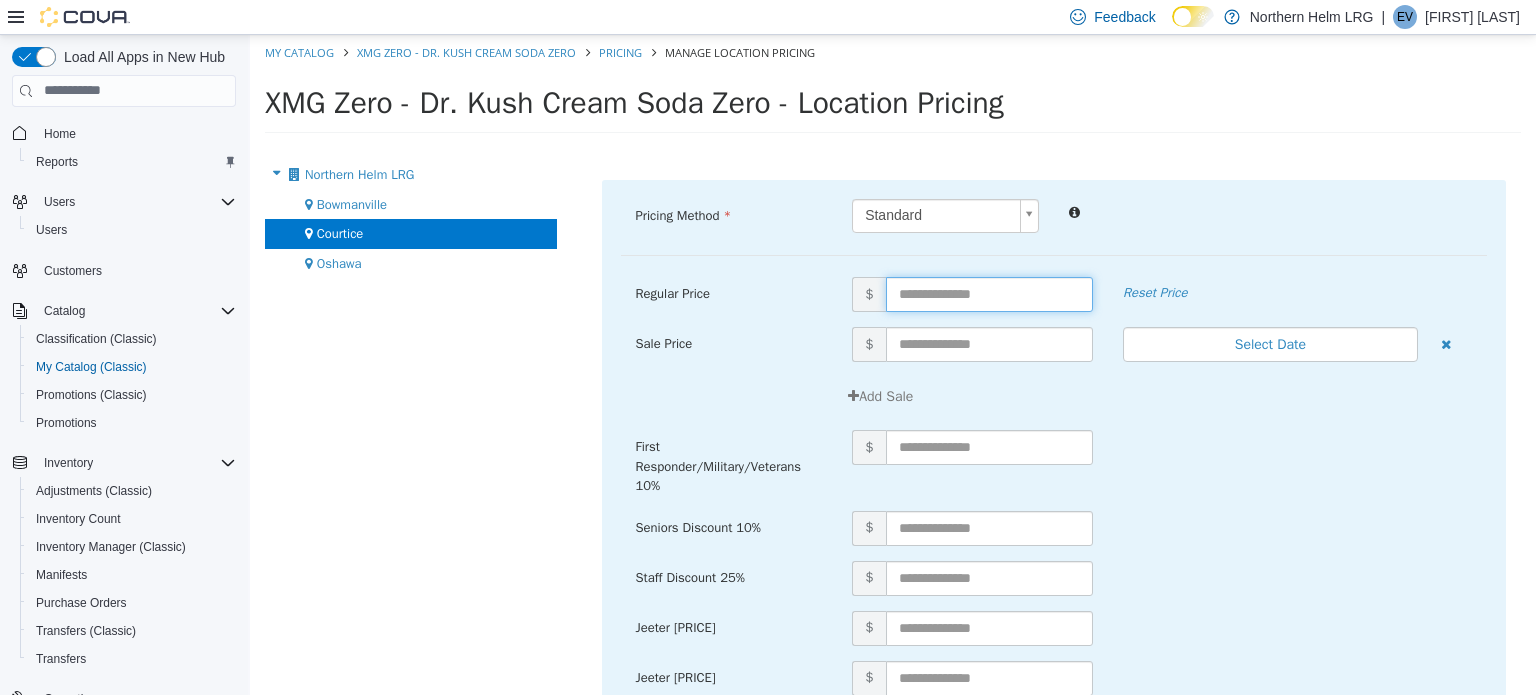 click at bounding box center [989, 293] 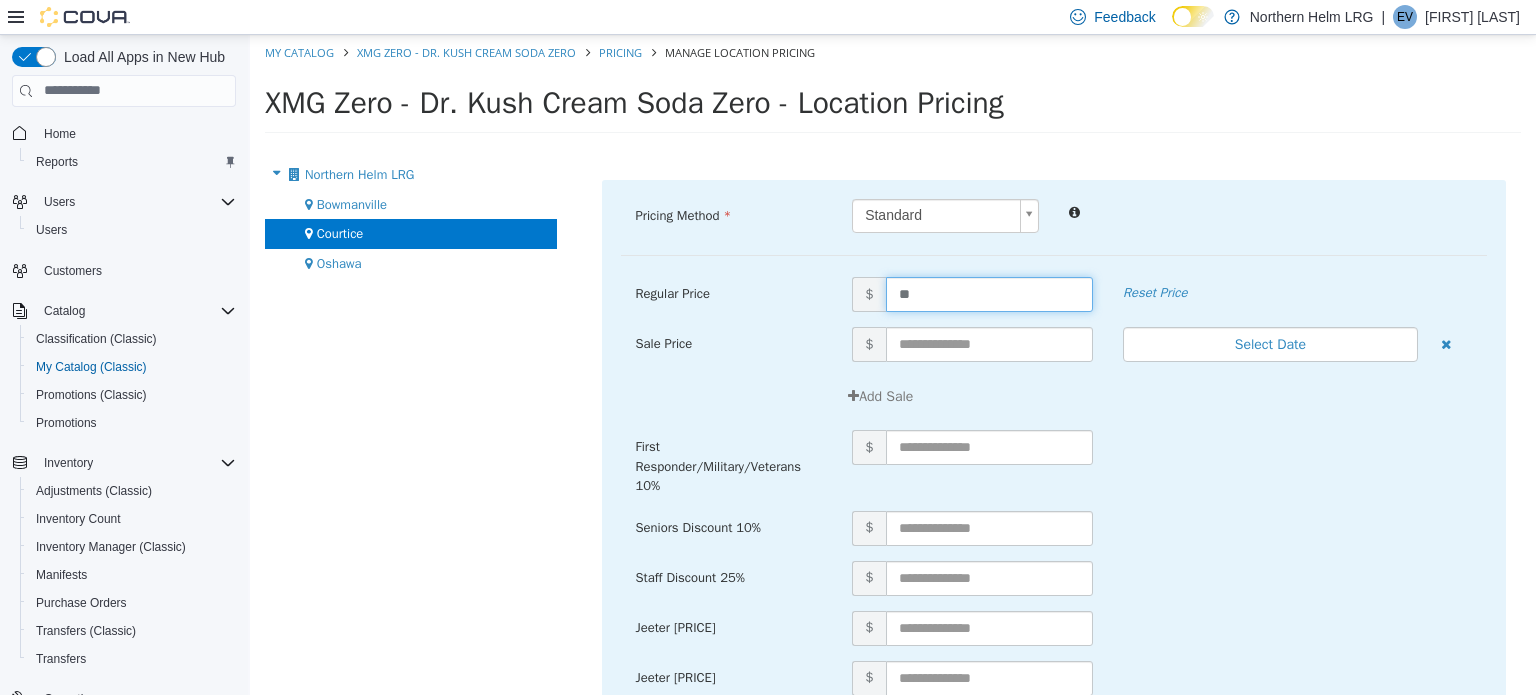 type on "*" 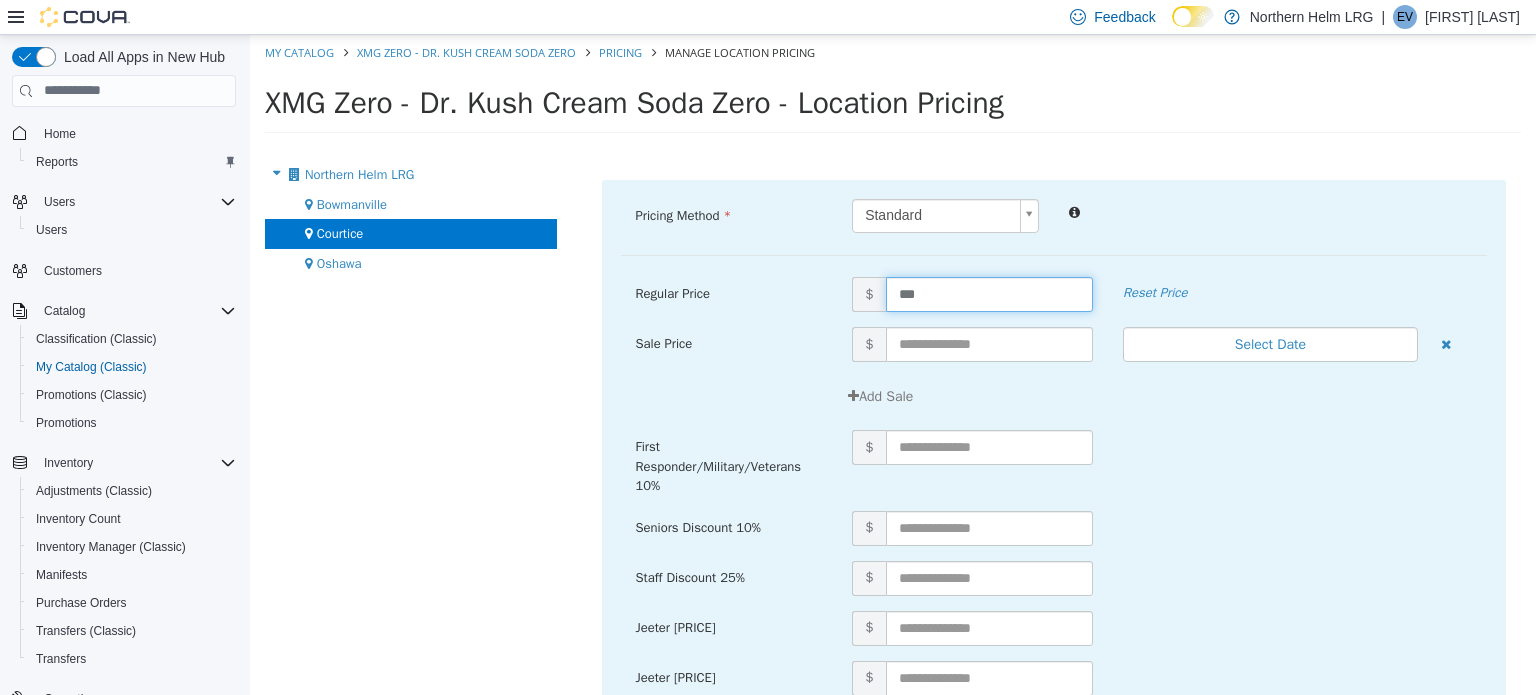 type on "****" 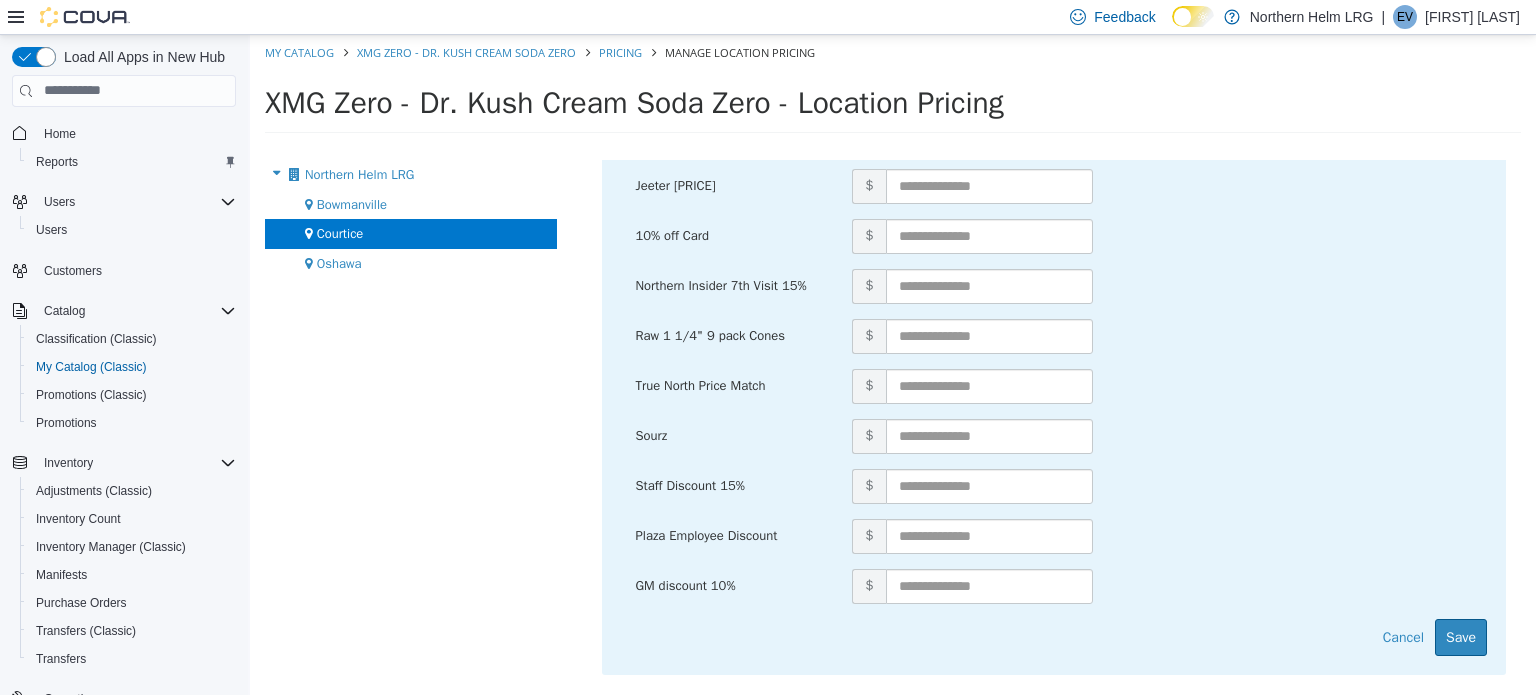 scroll, scrollTop: 537, scrollLeft: 0, axis: vertical 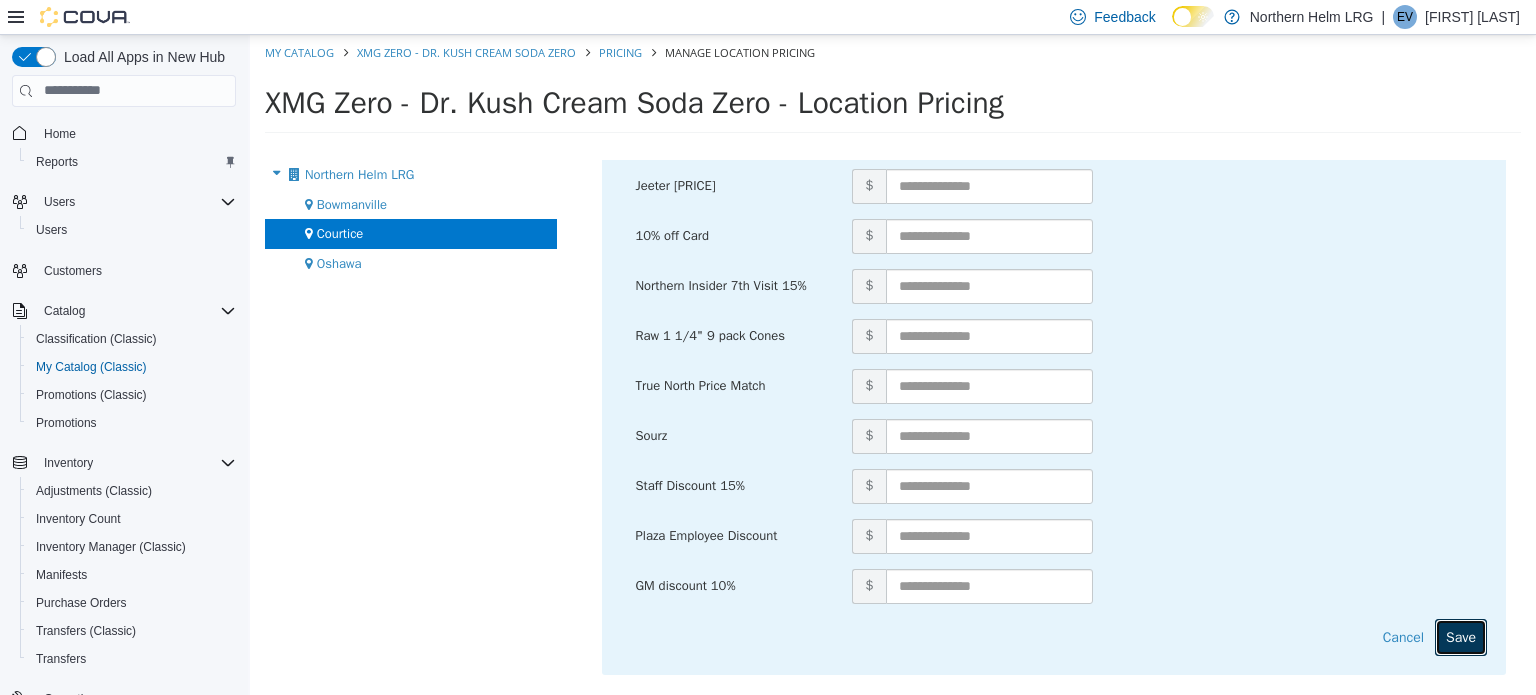 click on "Save" at bounding box center [1461, 636] 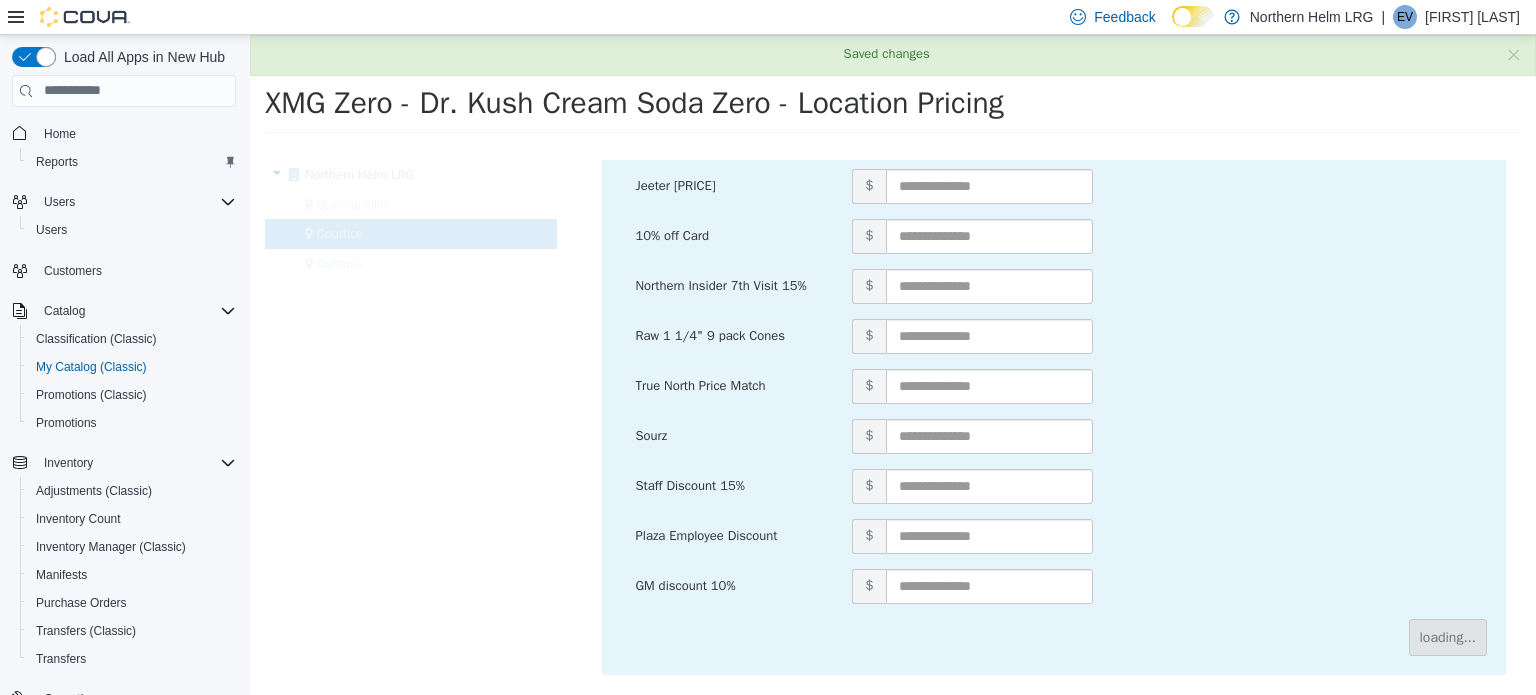 scroll, scrollTop: 0, scrollLeft: 0, axis: both 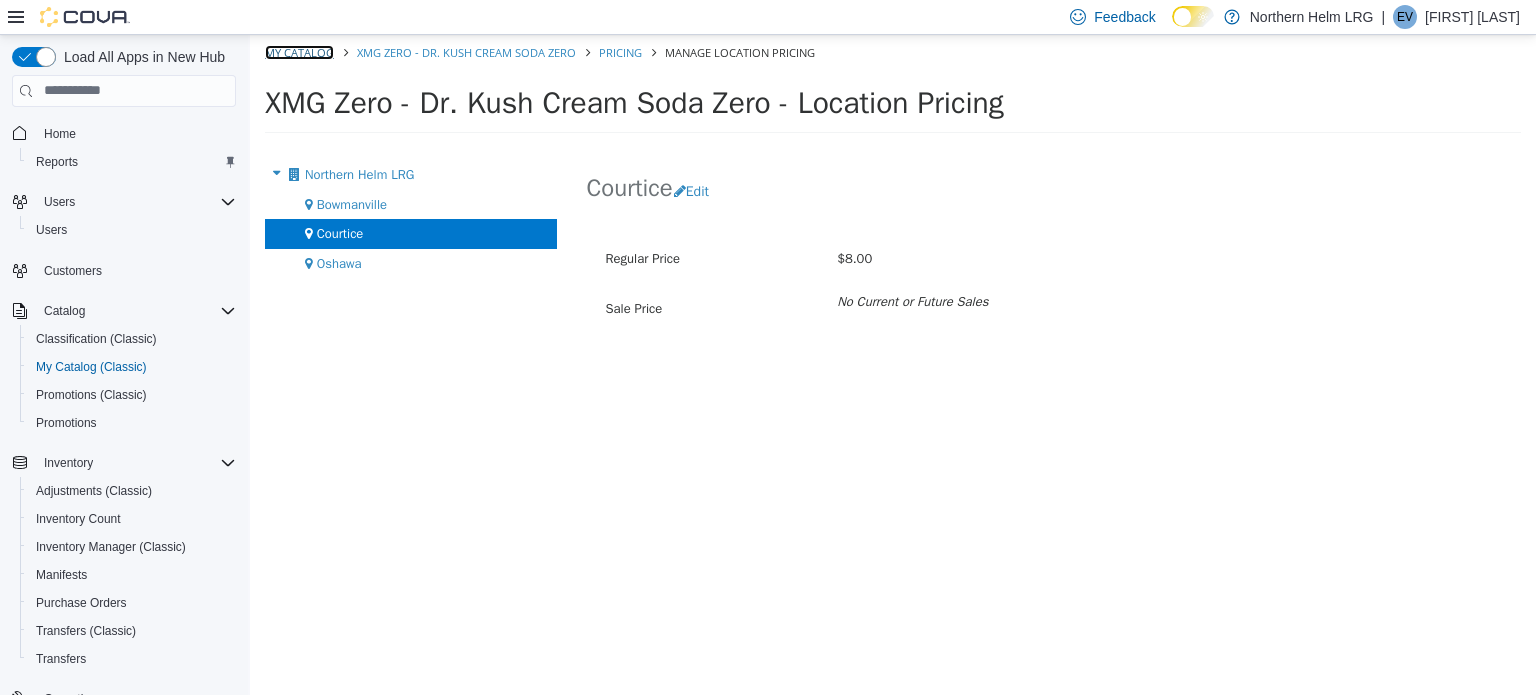 click on "My Catalog" at bounding box center (299, 51) 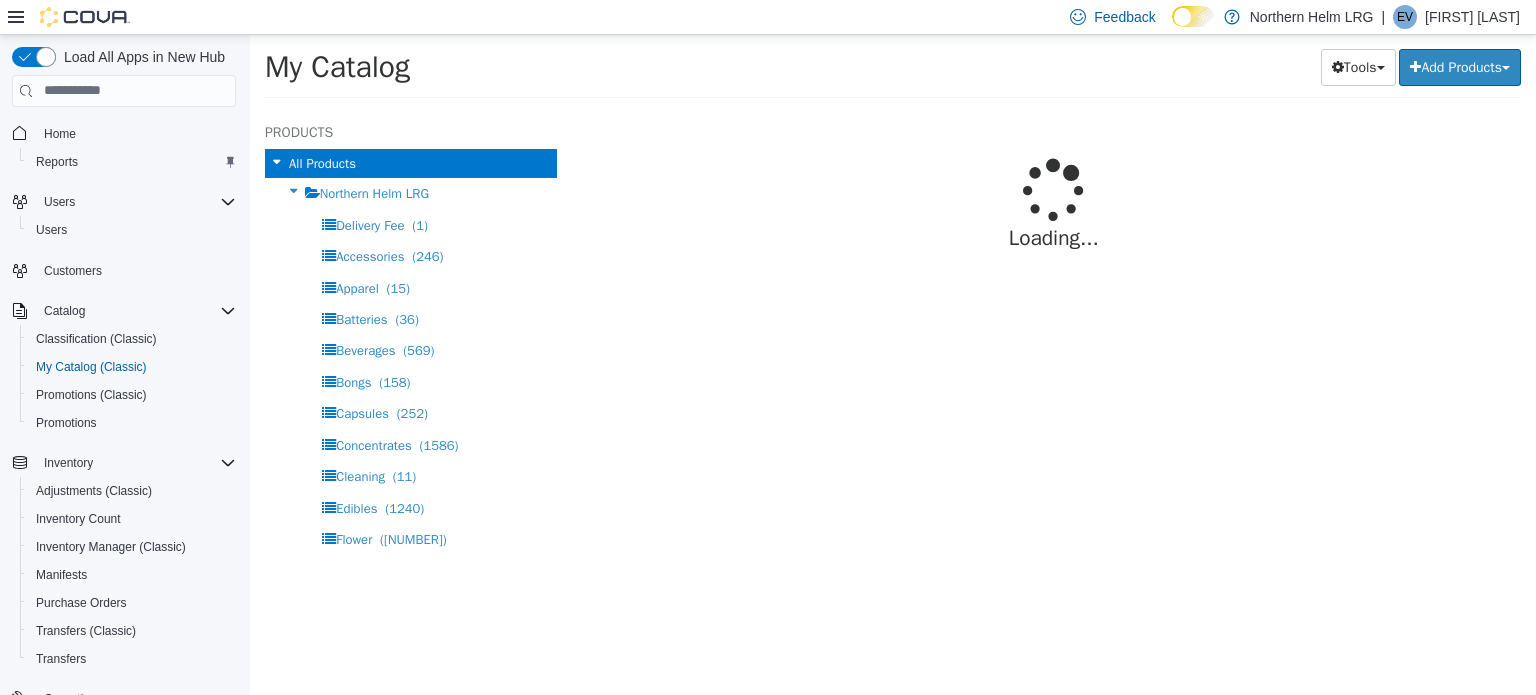 select on "**********" 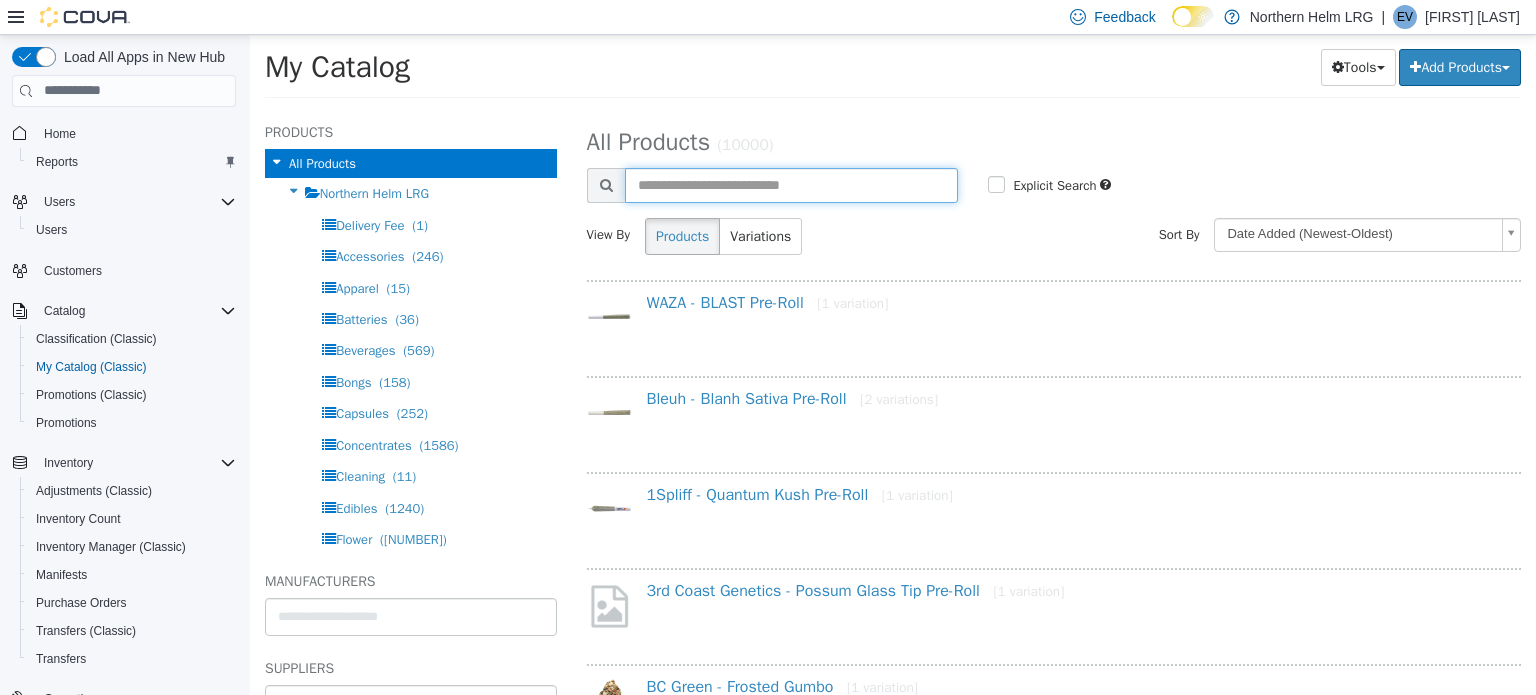 click at bounding box center (792, 184) 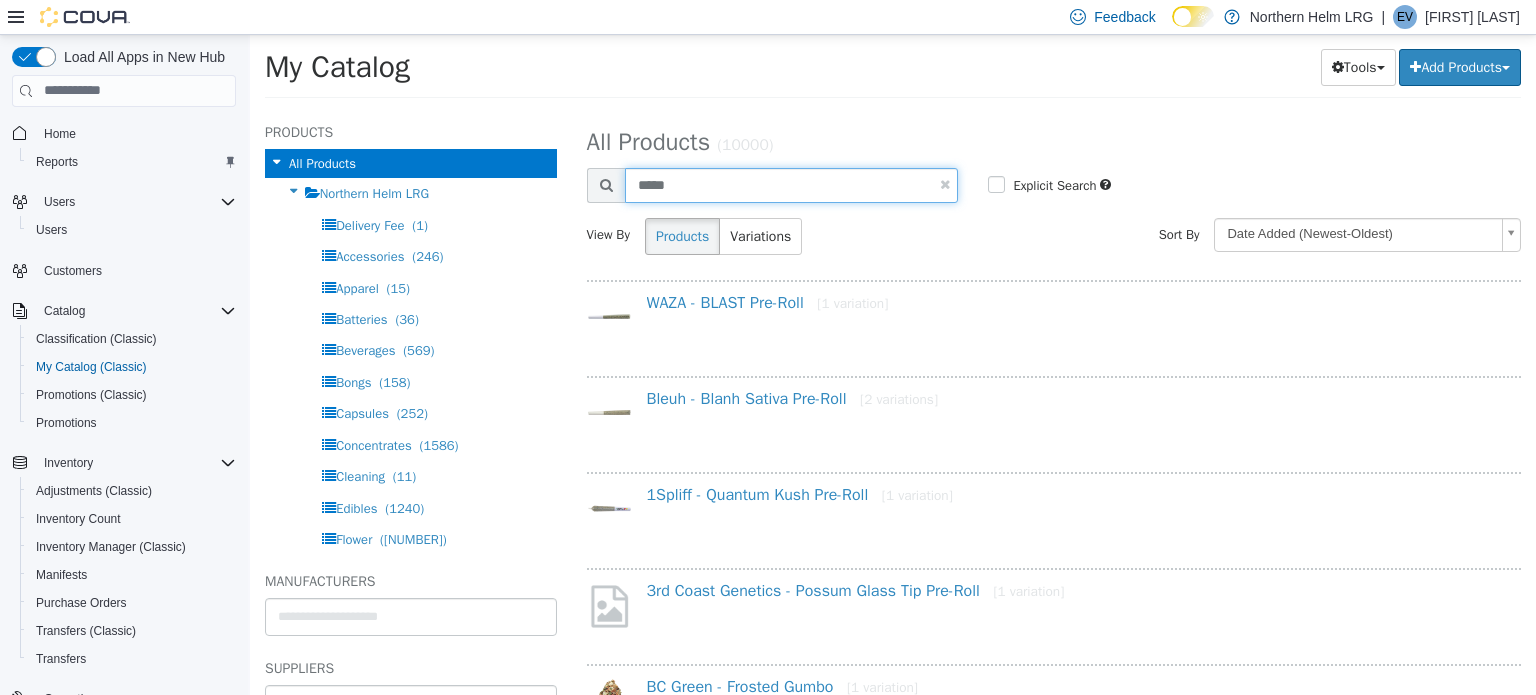 type on "*****" 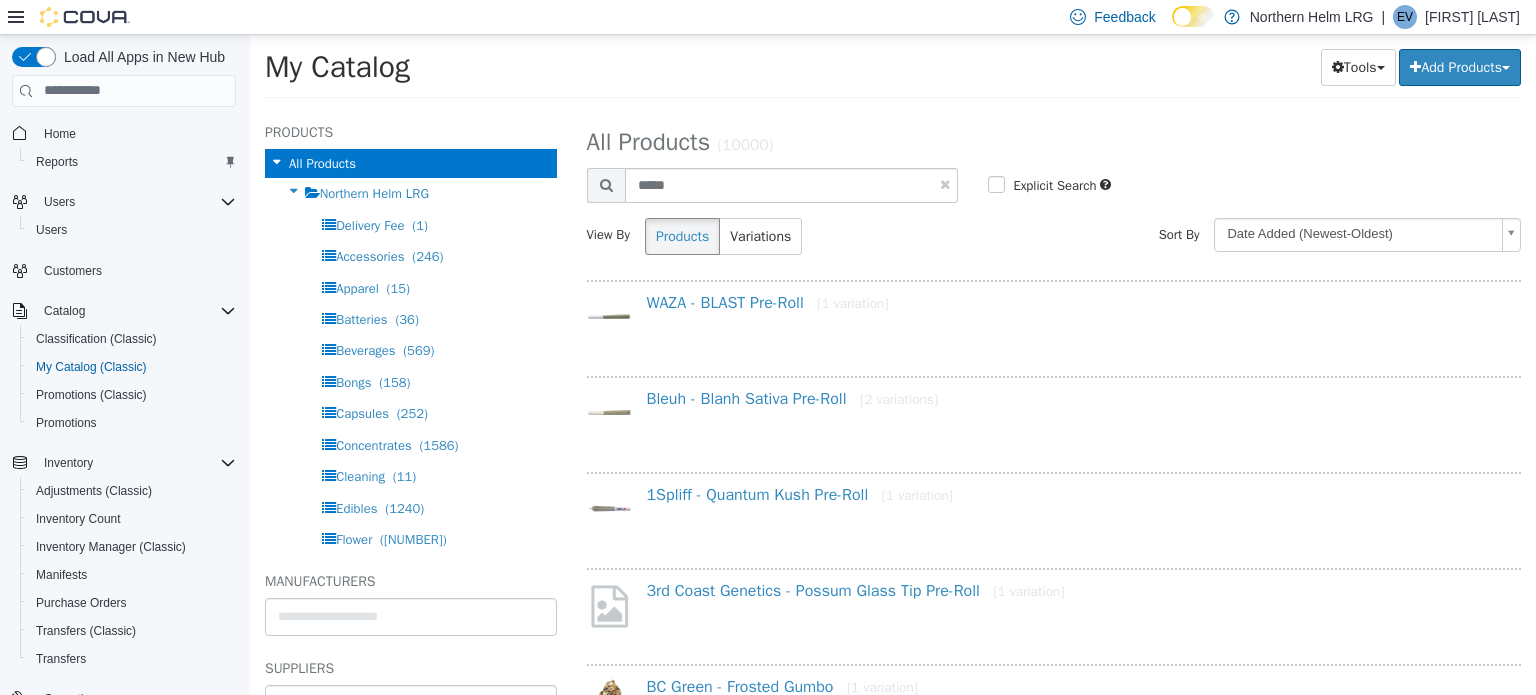 select on "**********" 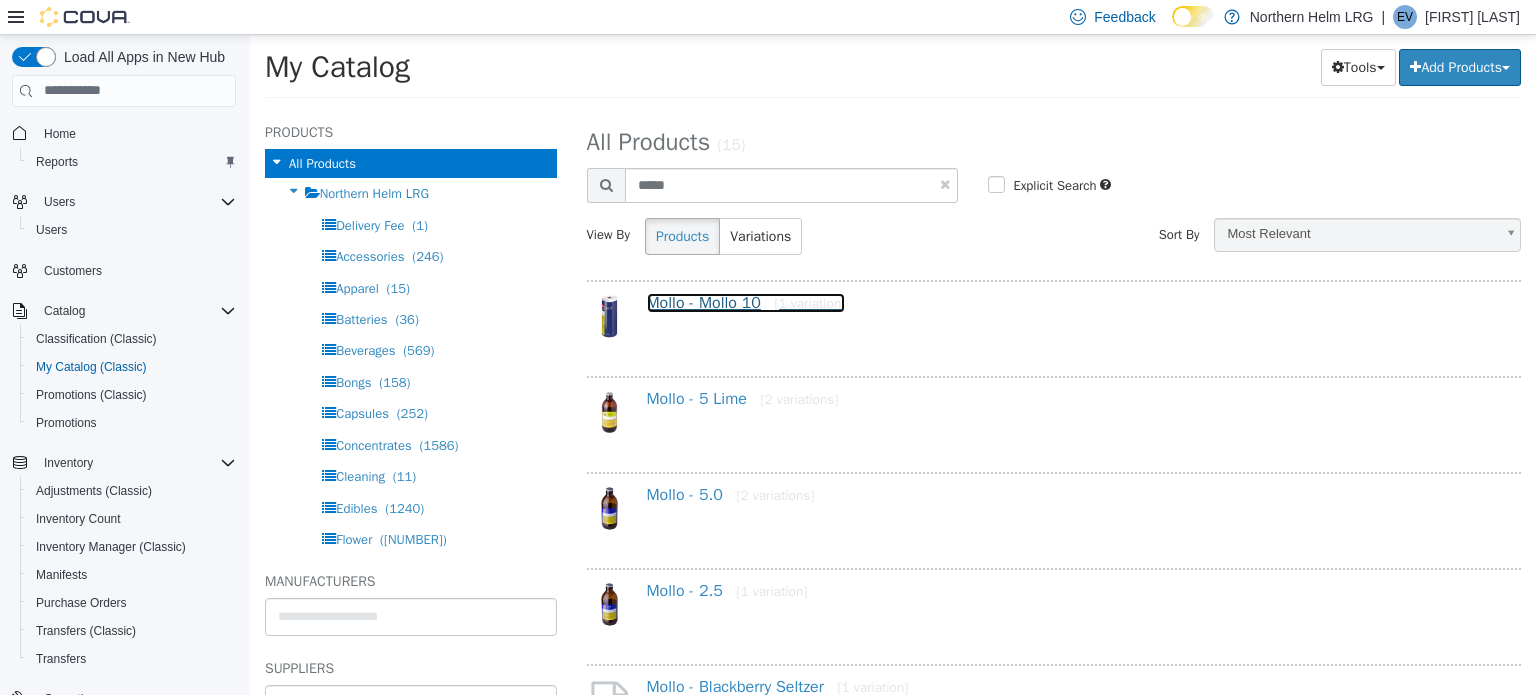 click on "Mollo - Mollo 10
[1 variation]" at bounding box center (746, 302) 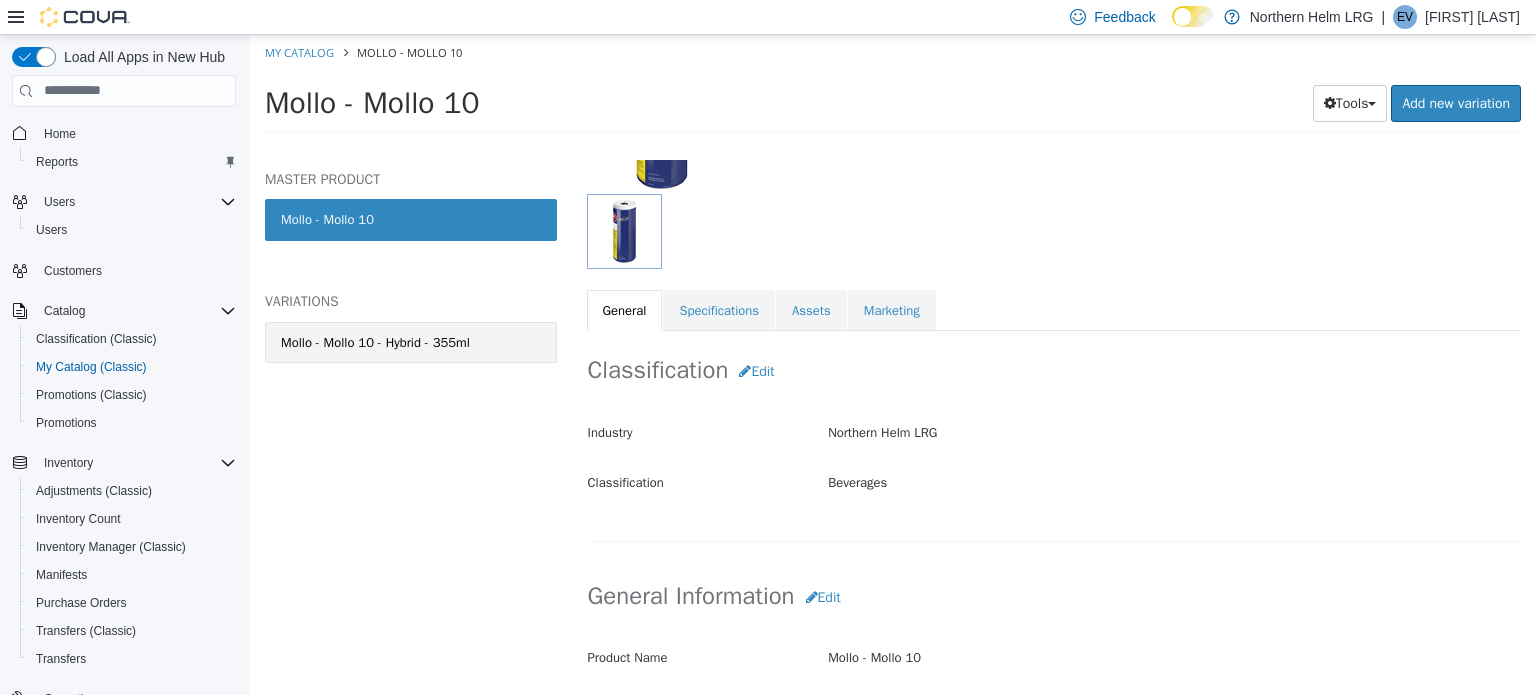 scroll, scrollTop: 200, scrollLeft: 0, axis: vertical 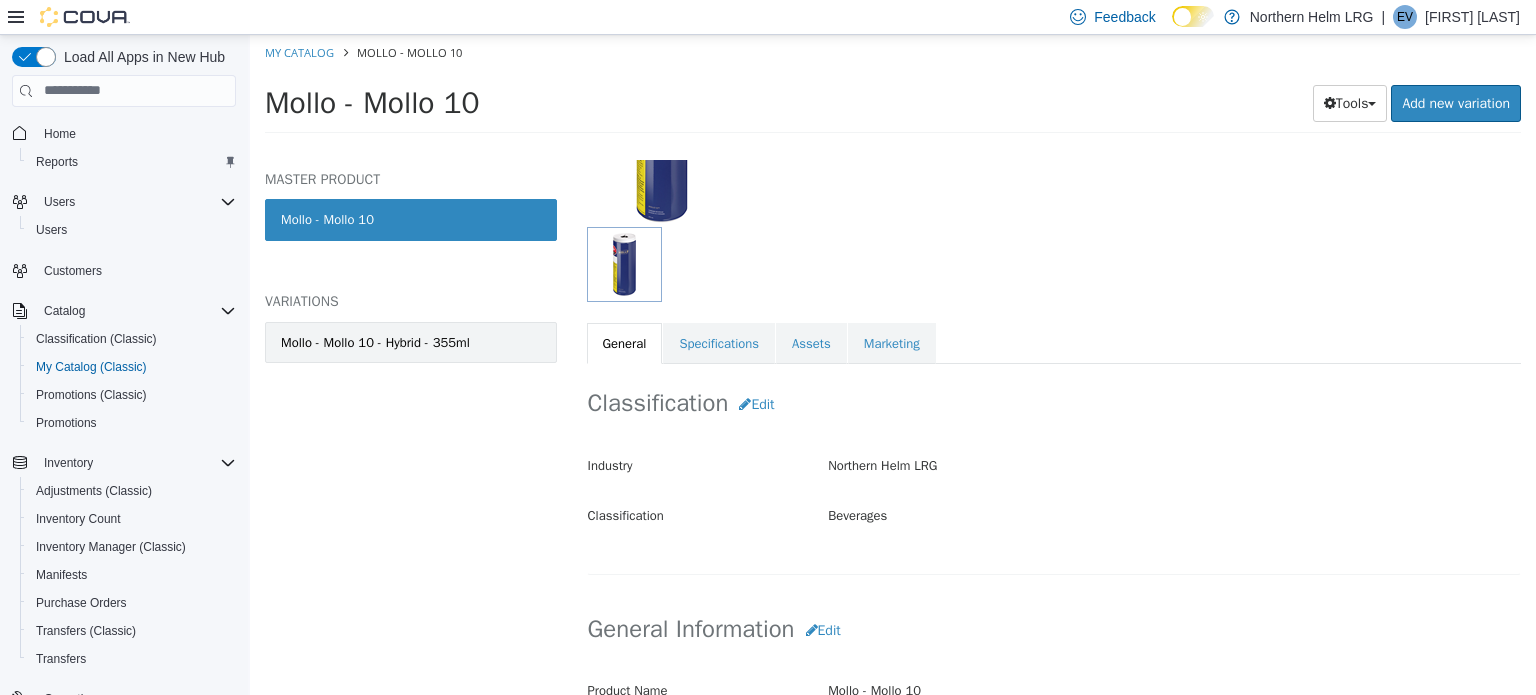 click on "Mollo - Mollo 10 - Hybrid - 355ml" at bounding box center [375, 342] 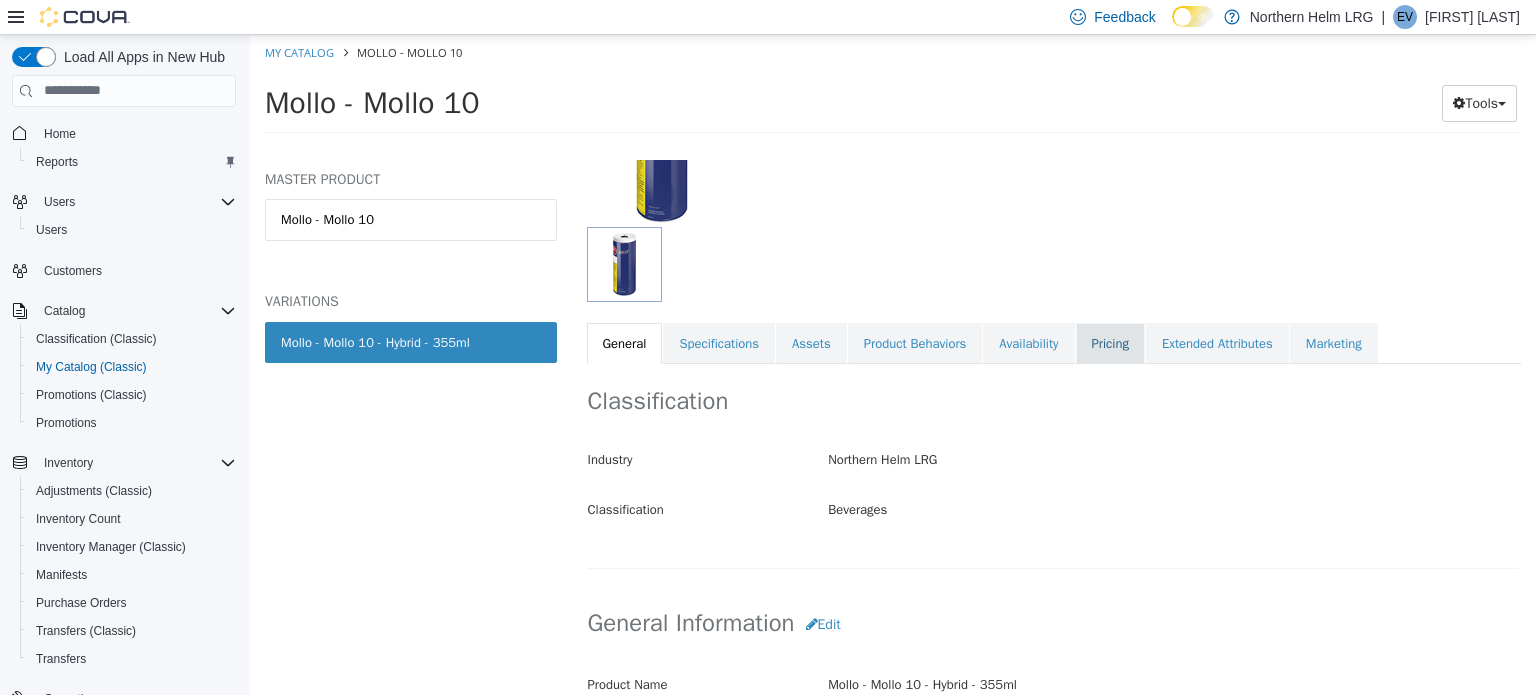 click on "Pricing" at bounding box center [1110, 343] 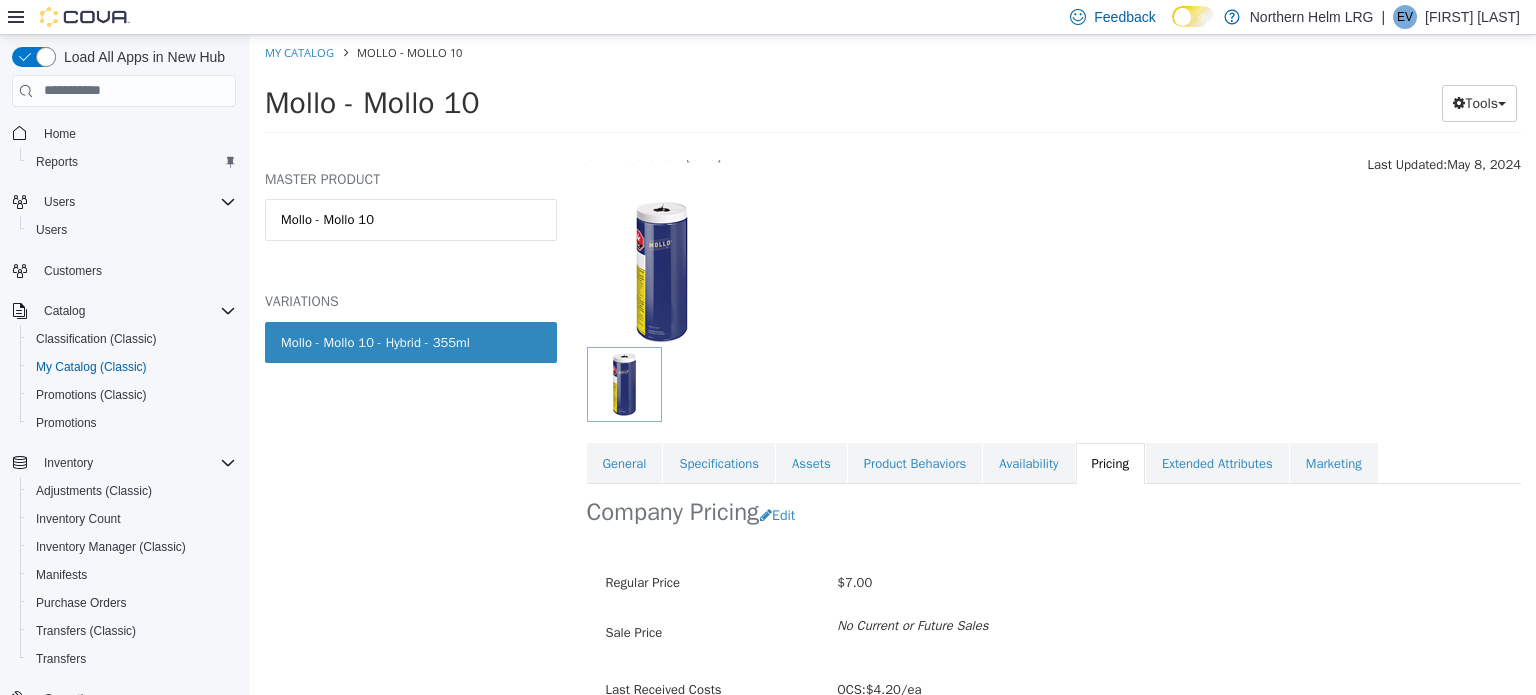 scroll, scrollTop: 0, scrollLeft: 0, axis: both 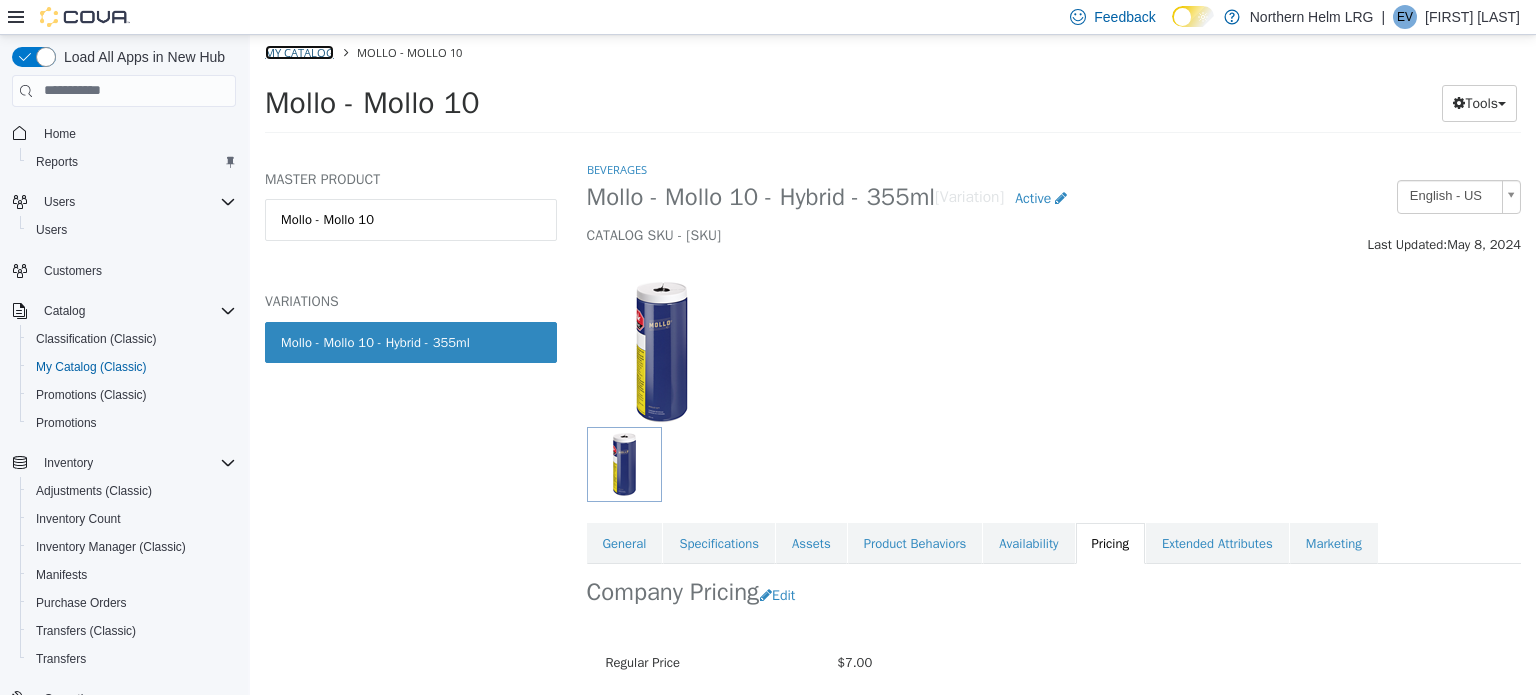 click on "My Catalog" at bounding box center (299, 51) 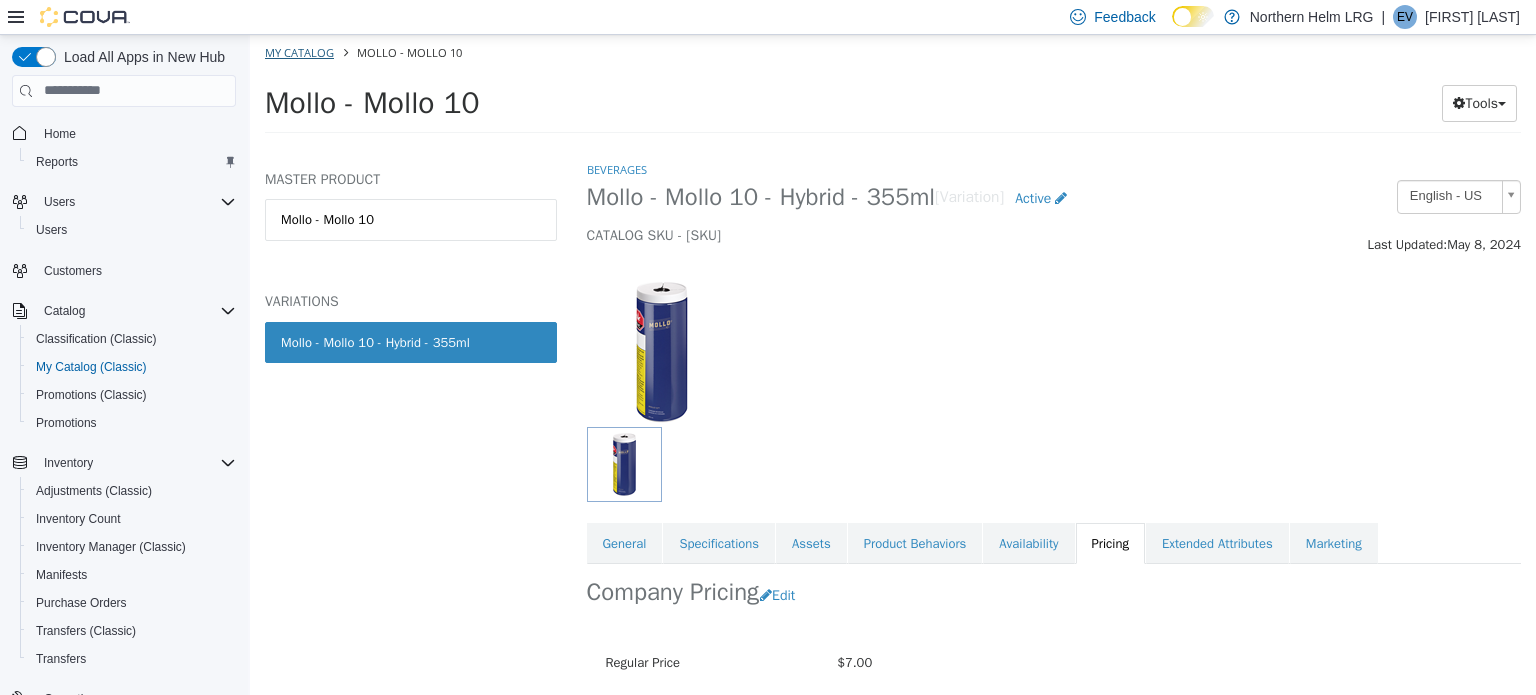 select on "**********" 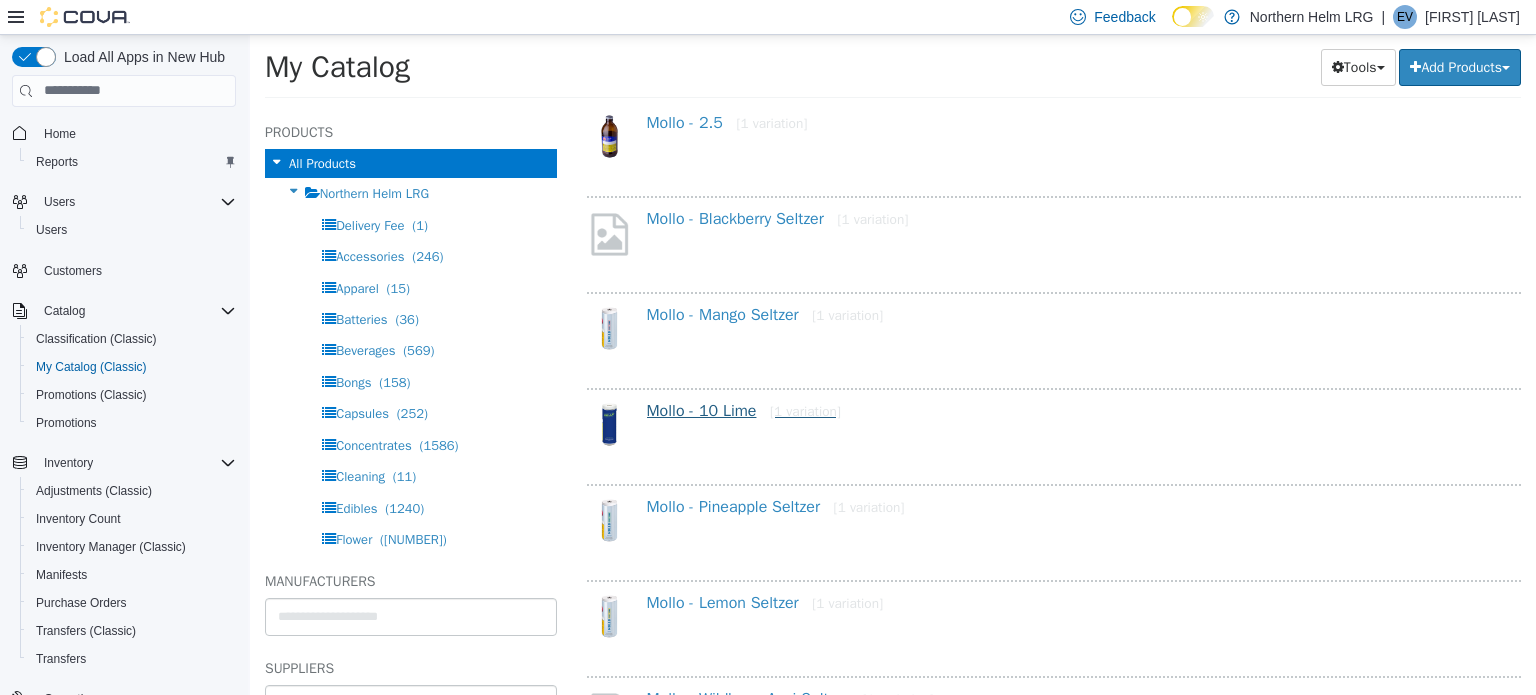 scroll, scrollTop: 500, scrollLeft: 0, axis: vertical 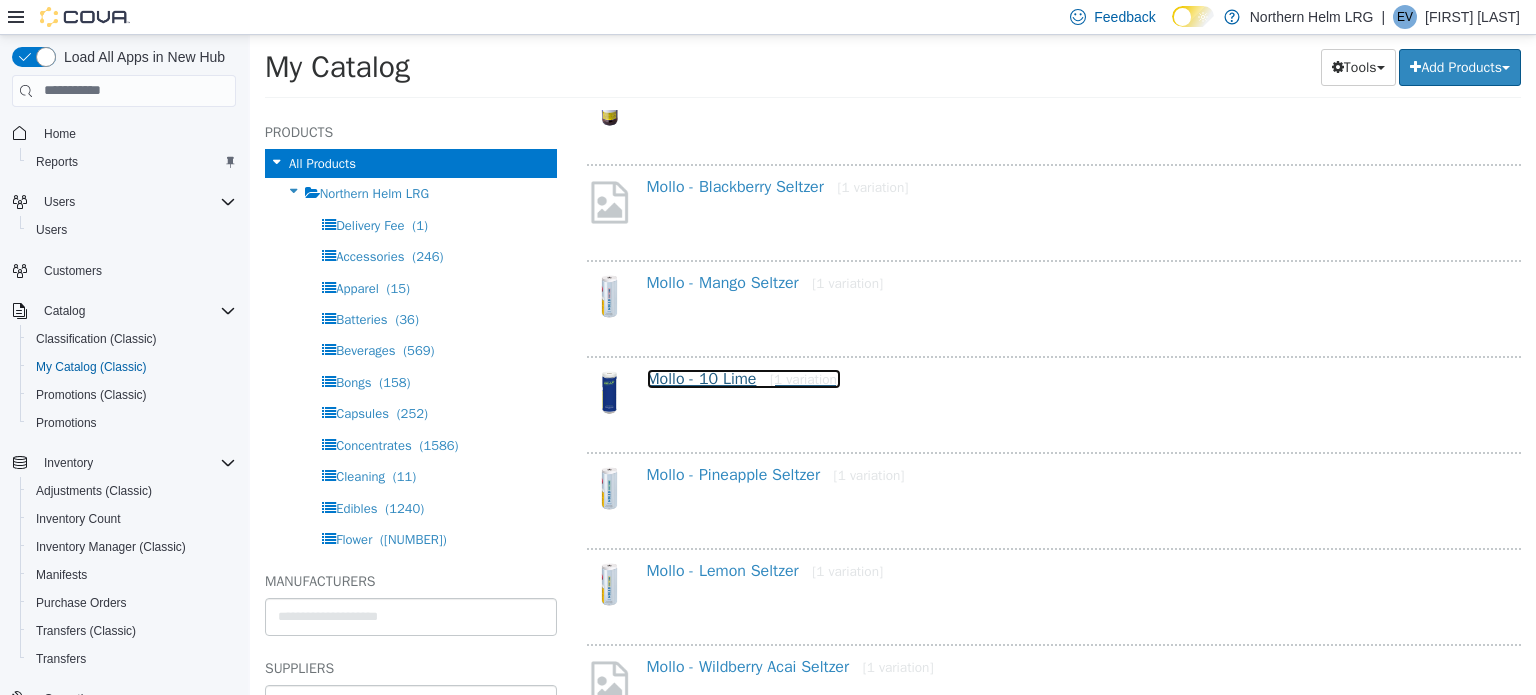 click on "Mollo - 10 Lime
[1 variation]" at bounding box center [744, 378] 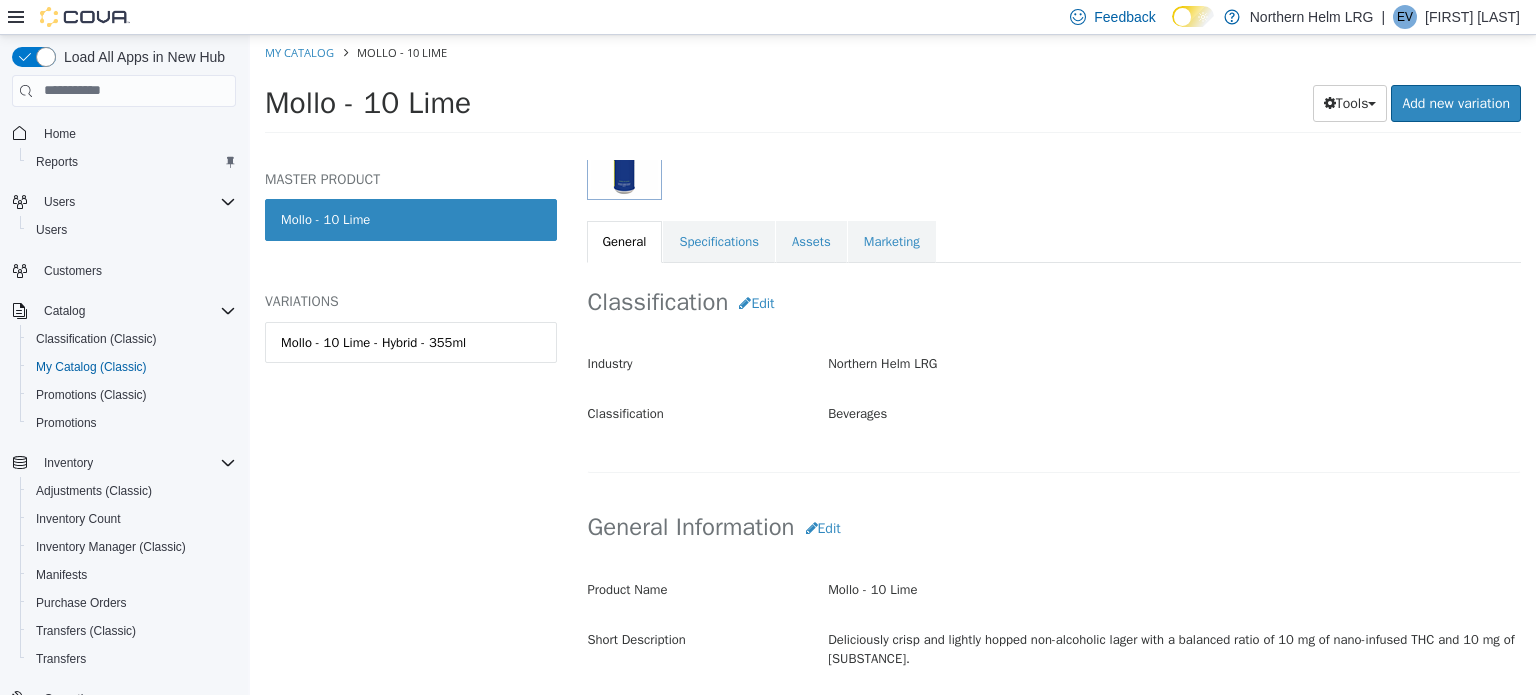 scroll, scrollTop: 302, scrollLeft: 0, axis: vertical 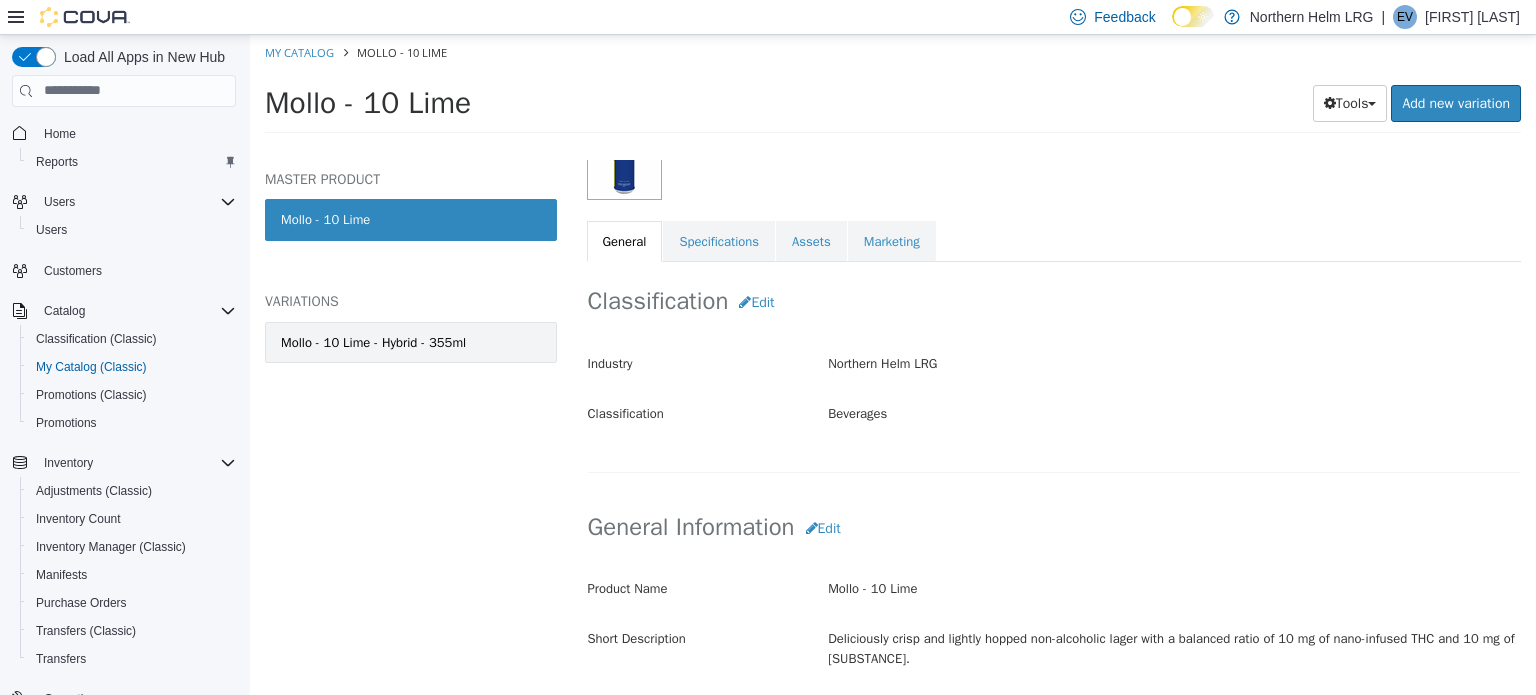 click on "Mollo - 10 Lime - Hybrid - 355ml" at bounding box center [373, 342] 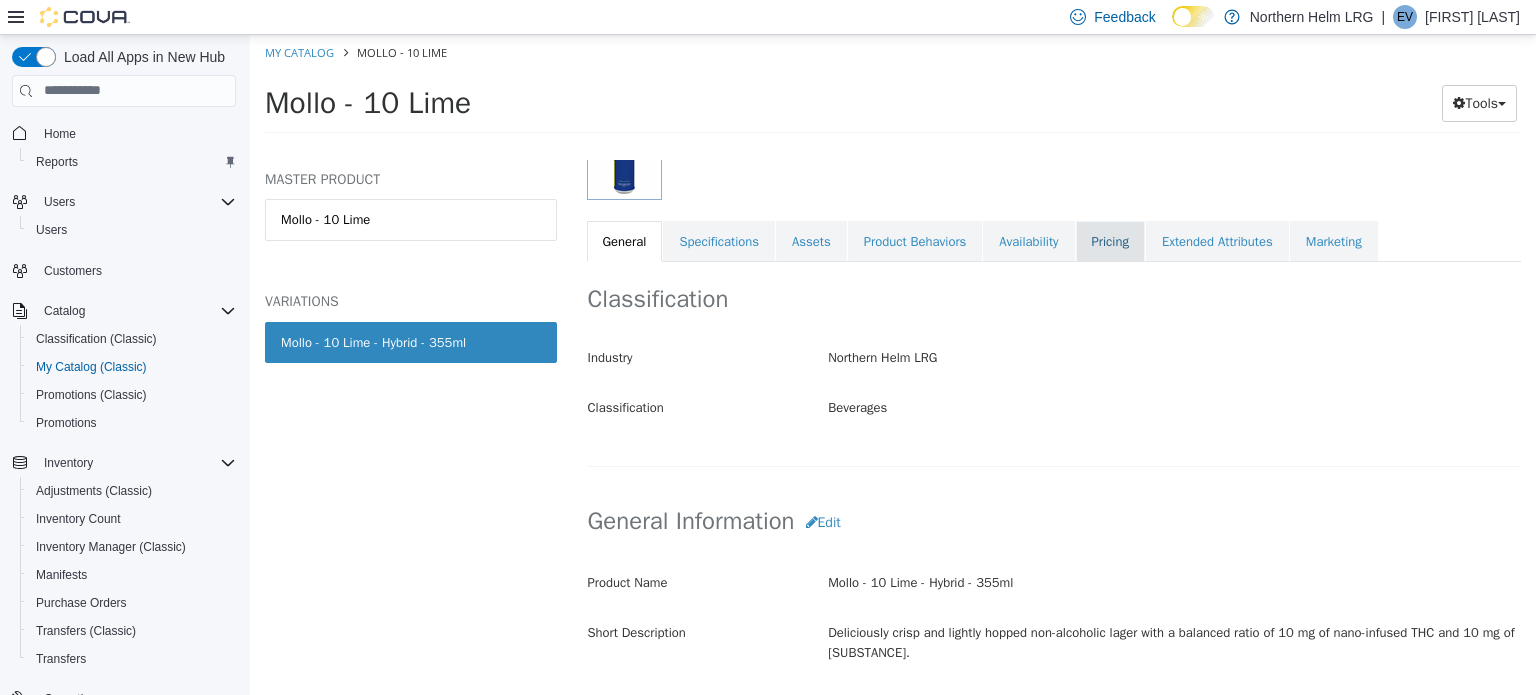 click on "Pricing" at bounding box center [1110, 241] 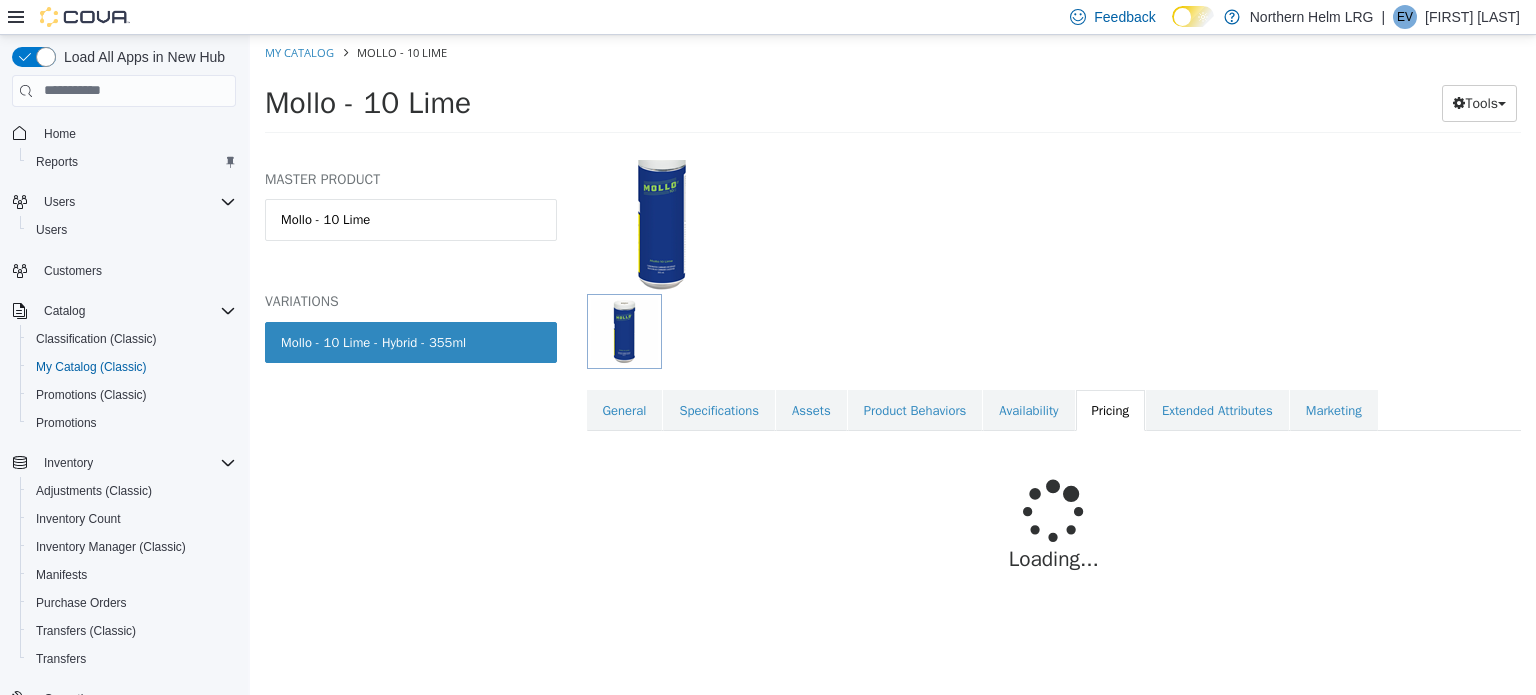 scroll, scrollTop: 179, scrollLeft: 0, axis: vertical 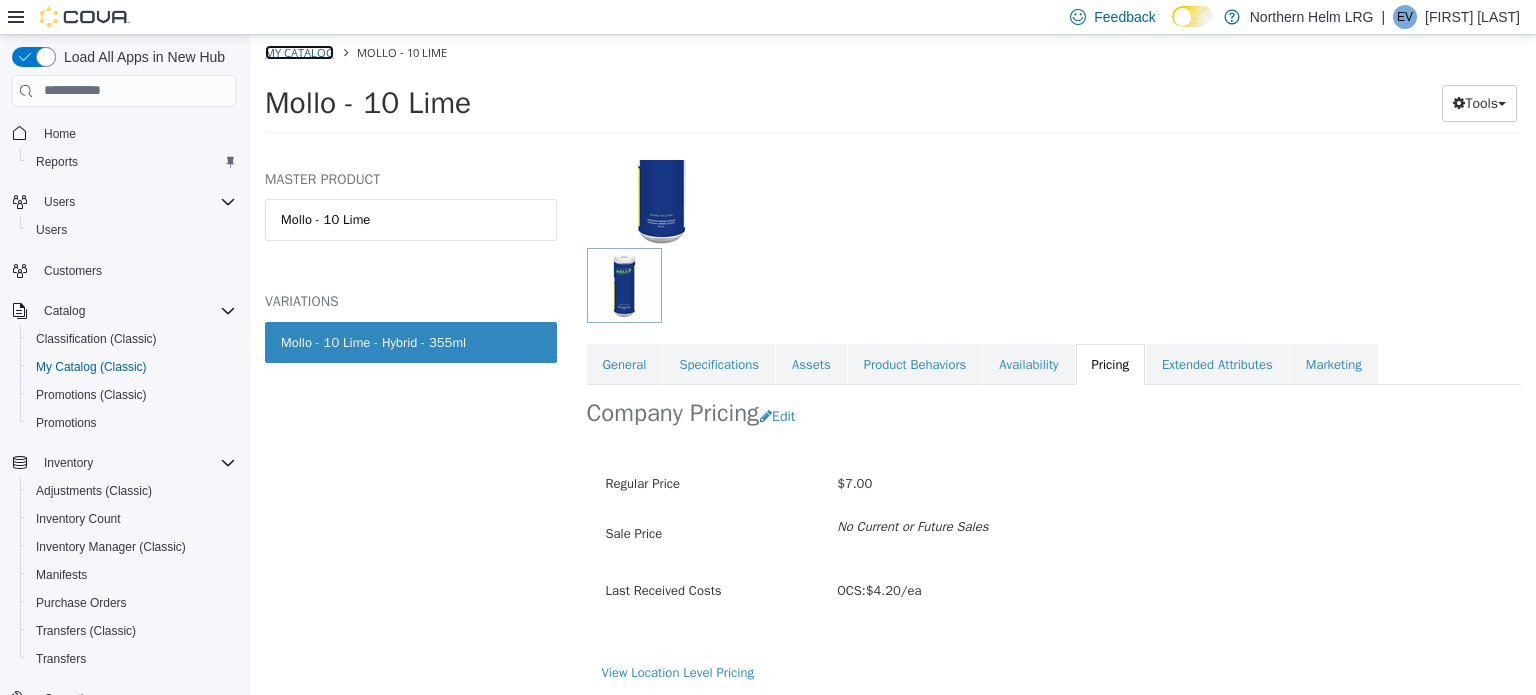 click on "My Catalog" at bounding box center (299, 51) 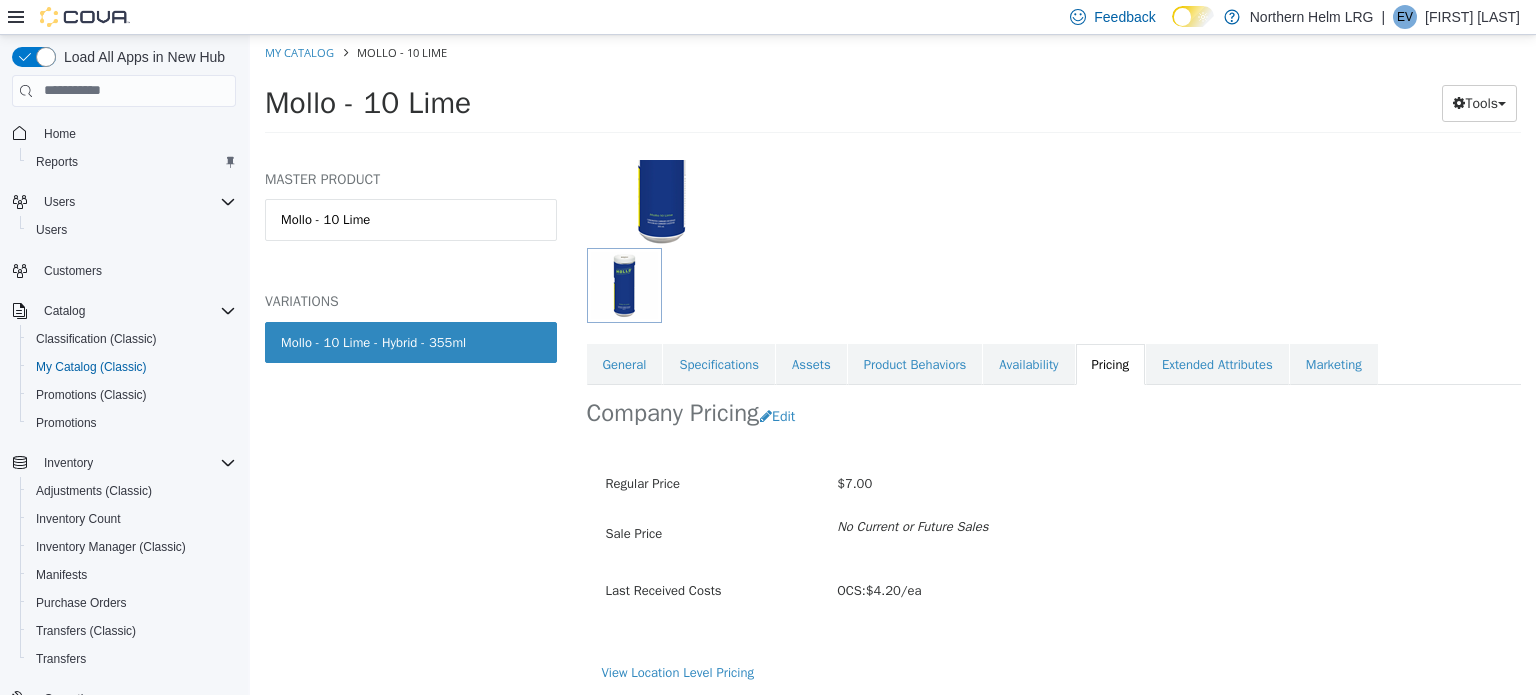 select on "**********" 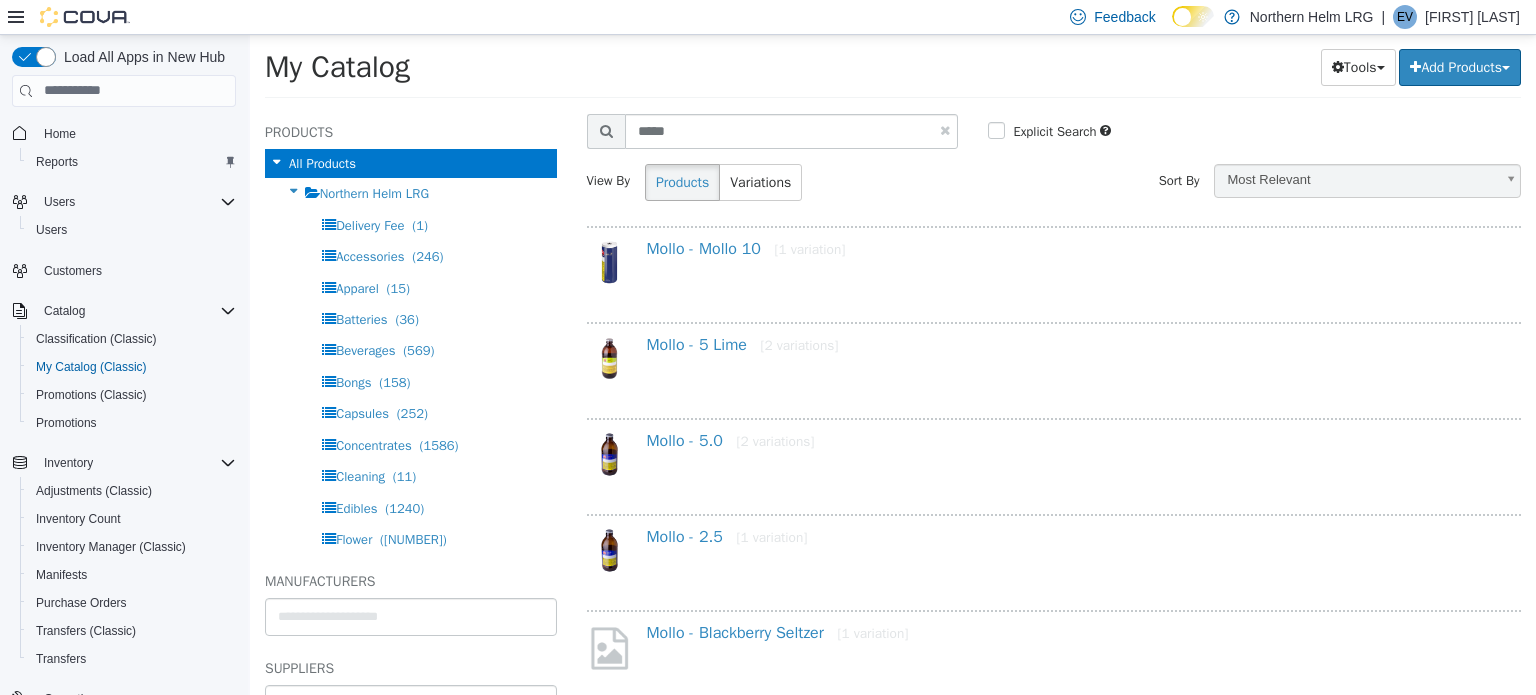 scroll, scrollTop: 0, scrollLeft: 0, axis: both 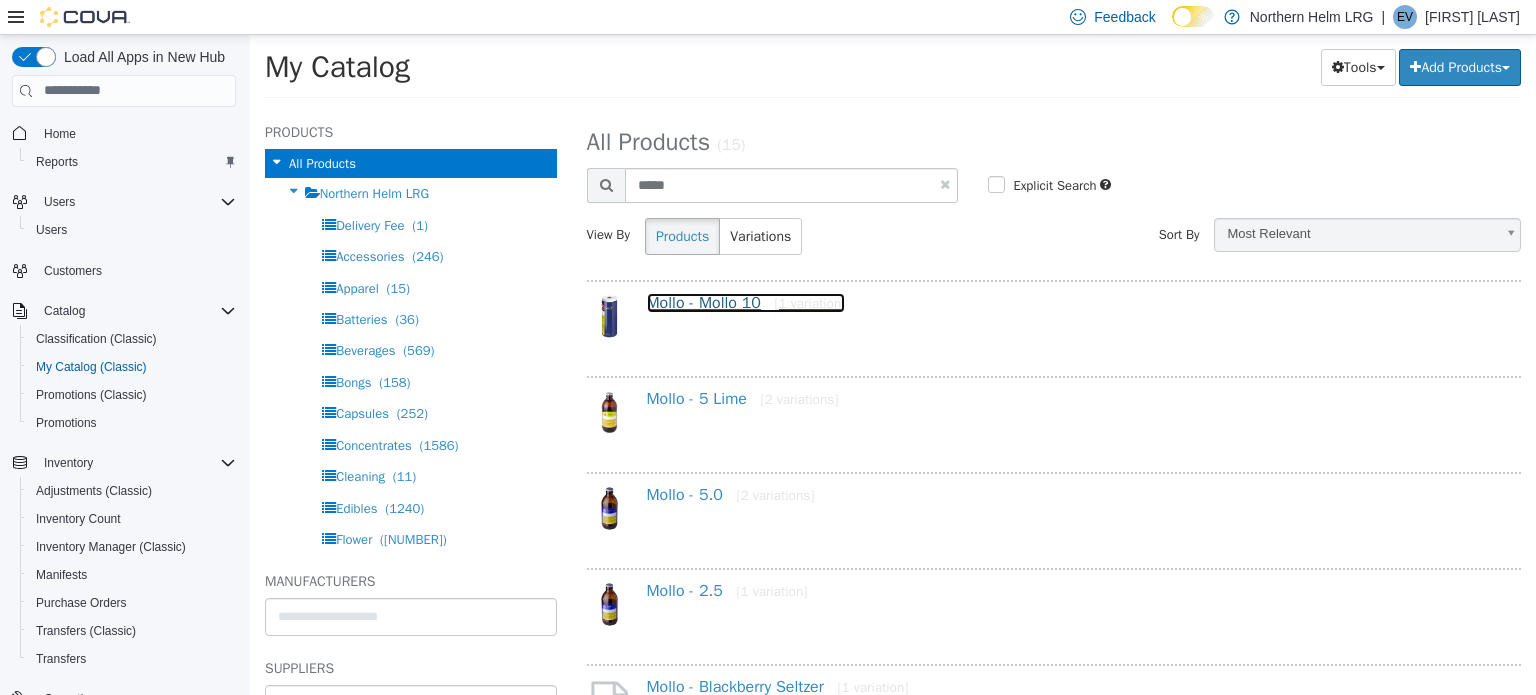 click on "Mollo - Mollo 10
[1 variation]" at bounding box center (746, 302) 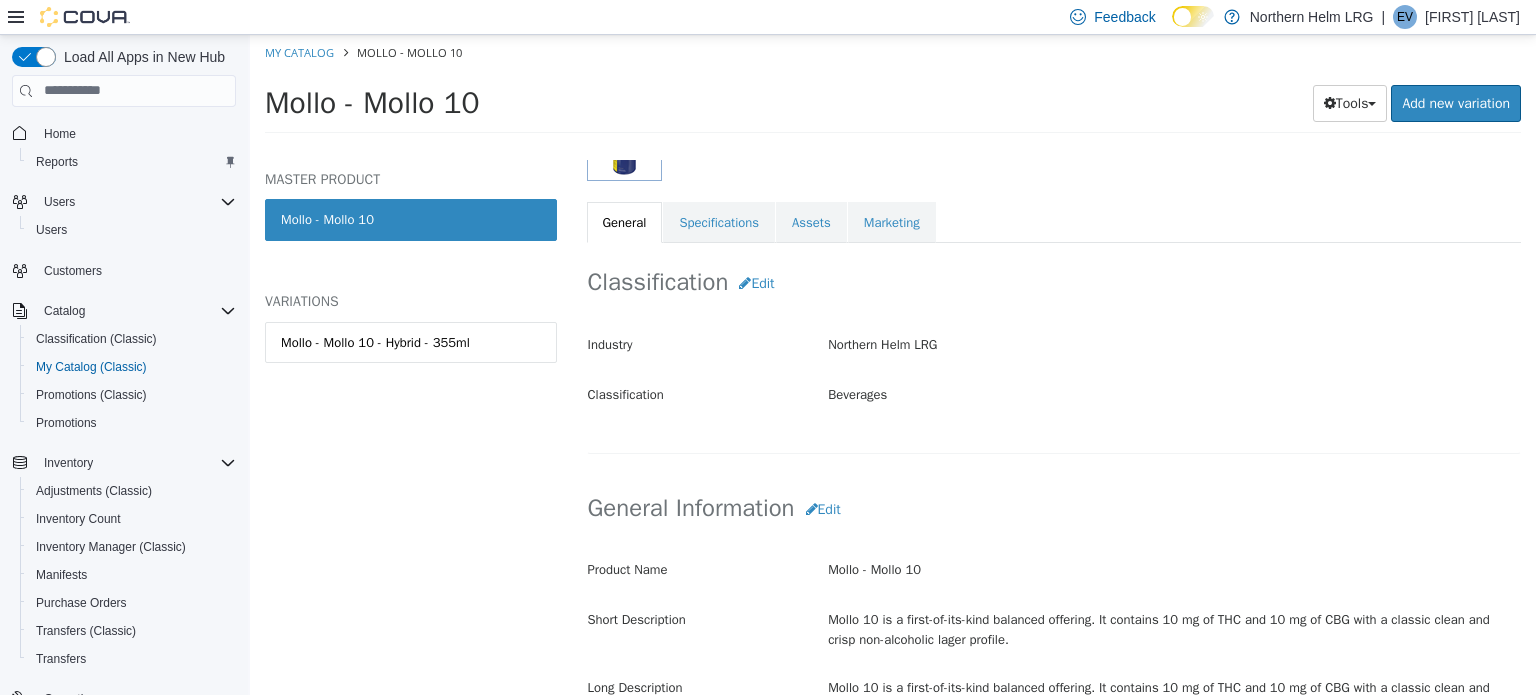 scroll, scrollTop: 100, scrollLeft: 0, axis: vertical 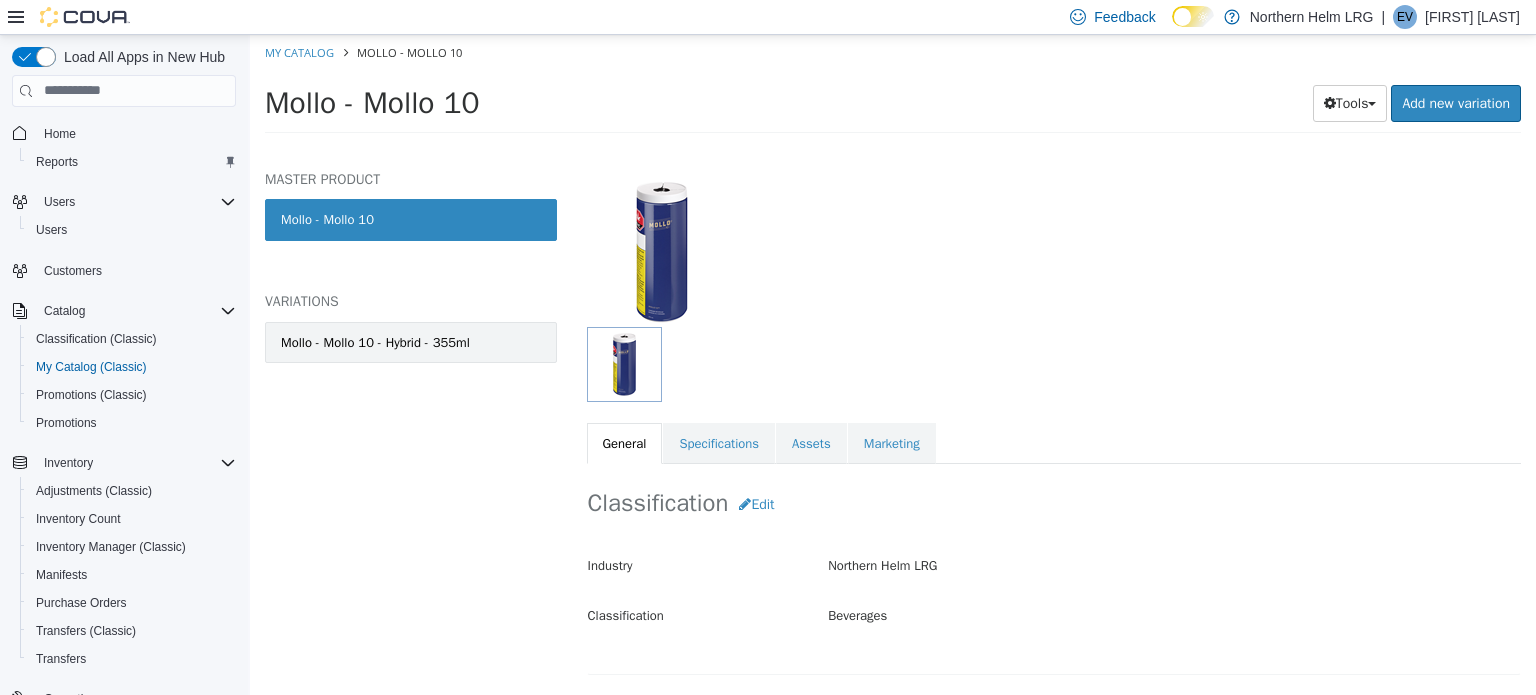 click on "Mollo - Mollo 10 - Hybrid - 355ml" at bounding box center [411, 342] 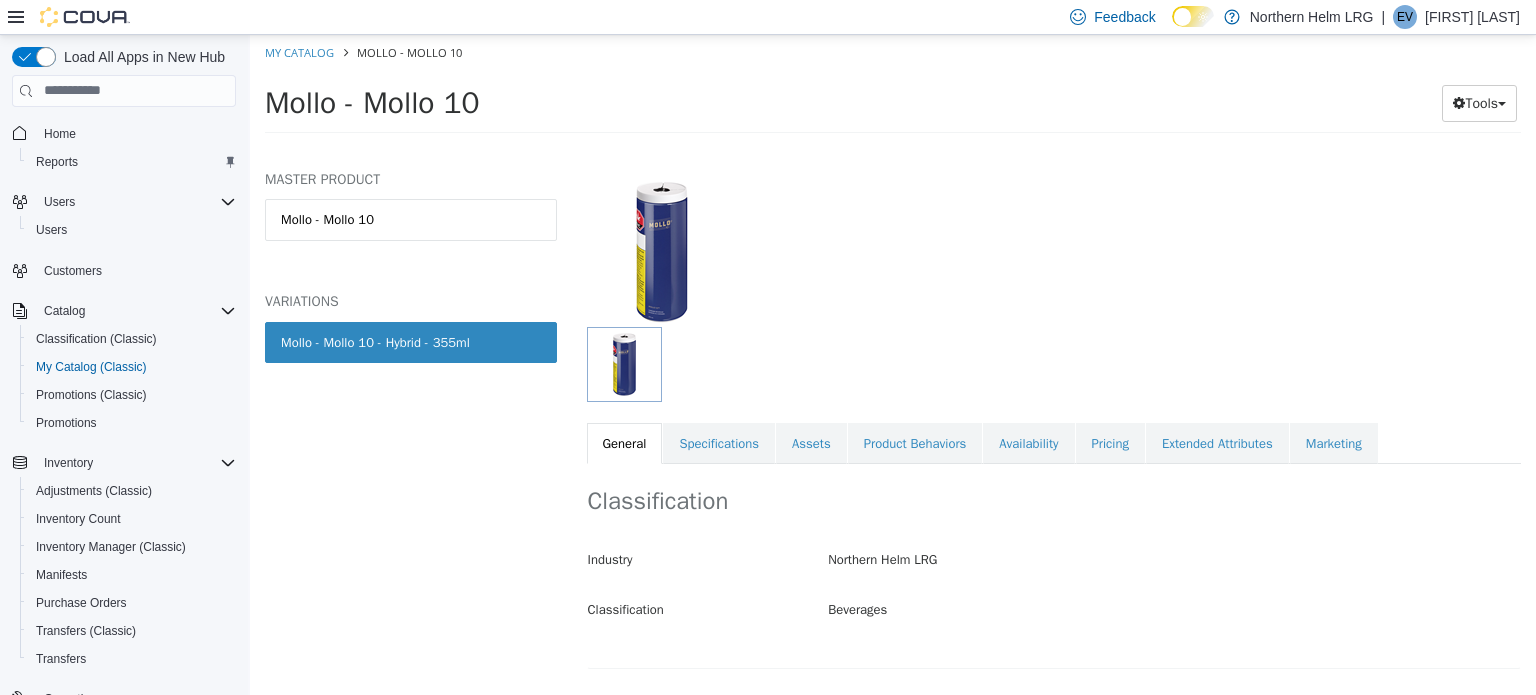 drag, startPoint x: 1121, startPoint y: 443, endPoint x: 1109, endPoint y: 464, distance: 24.186773 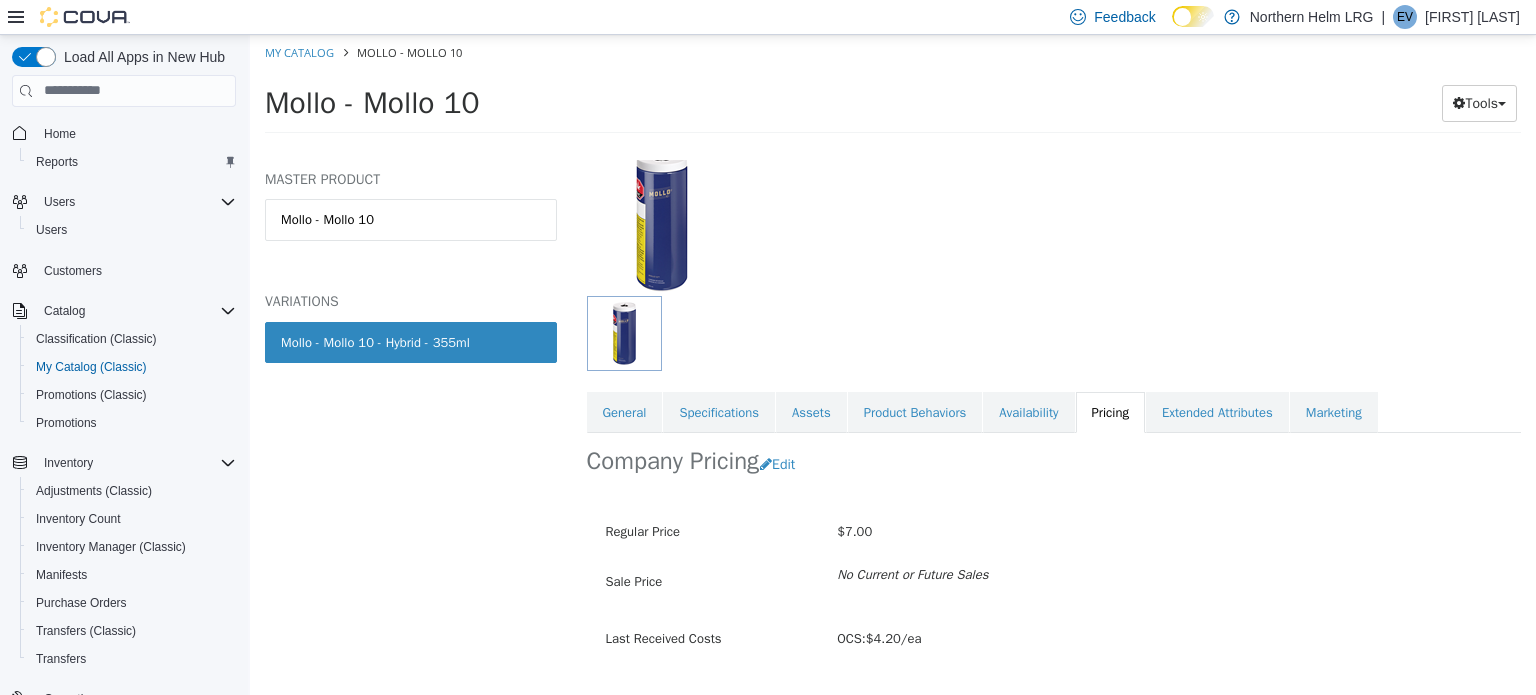 scroll, scrollTop: 179, scrollLeft: 0, axis: vertical 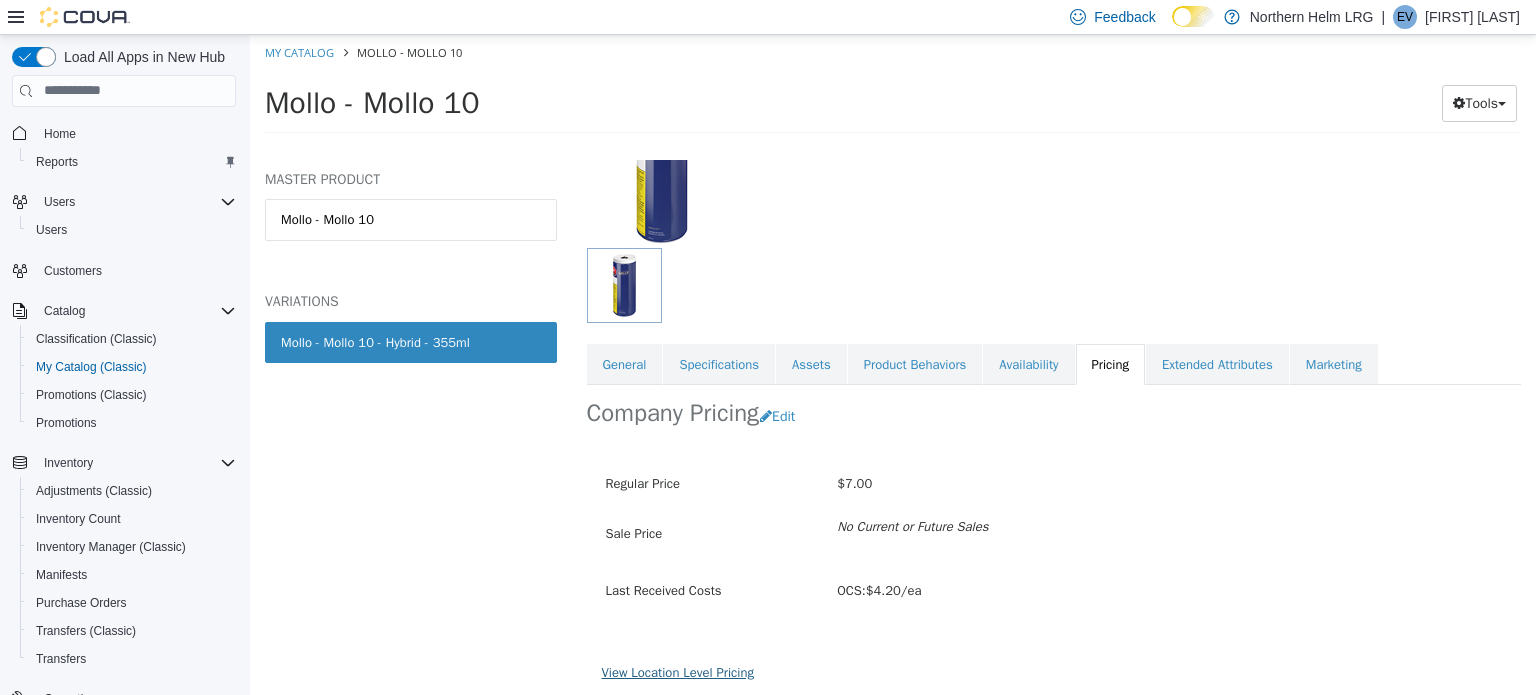 click on "View Location Level Pricing" at bounding box center [678, 671] 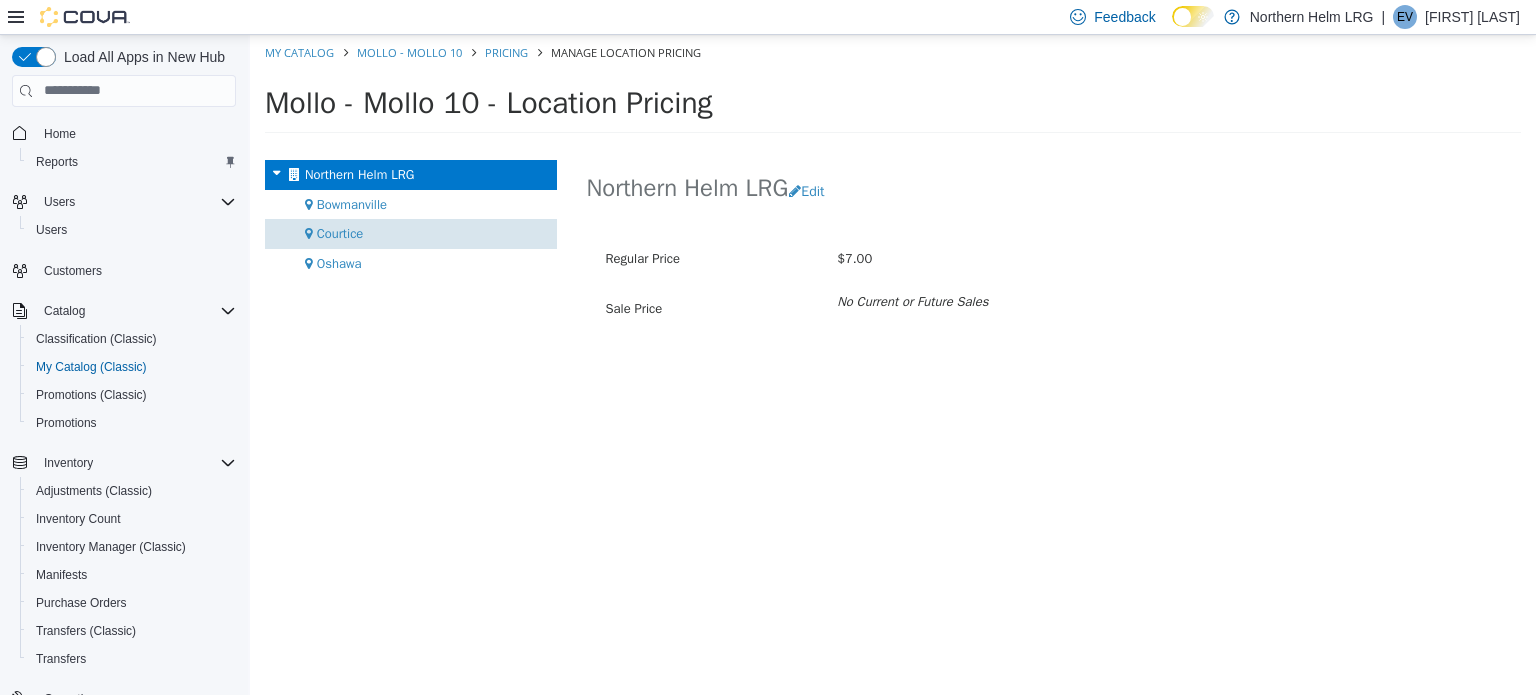 click on "Courtice" at bounding box center [411, 233] 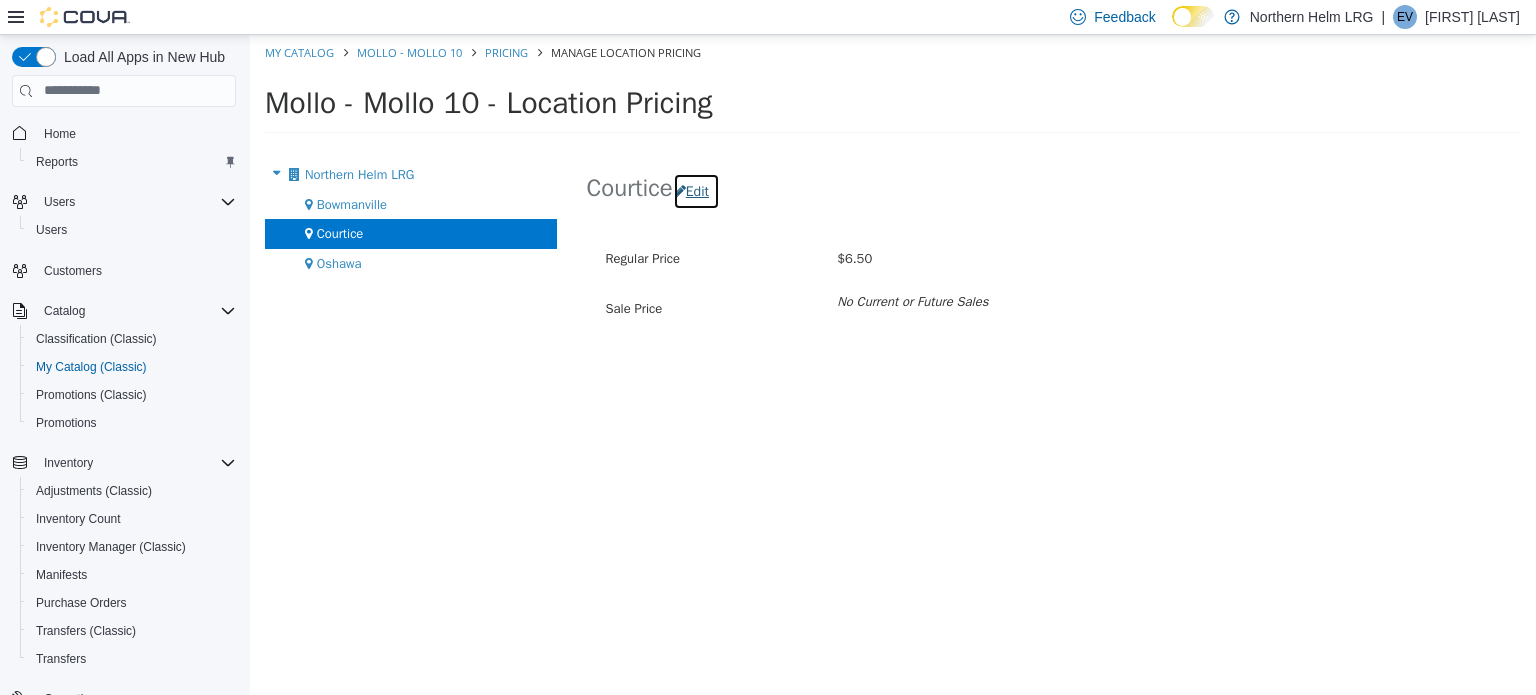 click on "Edit" at bounding box center (696, 190) 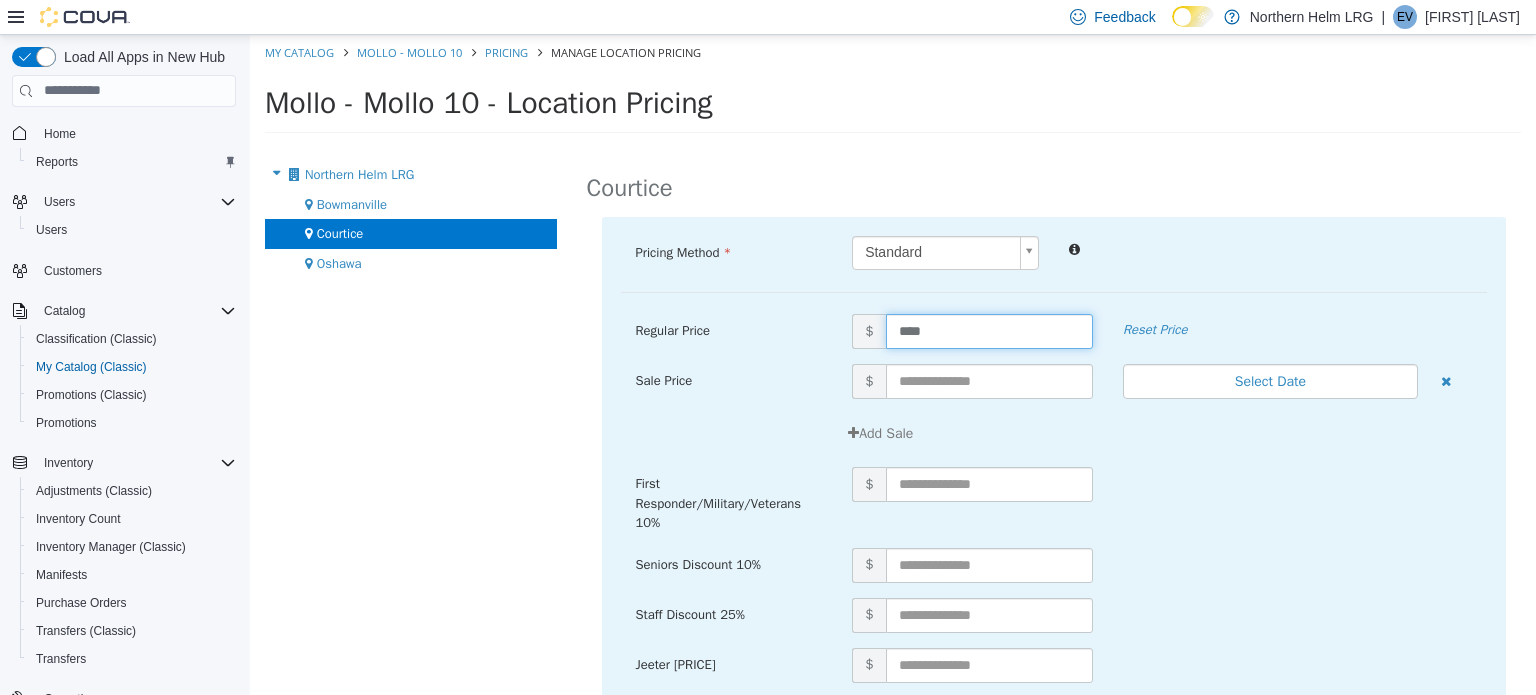 click on "****" at bounding box center (989, 330) 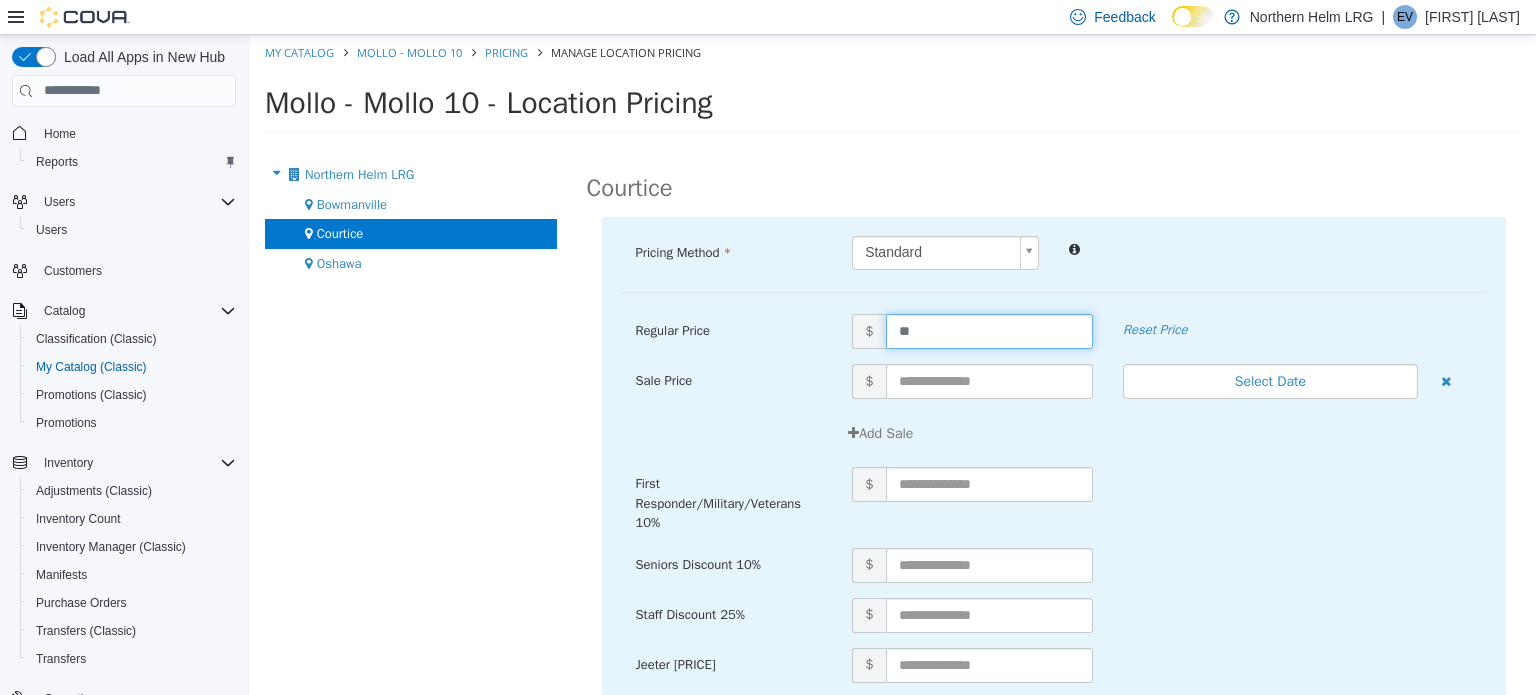 type on "*" 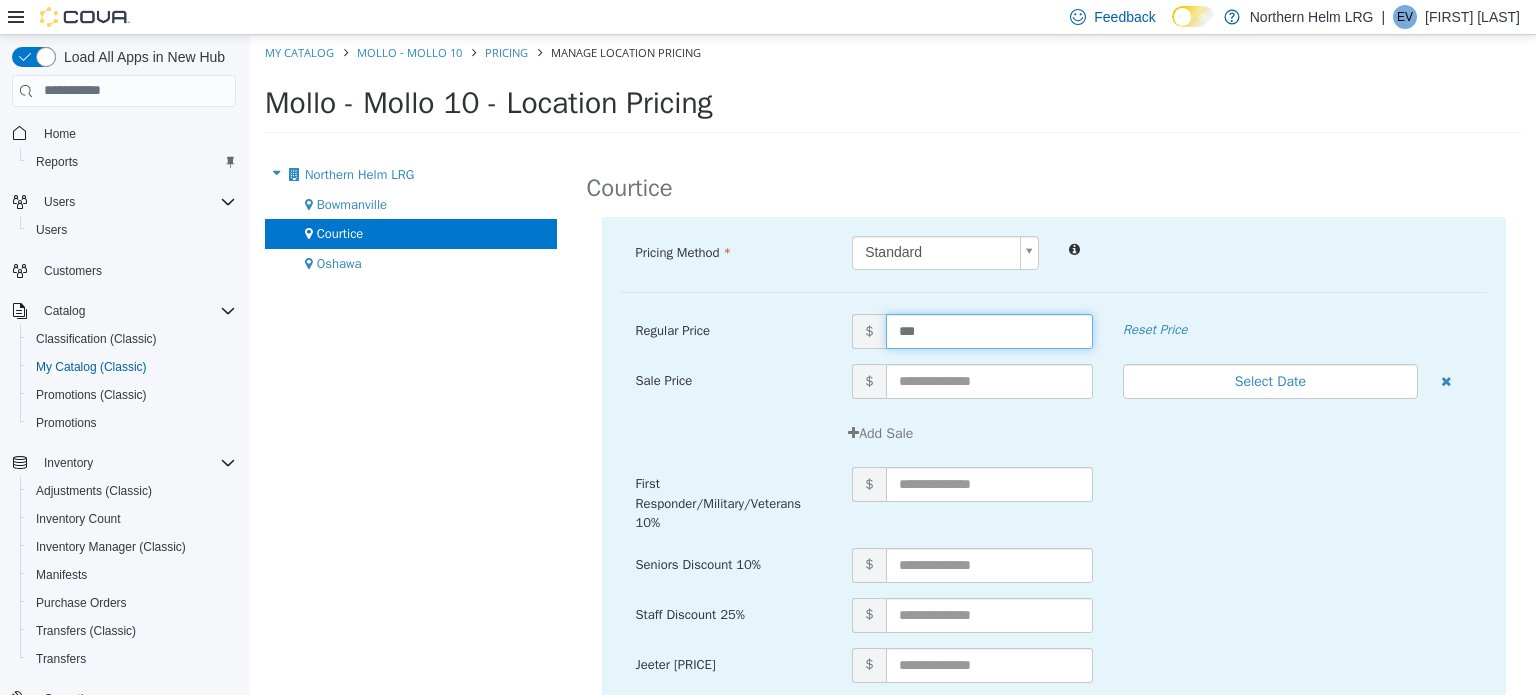 type on "****" 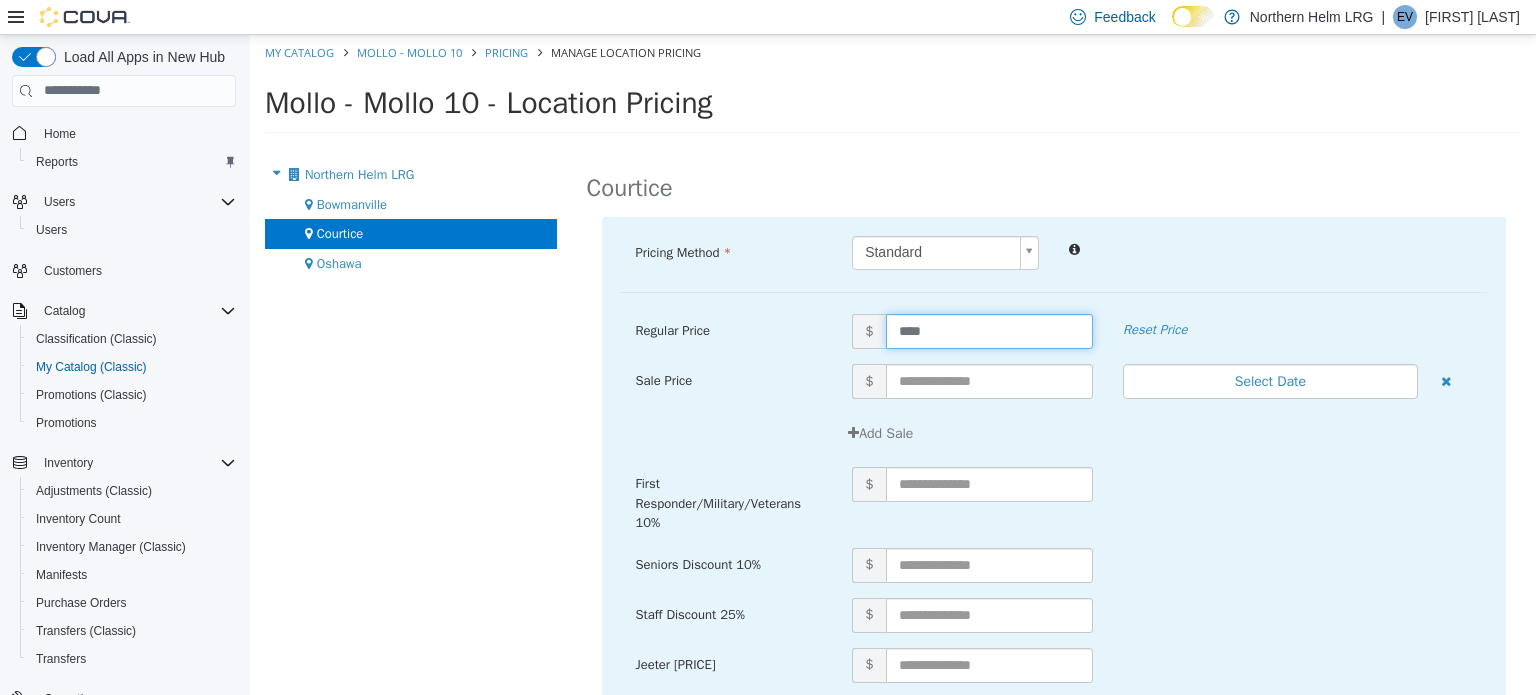 click on "$" at bounding box center (1162, 483) 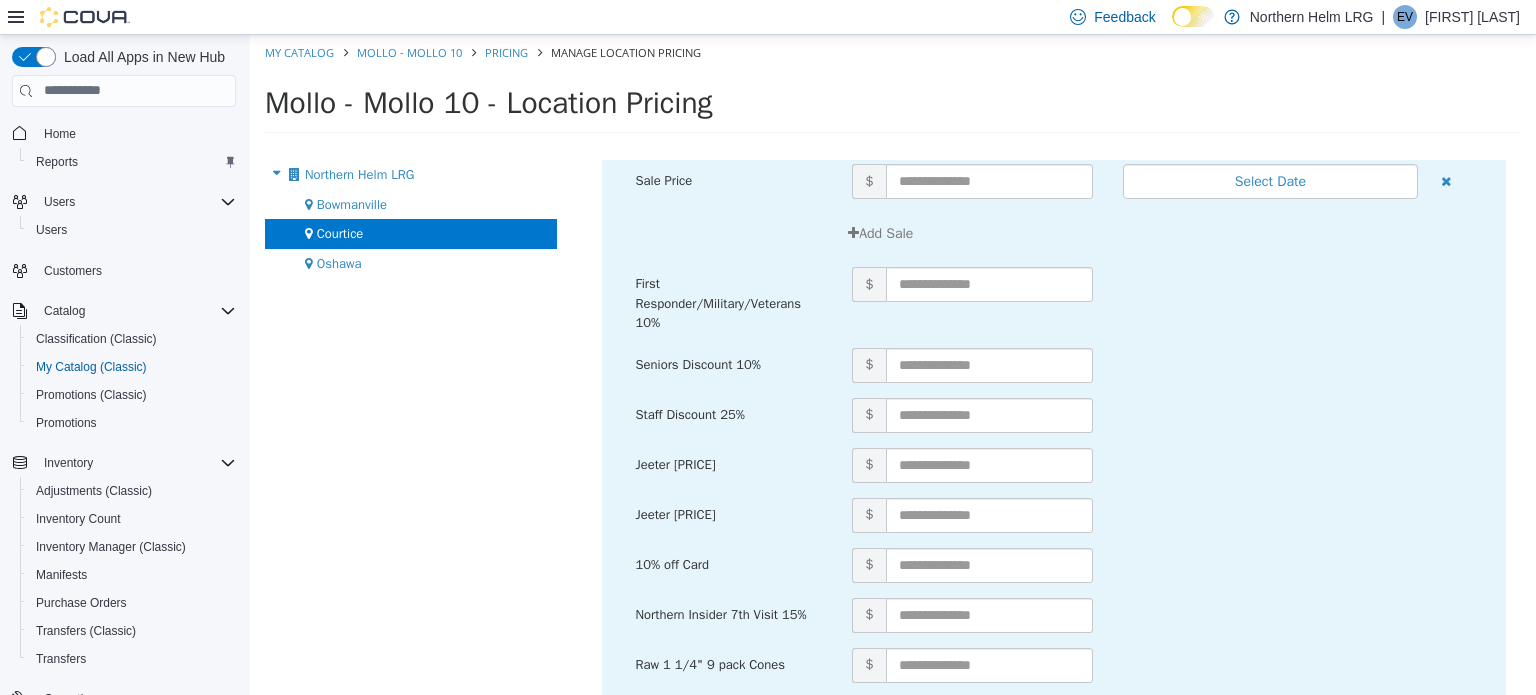 scroll, scrollTop: 537, scrollLeft: 0, axis: vertical 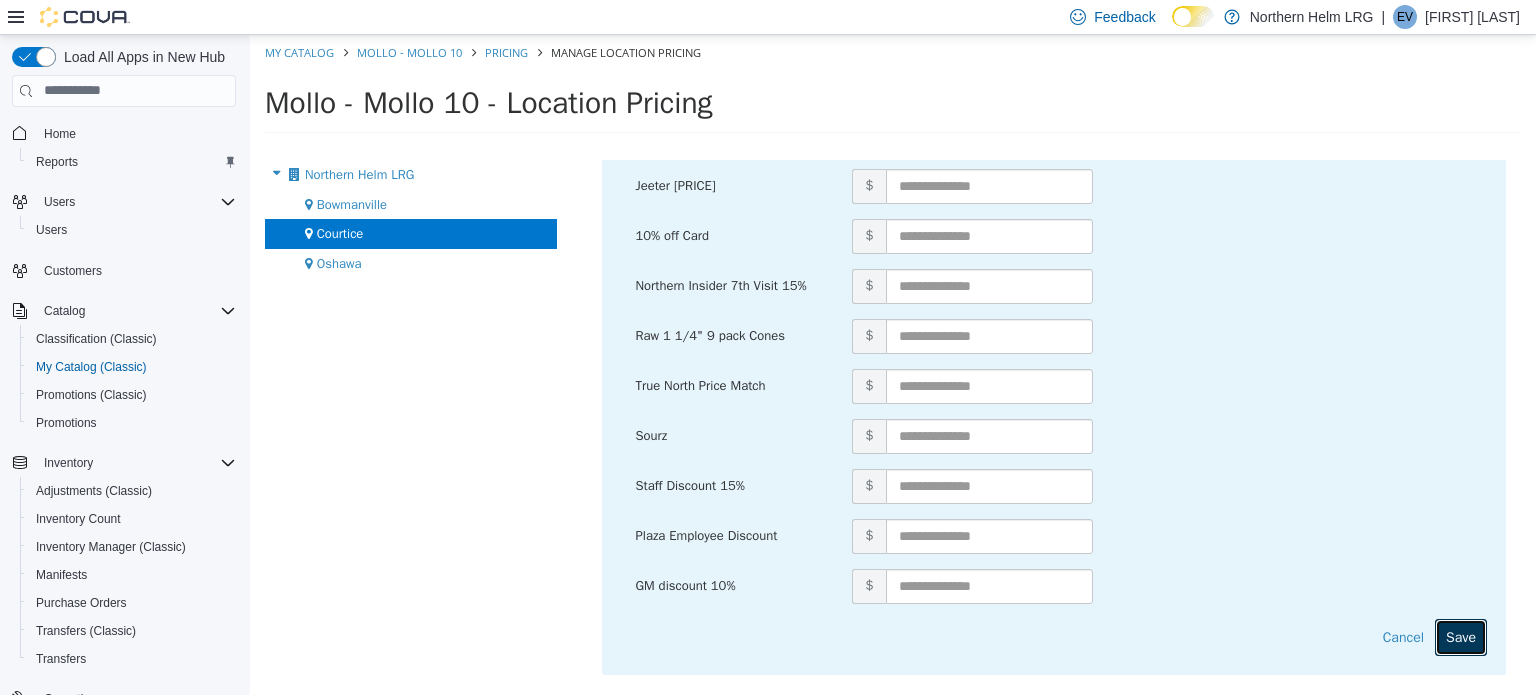 click on "Save" at bounding box center (1461, 636) 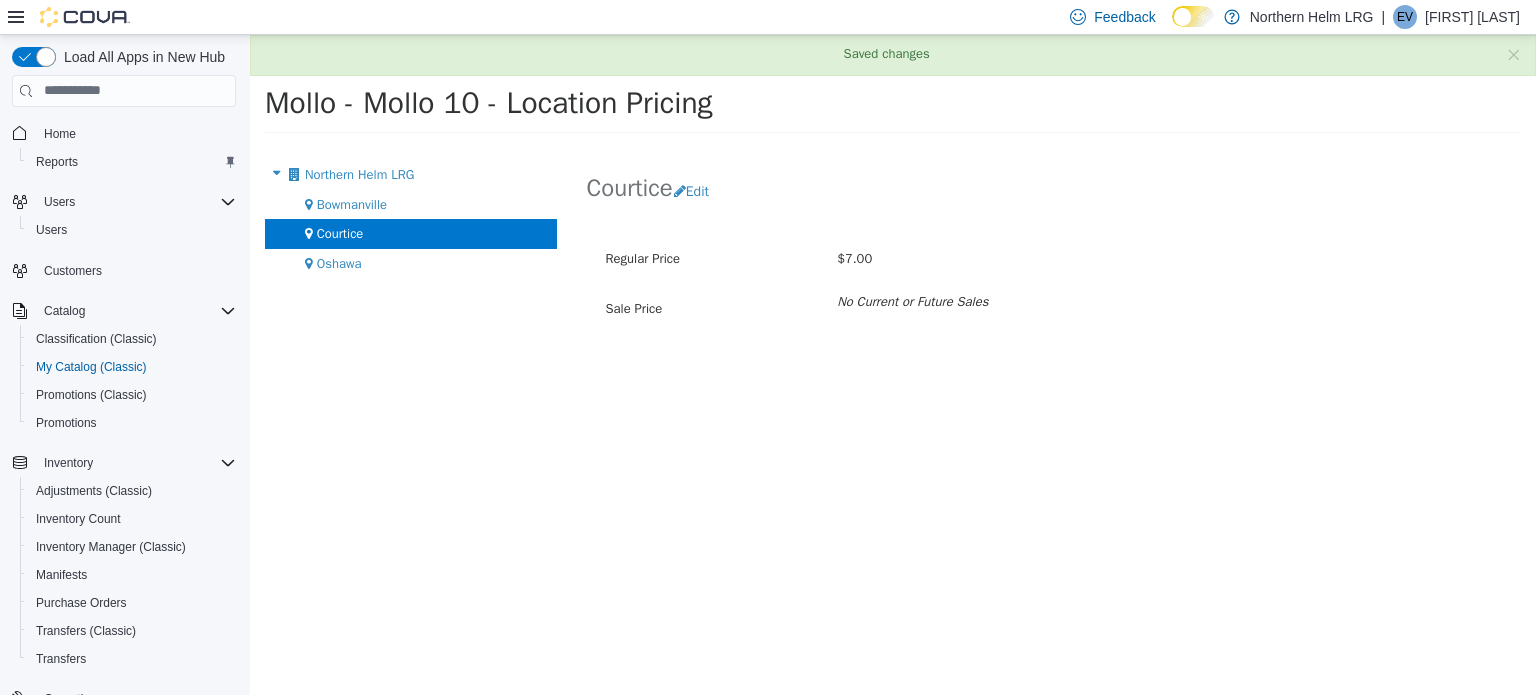 scroll, scrollTop: 0, scrollLeft: 0, axis: both 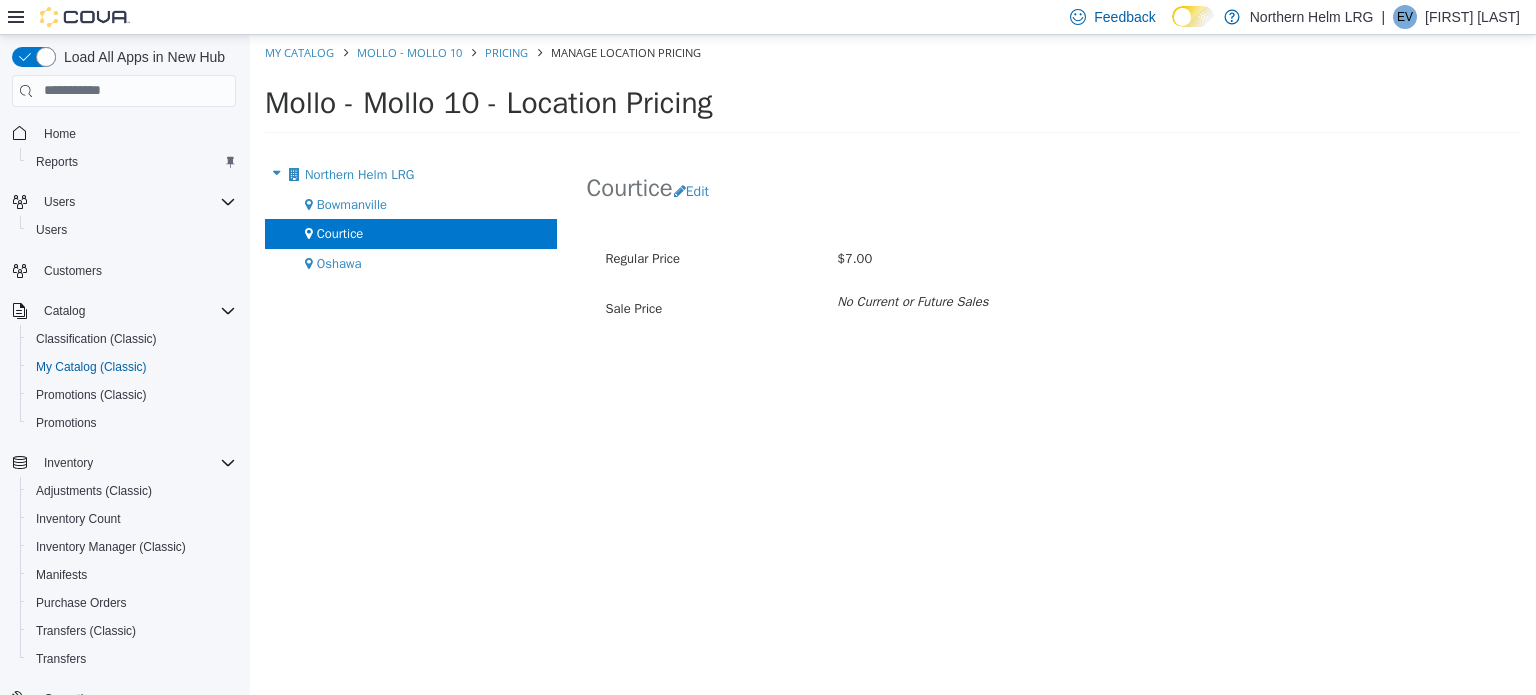 click on "Courtice   Edit
Regular Price $7.00
Sale Price No Current or Future Sales" at bounding box center (1054, 426) 